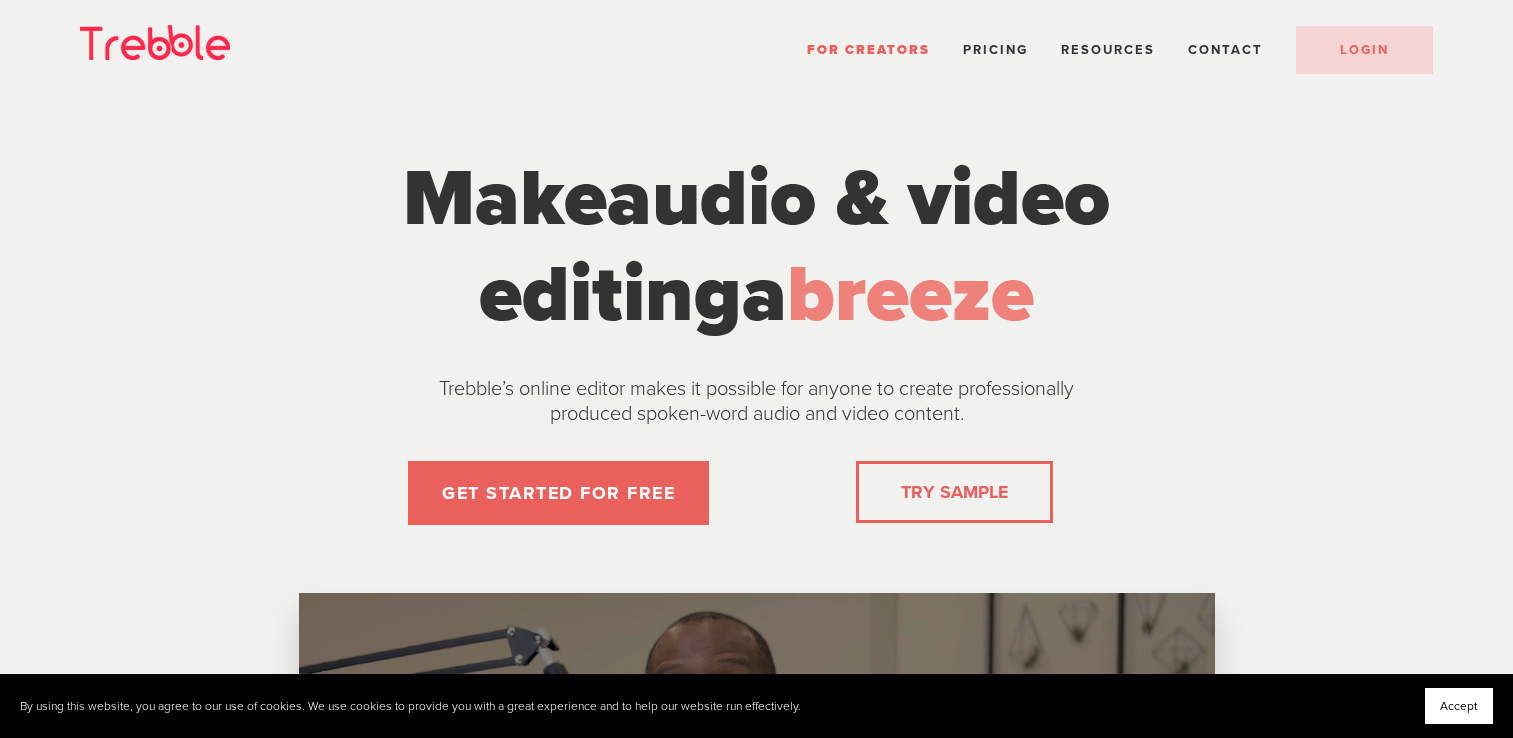 scroll, scrollTop: 0, scrollLeft: 0, axis: both 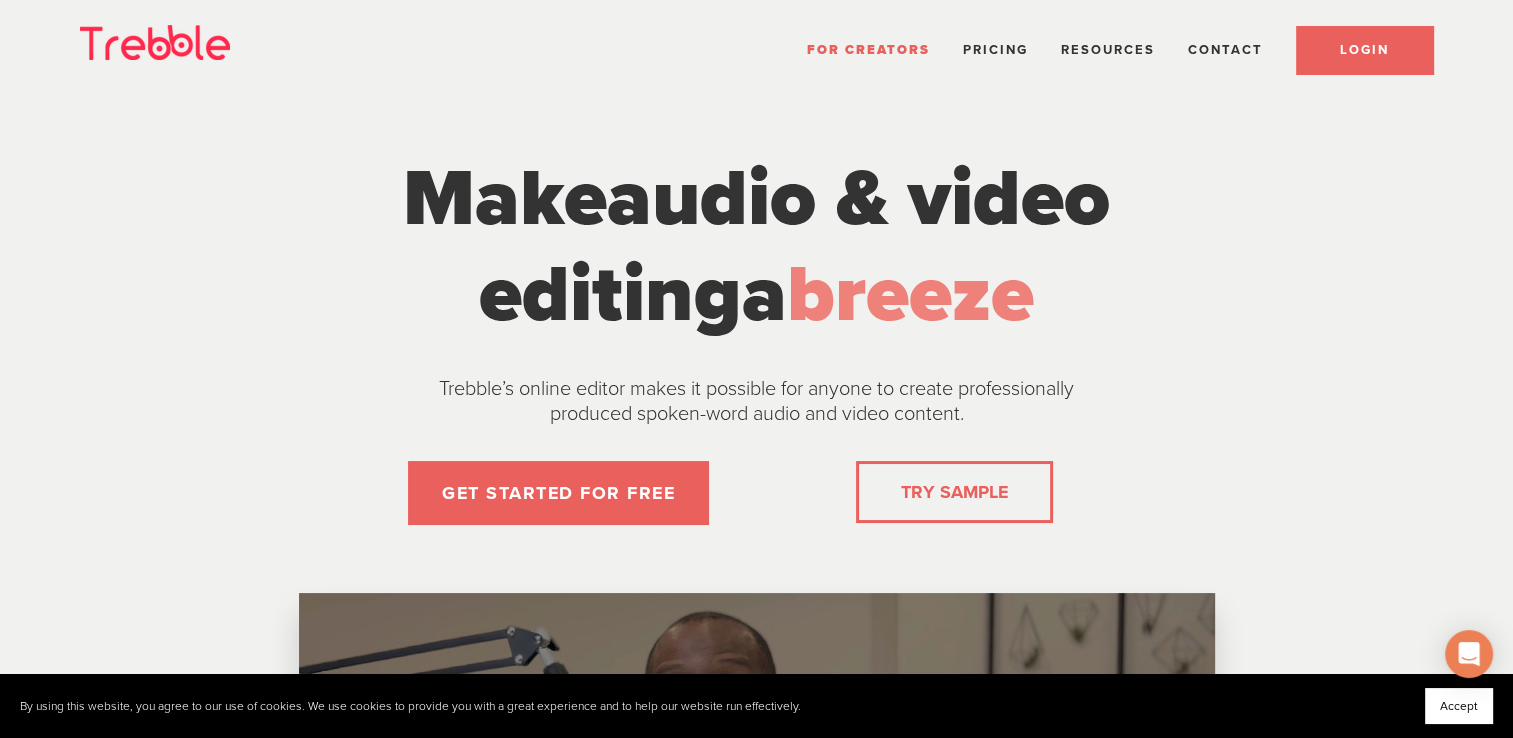 click on "LOGIN" at bounding box center [1364, 50] 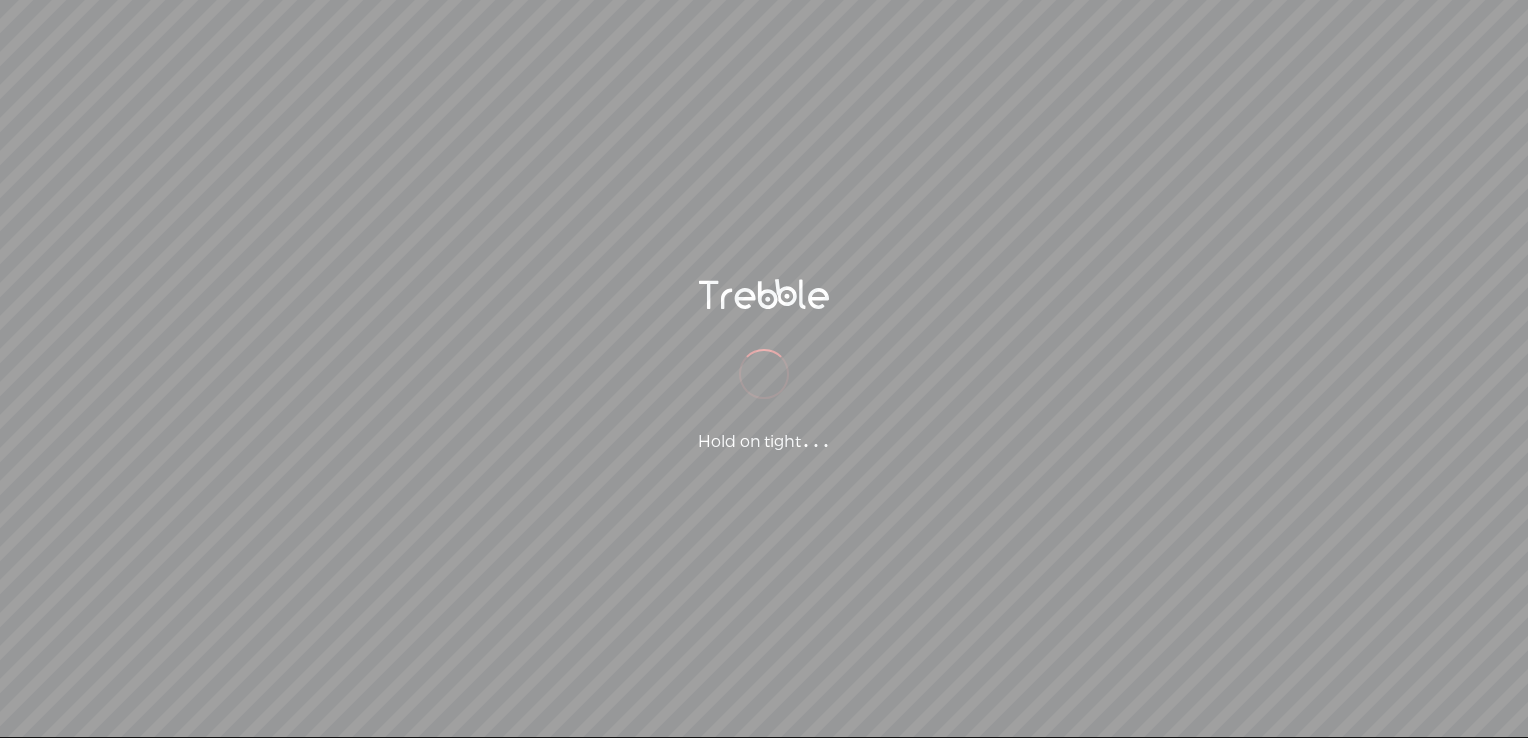 scroll, scrollTop: 0, scrollLeft: 0, axis: both 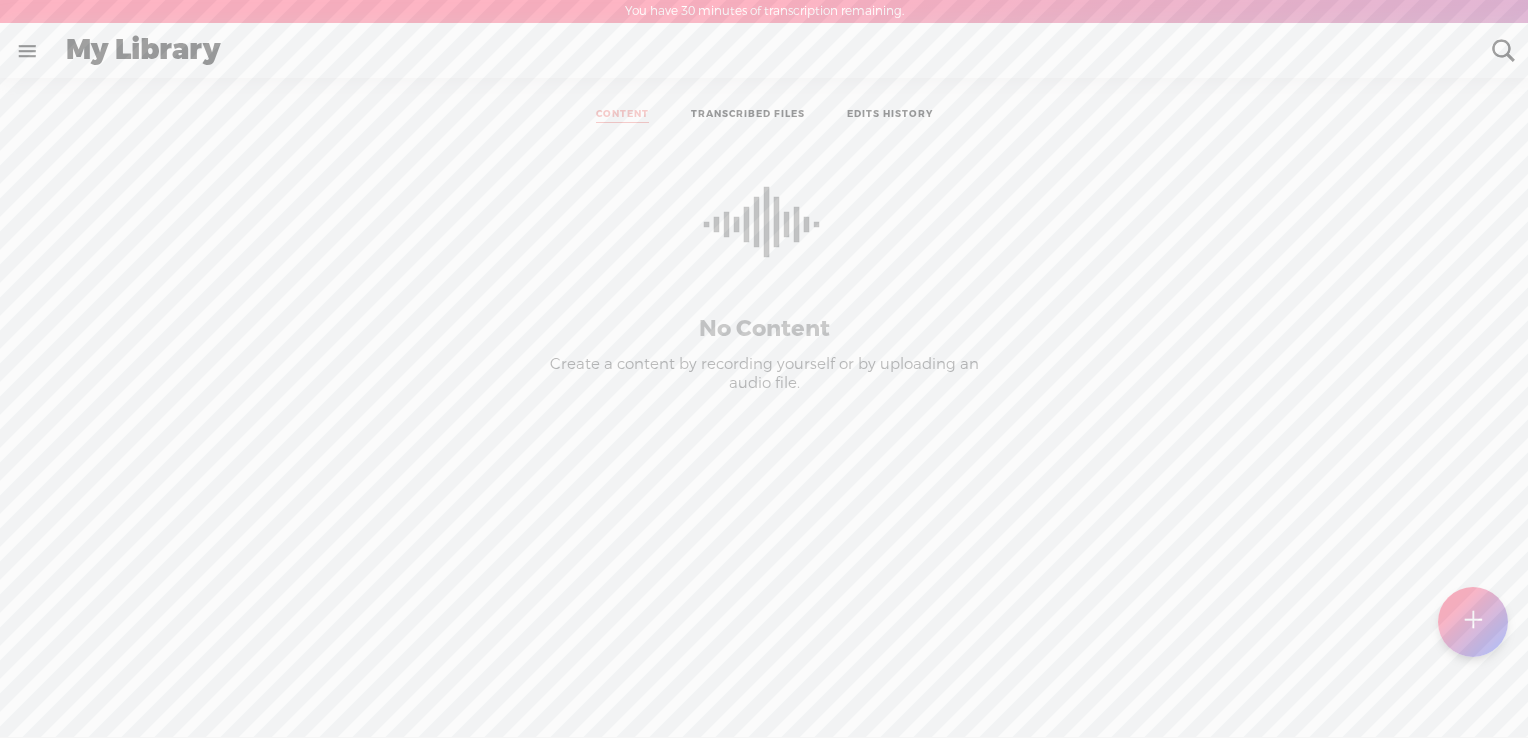 click at bounding box center [1472, 622] 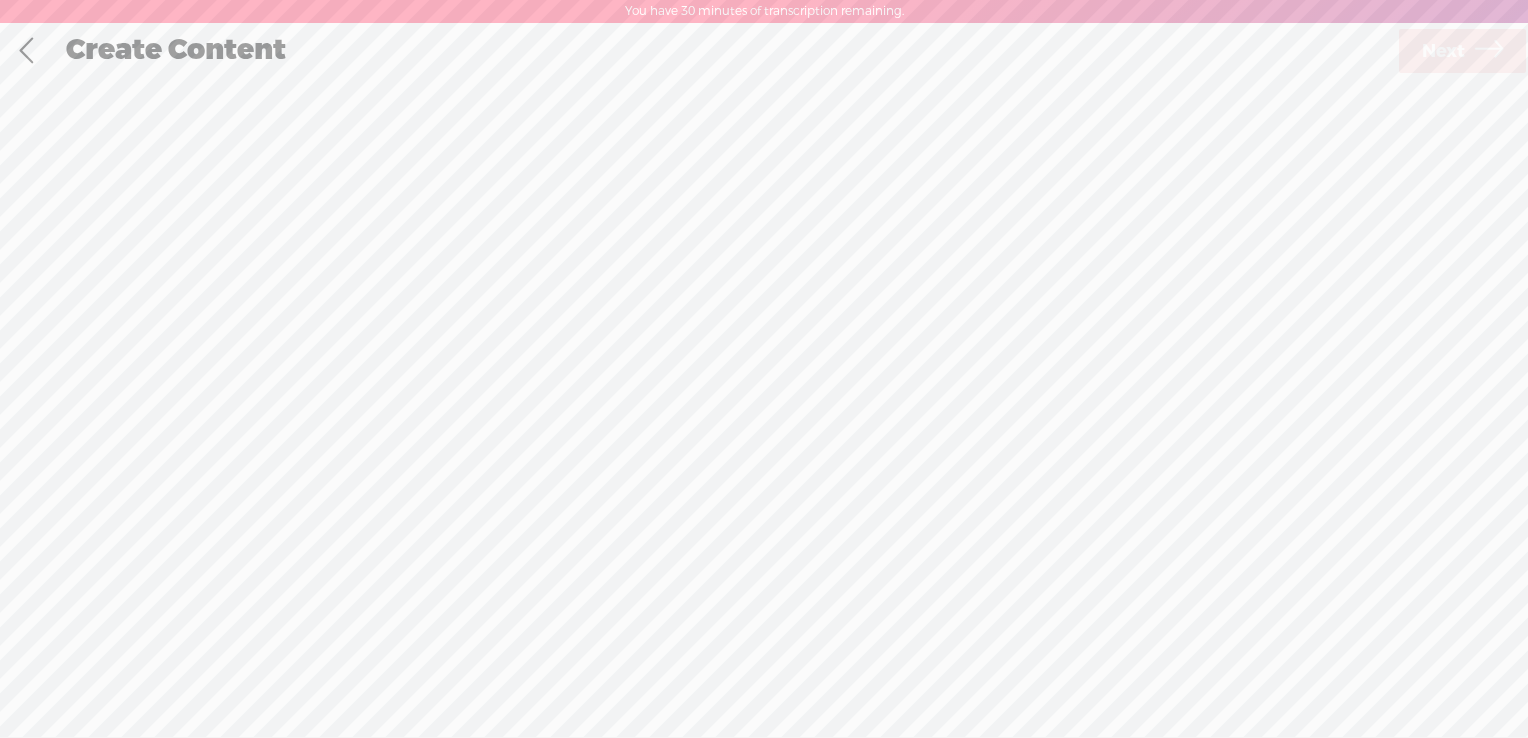 scroll, scrollTop: 0, scrollLeft: 0, axis: both 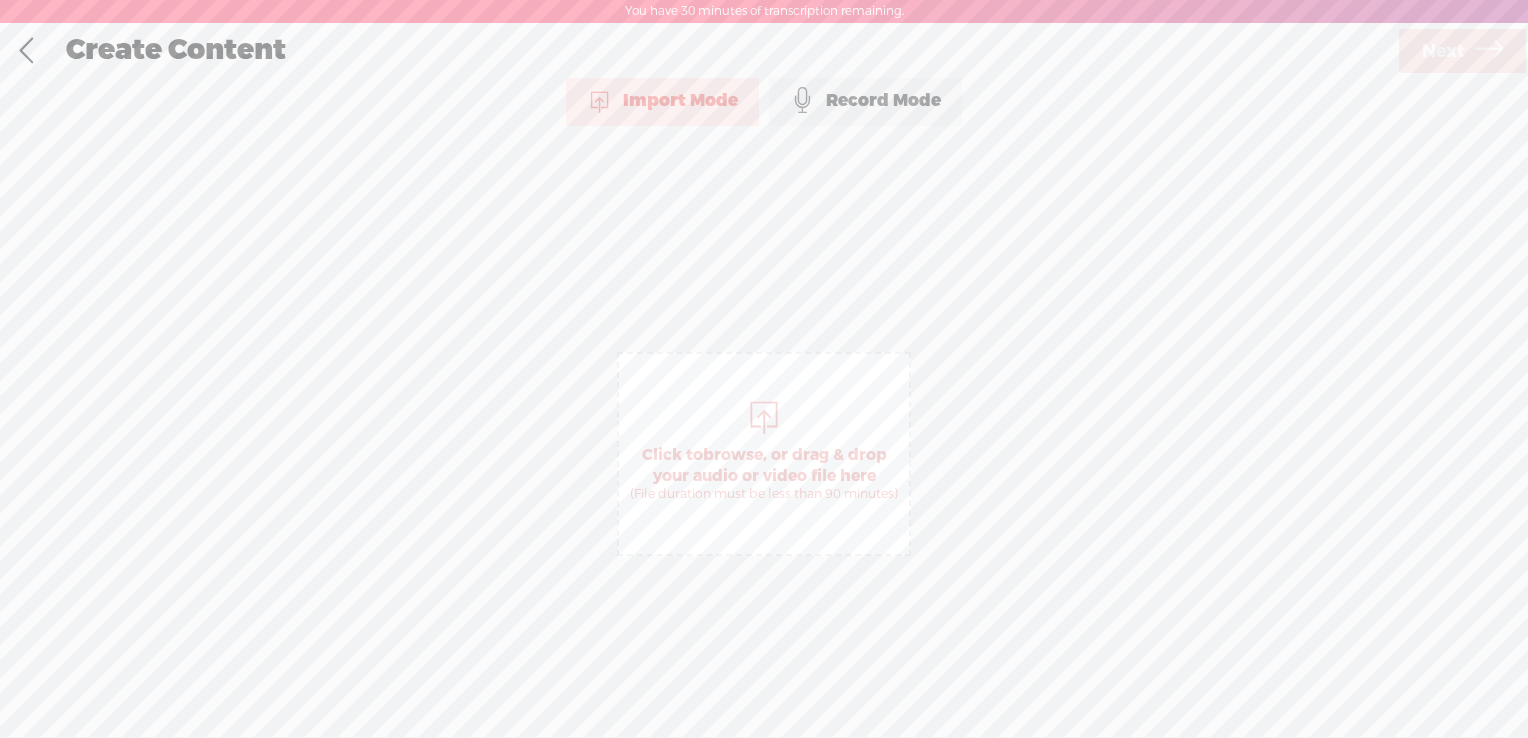 click on "Click to  browse , or drag & drop your audio or video file here (File duration must be less than 90 minutes)" at bounding box center [764, 473] 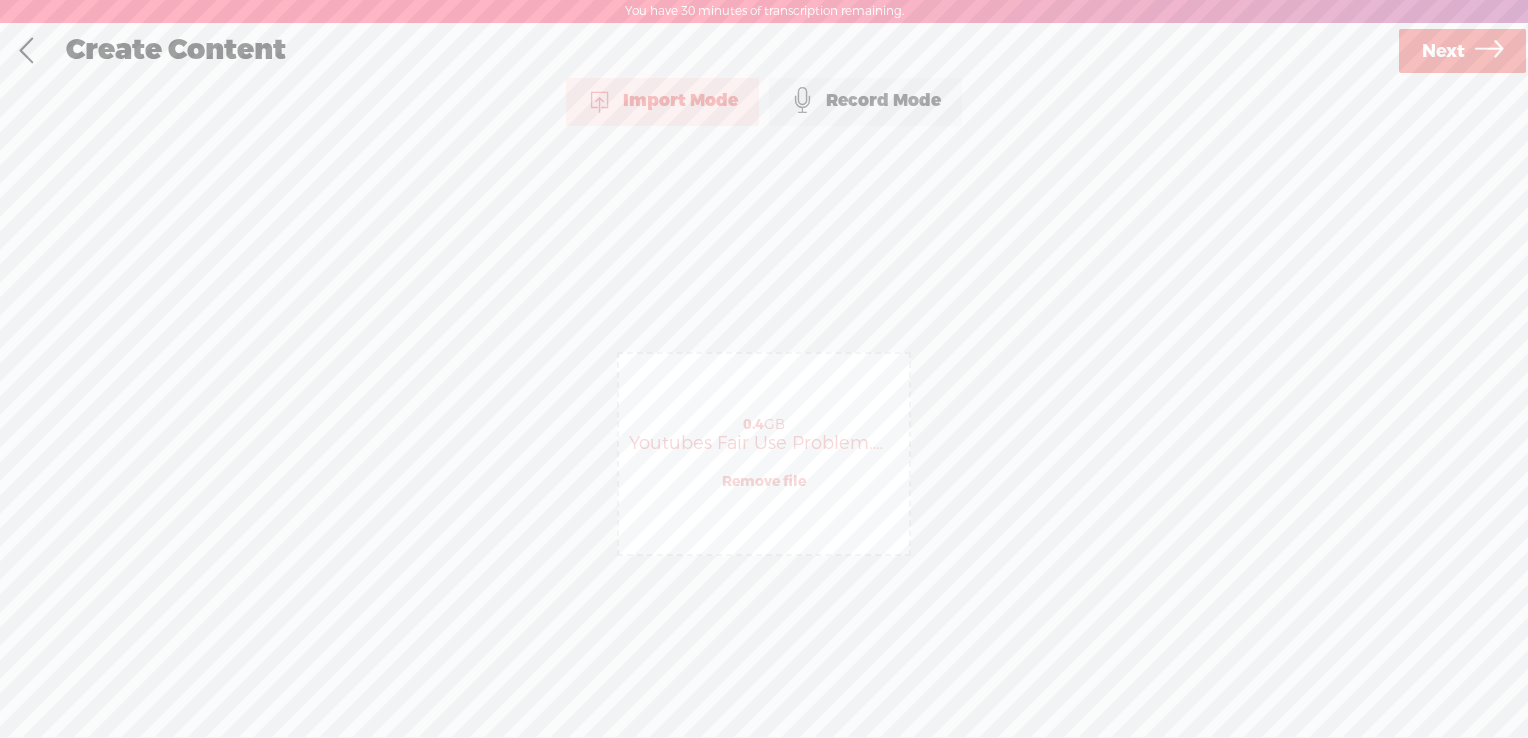 click at bounding box center (1489, 51) 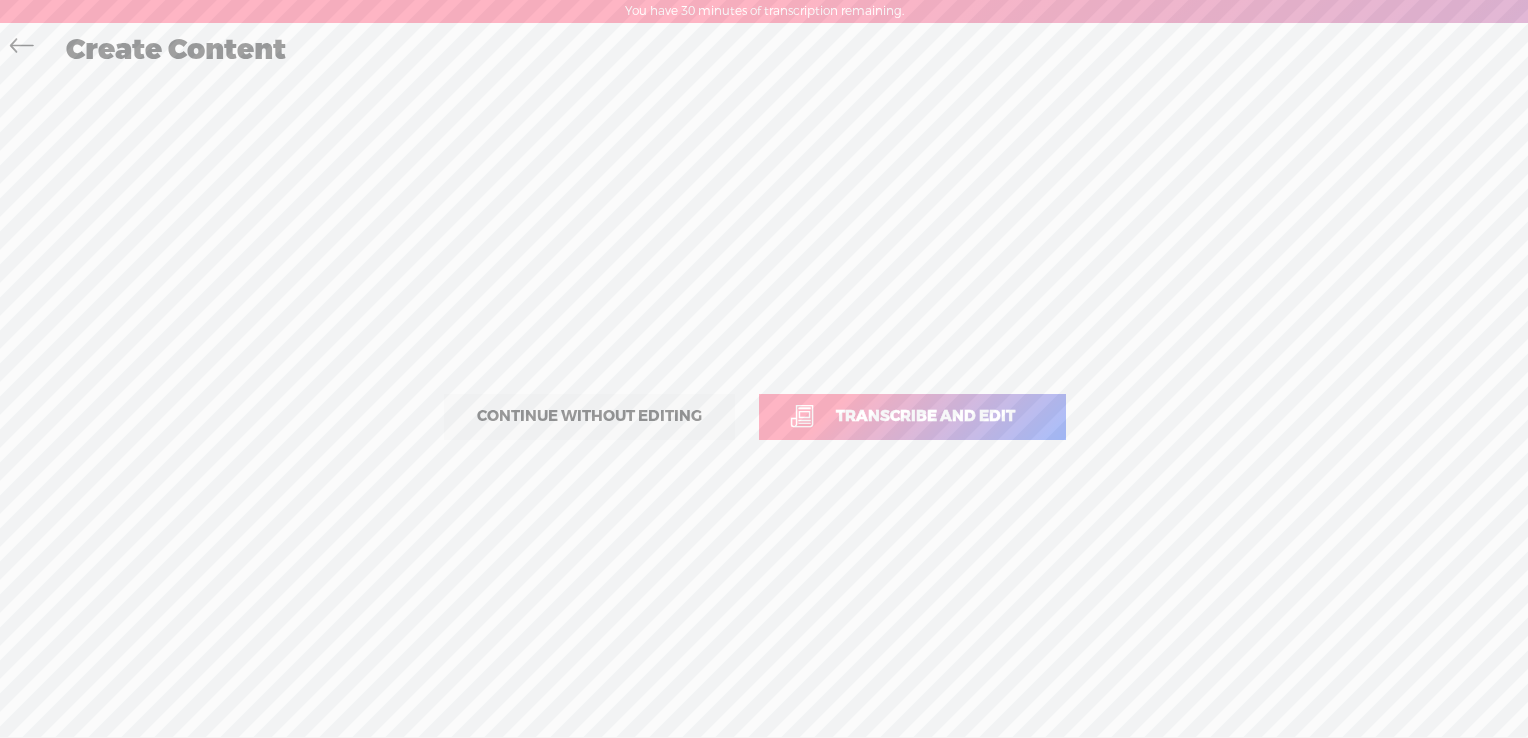 click on "Transcribe and edit" at bounding box center (925, 416) 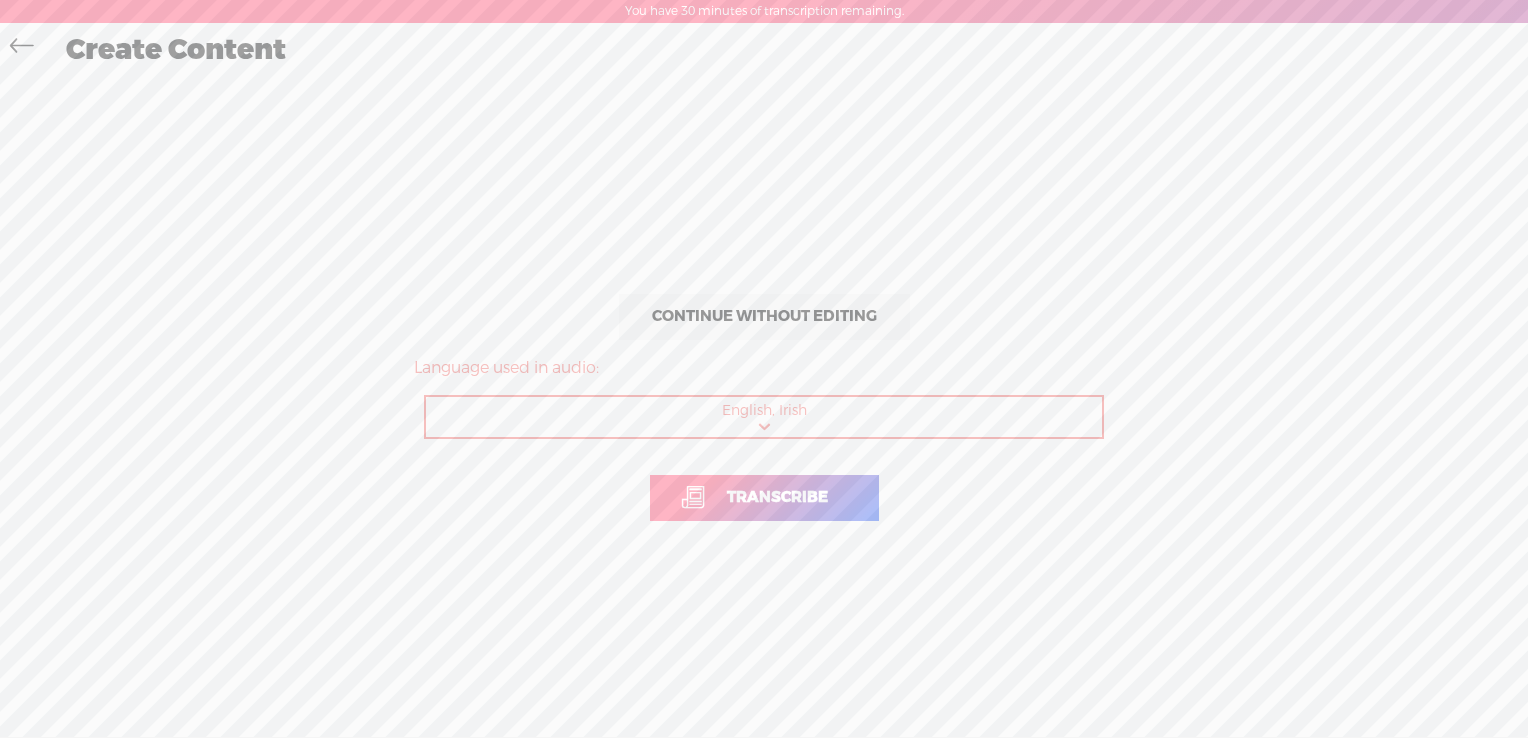 click on "Choose a language
Afrikaans Albanian Amharic Arabic, Gulf Arabic, Modern Standard Armenian Assamese Azerbaijani Bashkir Basque Belarusian Bengali Bosnian Breton Bulgarian Burmese Catalan Chinese, Simplified Chinese, Traditional Croatian Czech Danish Dutch English, Australian English, British English, Indian English, Irish English, New Zealand English, Scottish English, South African English, US English, Welsh Estonian Faroese Farsi Finnish French French, Canadian Galician Georgian German German, Swiss Greek Gujarati Haitian Creole Hausa Hawaiian Hebrew Hindi, Indian Hungarian Icelandic Indonesian Italian Japanese Javanese Kannada Kazakh Khmer Korean Lao Latin Latvian Lingala Lithuanian Luxembourgish Macedonian Malagasy Malay Malayalam Maltese Maori Marathi Mongolian Nepali Norwegian Norwegian Nynorsk Occitan Pashto Persian Polish Portuguese Portuguese, Brazilian Punjabi Romanian Russian Sanskrit Serbian Shona Sindhi Sinhala Slovak Slovenian Somali Spanish Spanish, US Sundanese Swahili" at bounding box center [765, 417] 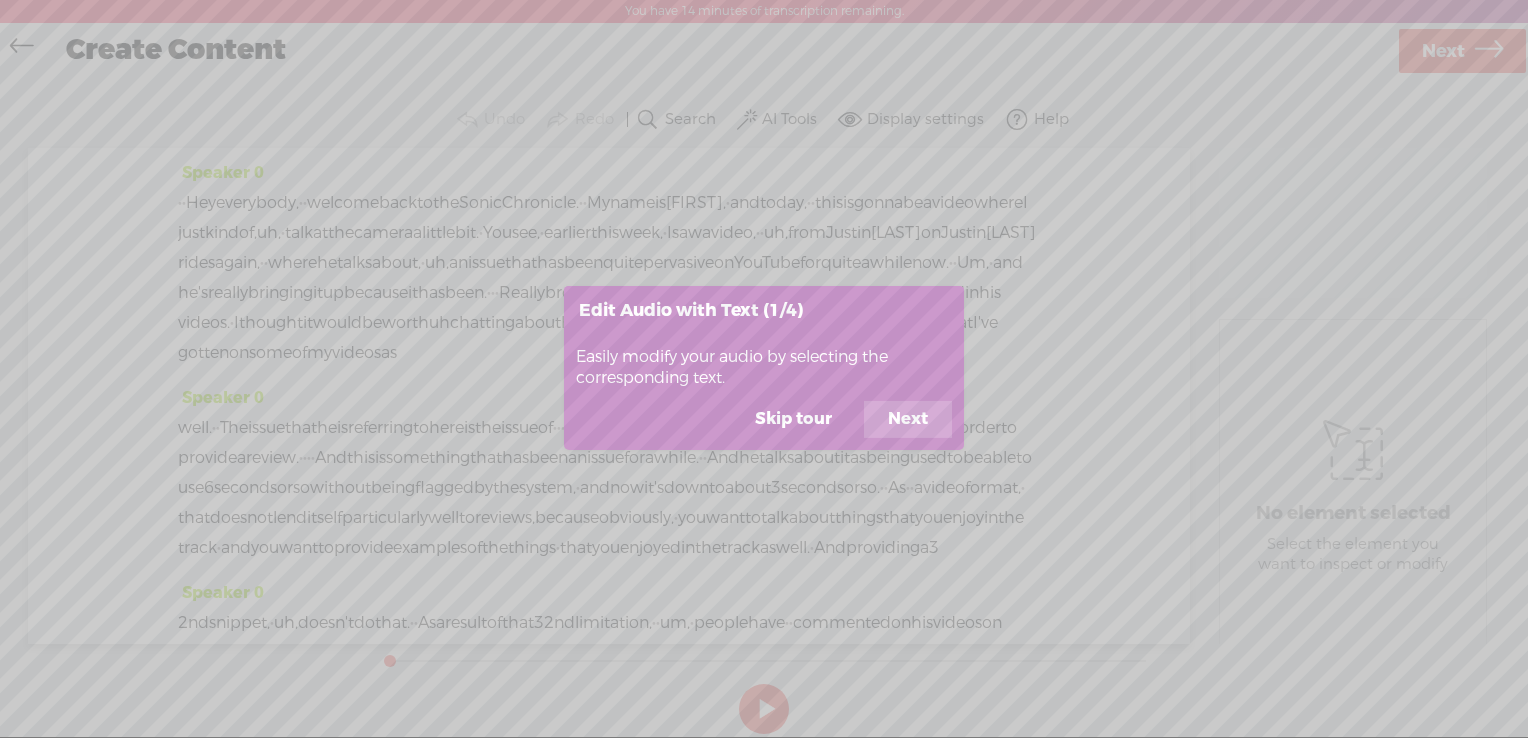 click on "Next" at bounding box center (908, 420) 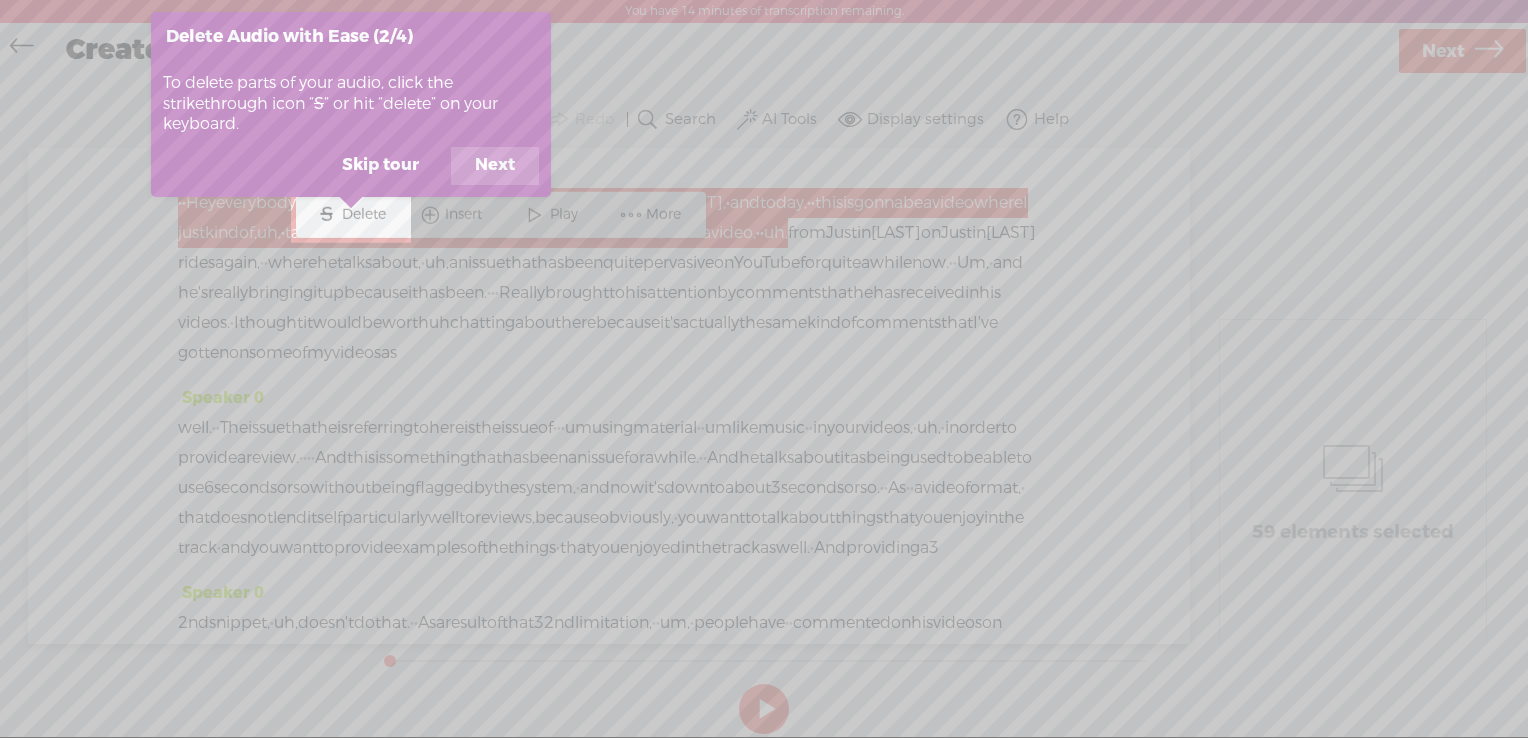 scroll, scrollTop: 0, scrollLeft: 0, axis: both 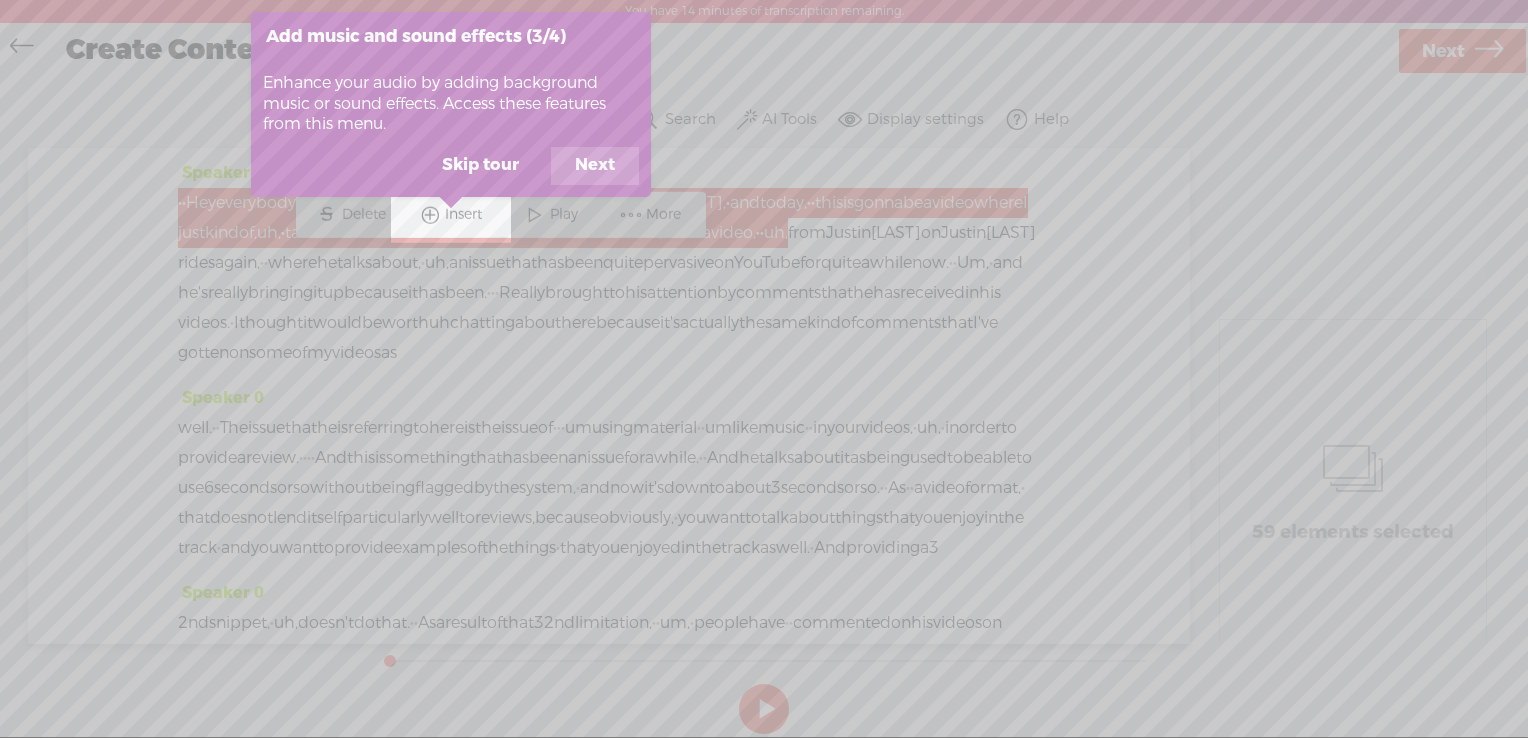 click on "Next" at bounding box center (595, 166) 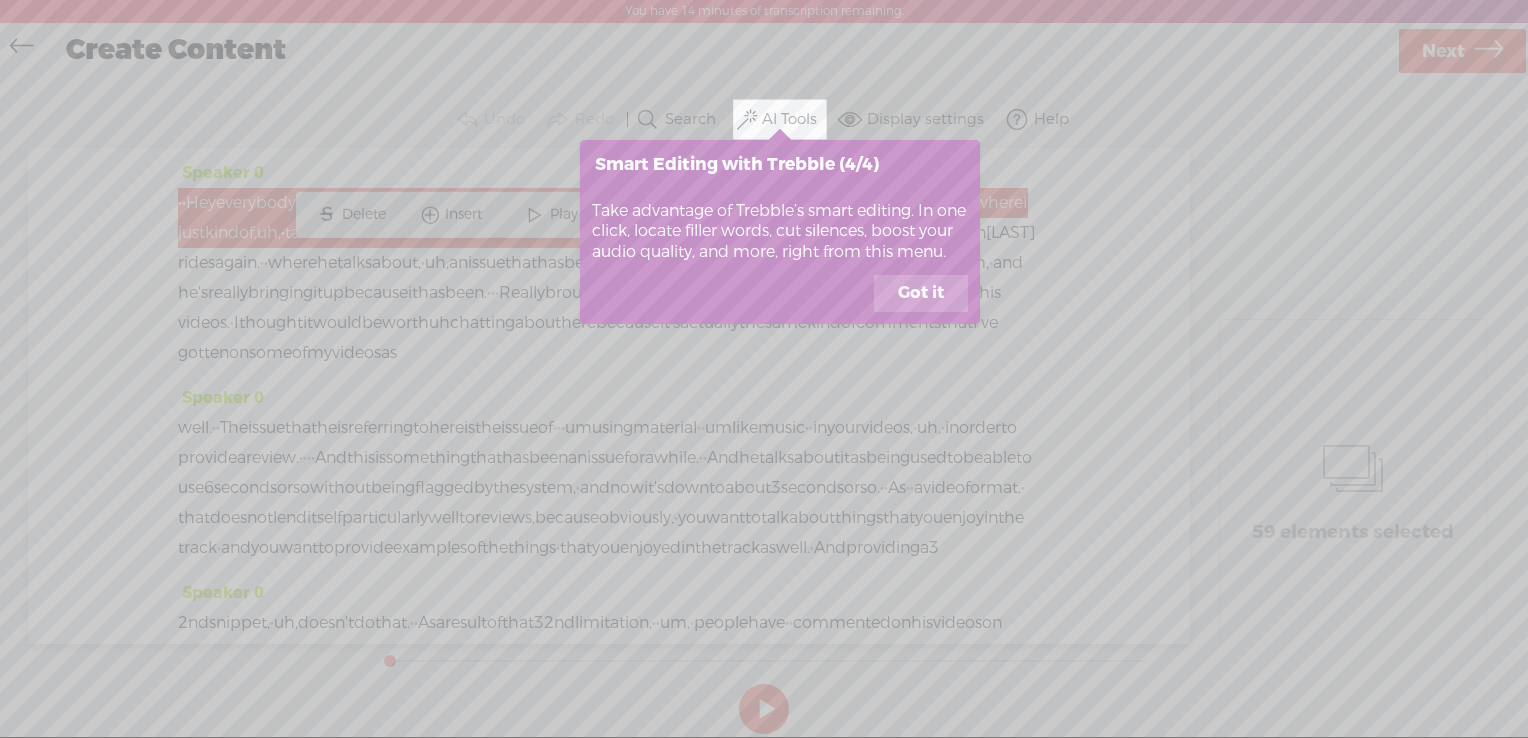 click on "Got it" at bounding box center [921, 294] 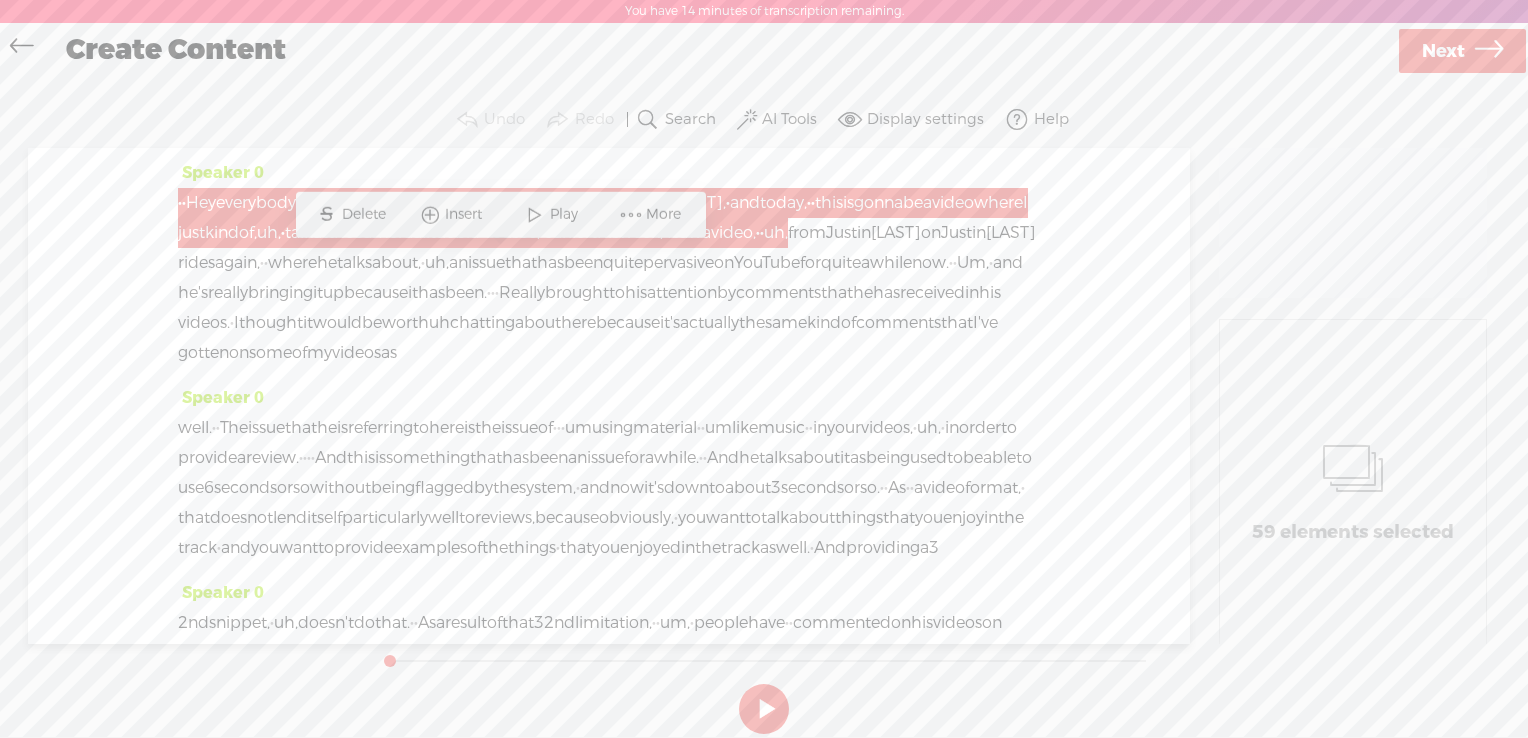 click on "Justin" at bounding box center [848, 233] 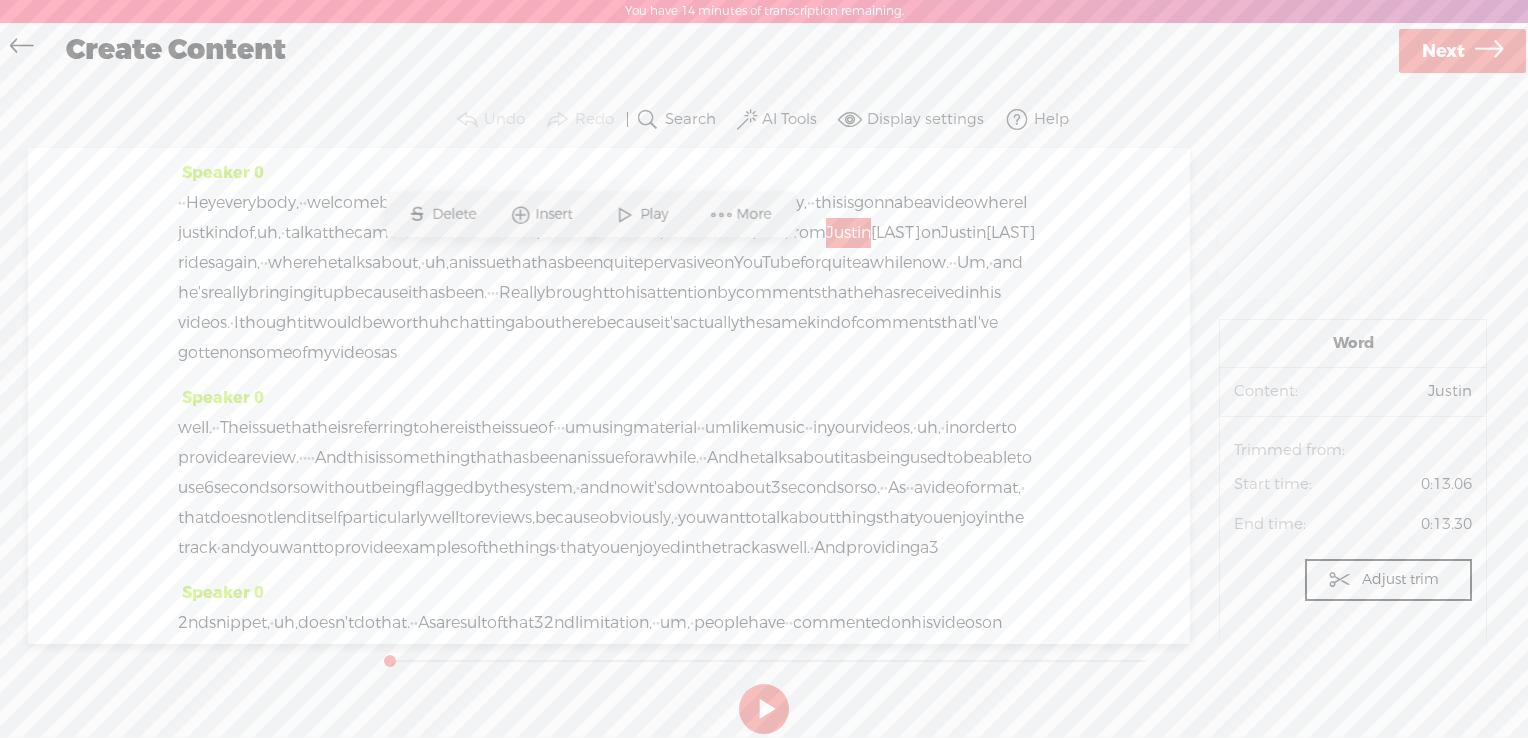 drag, startPoint x: 571, startPoint y: 263, endPoint x: 688, endPoint y: 262, distance: 117.00427 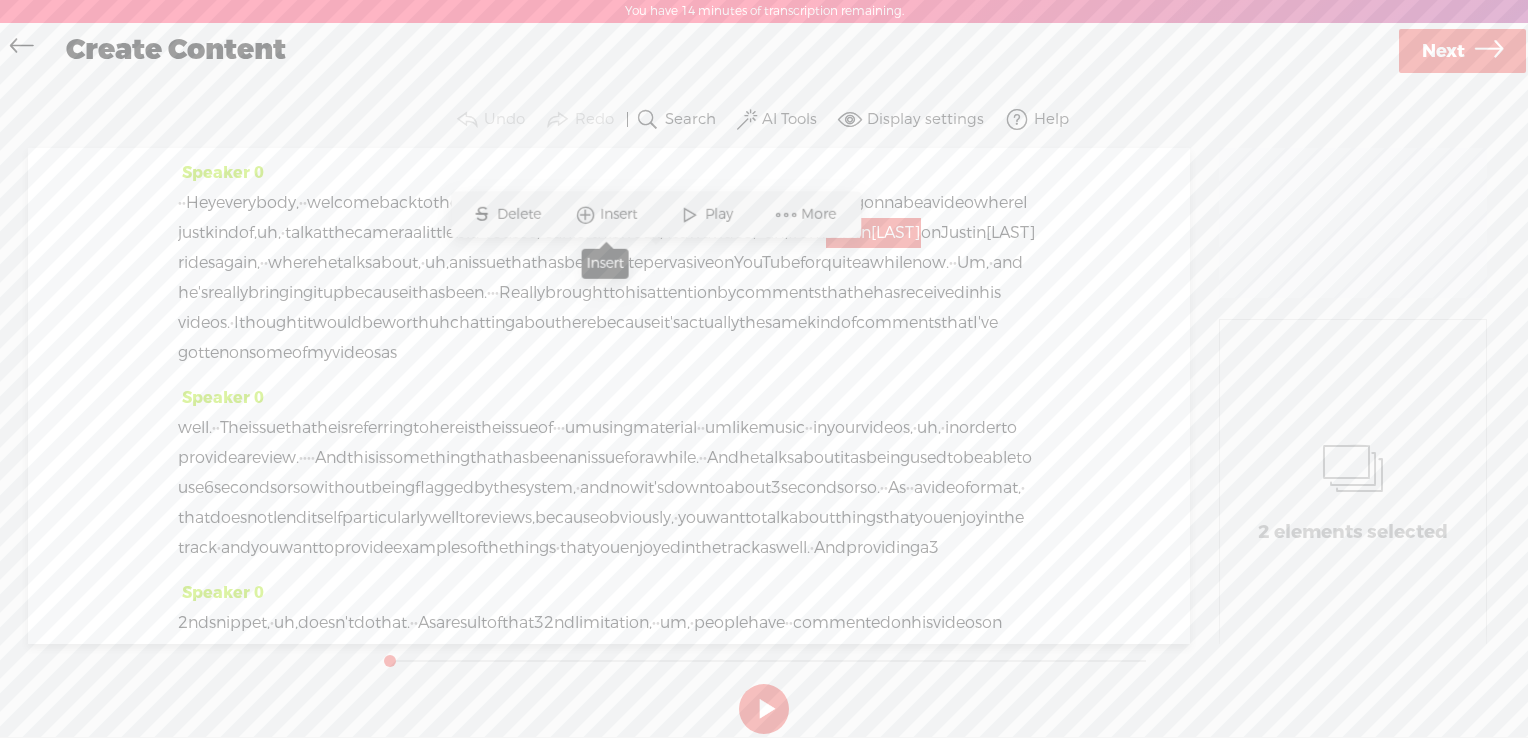click on "Insert" at bounding box center (606, 214) 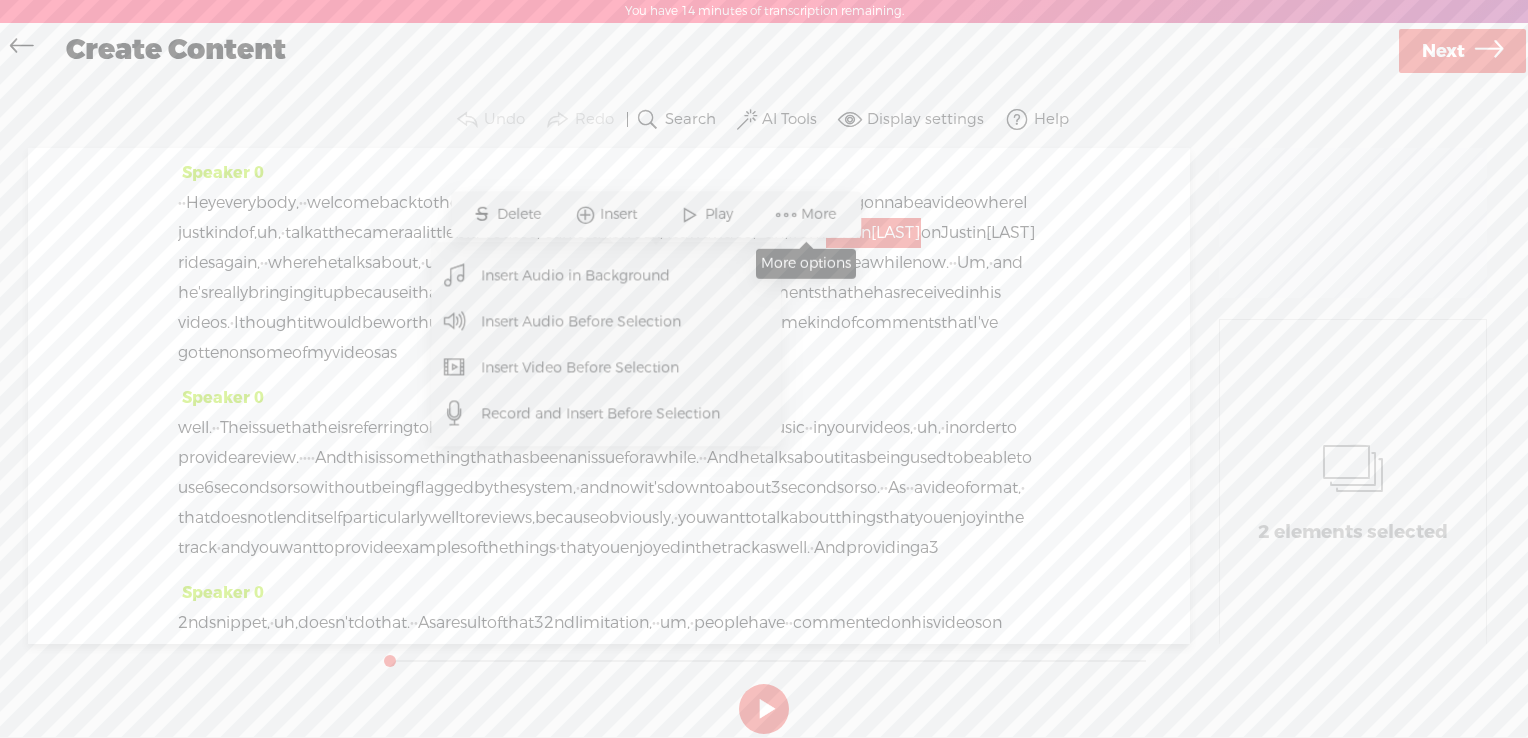 click on "More" at bounding box center [806, 214] 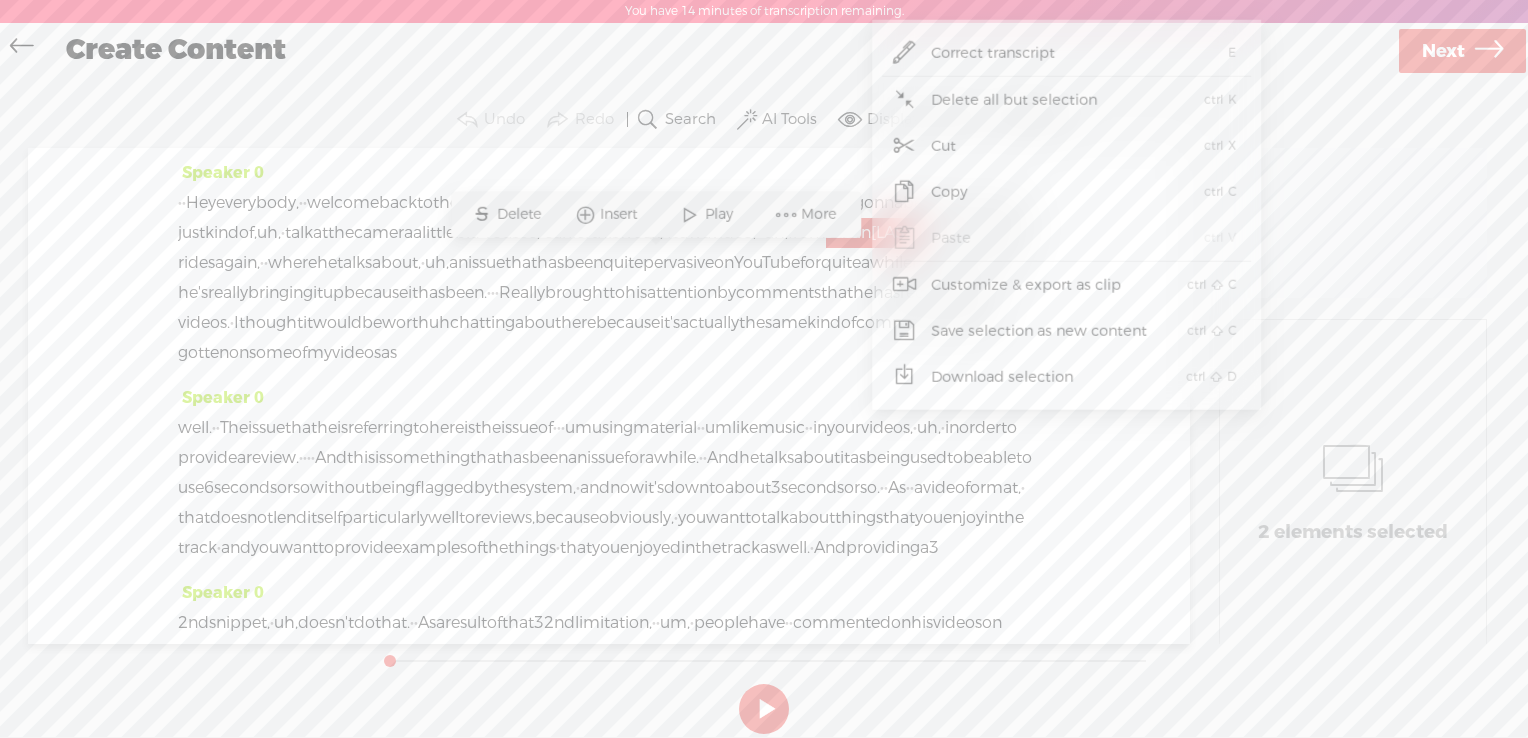 click on "[LAST]" at bounding box center (1011, 233) 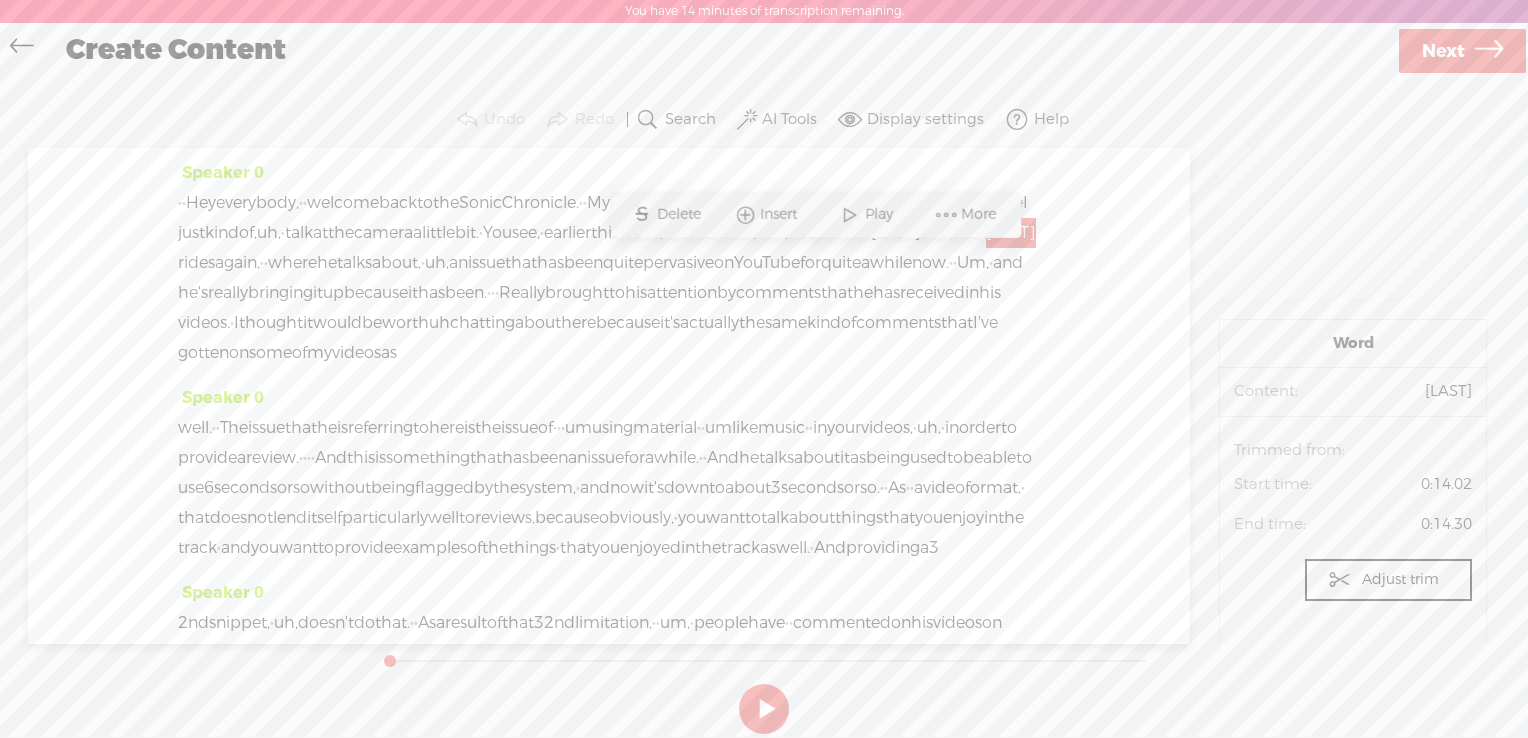 click on "Sonic" at bounding box center (480, 203) 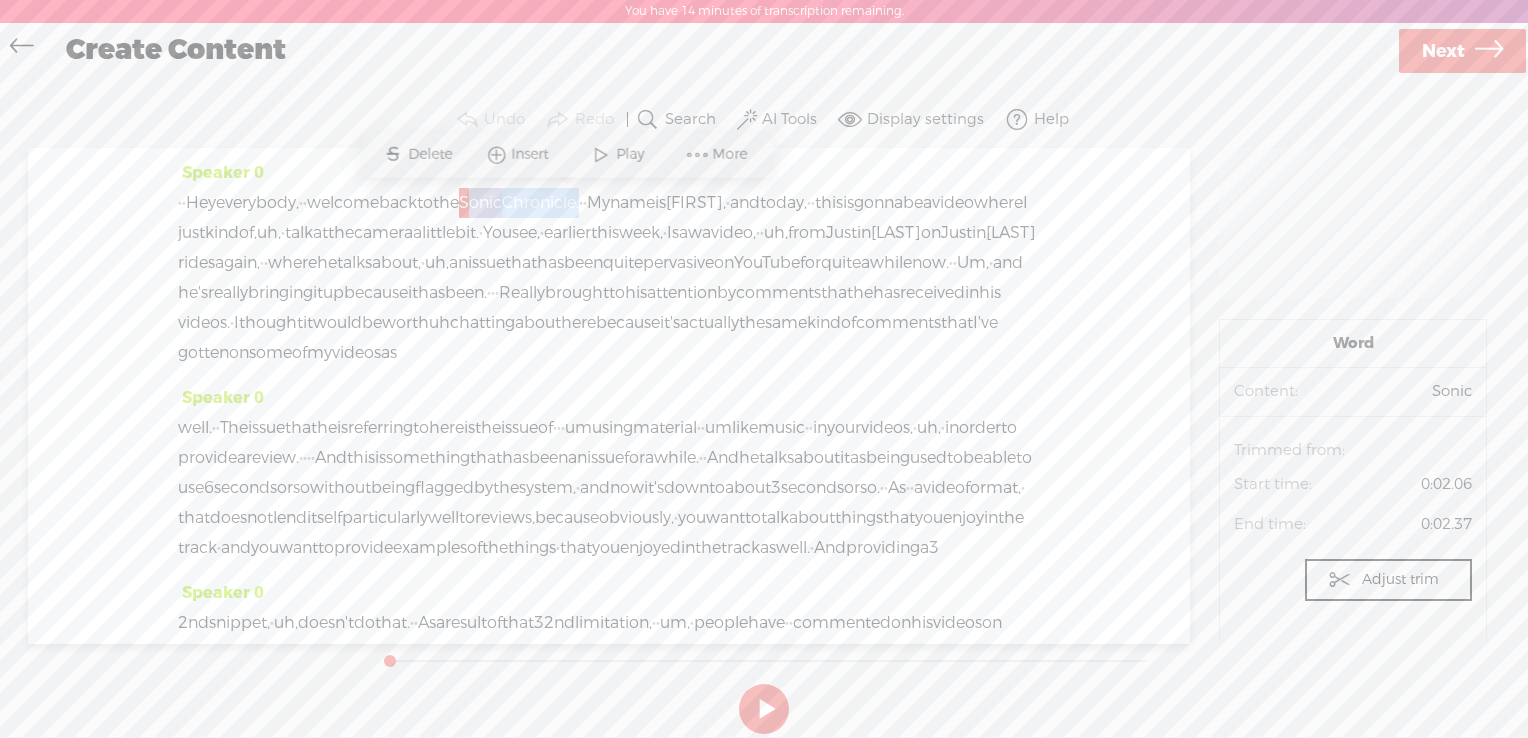 drag, startPoint x: 547, startPoint y: 202, endPoint x: 673, endPoint y: 202, distance: 126 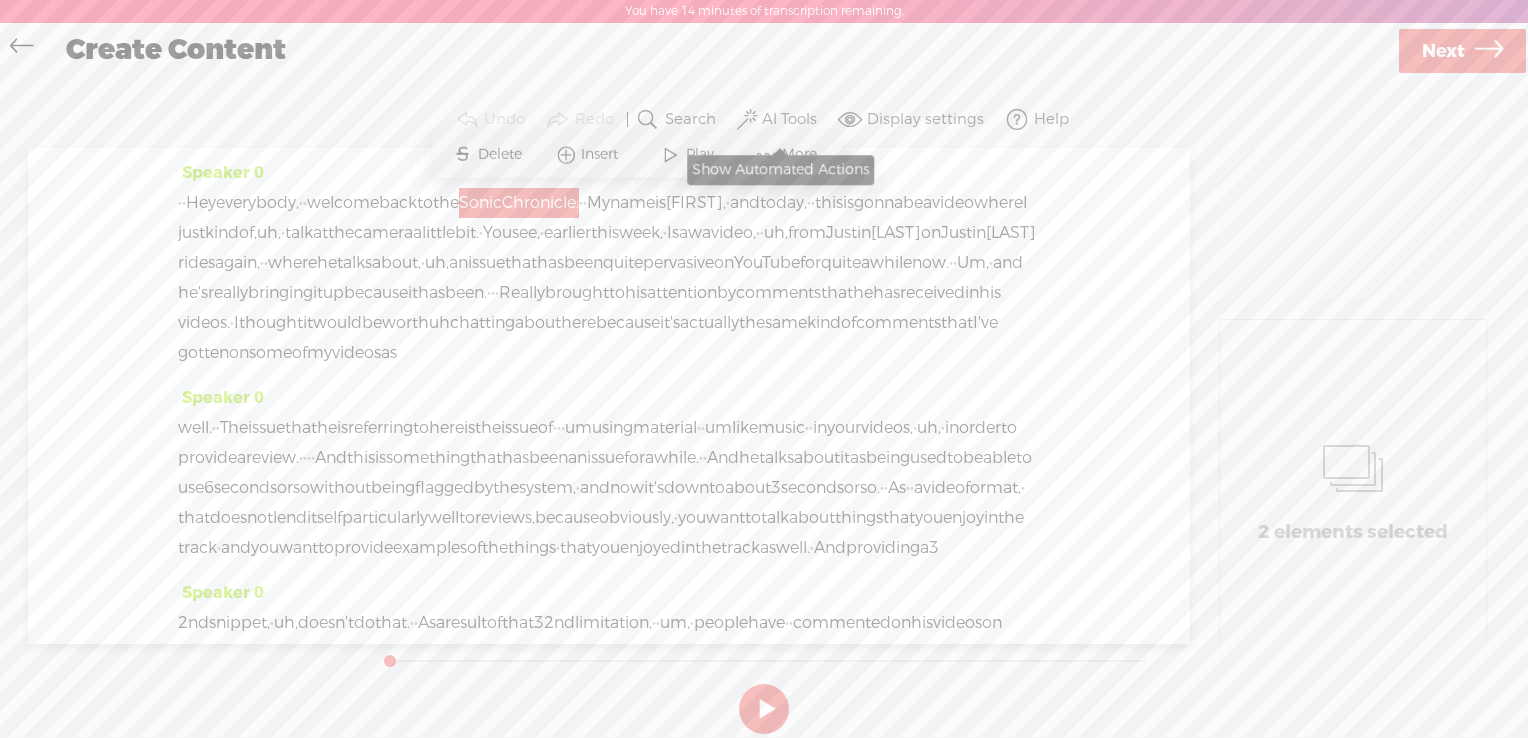 click on "AI Tools" at bounding box center [789, 120] 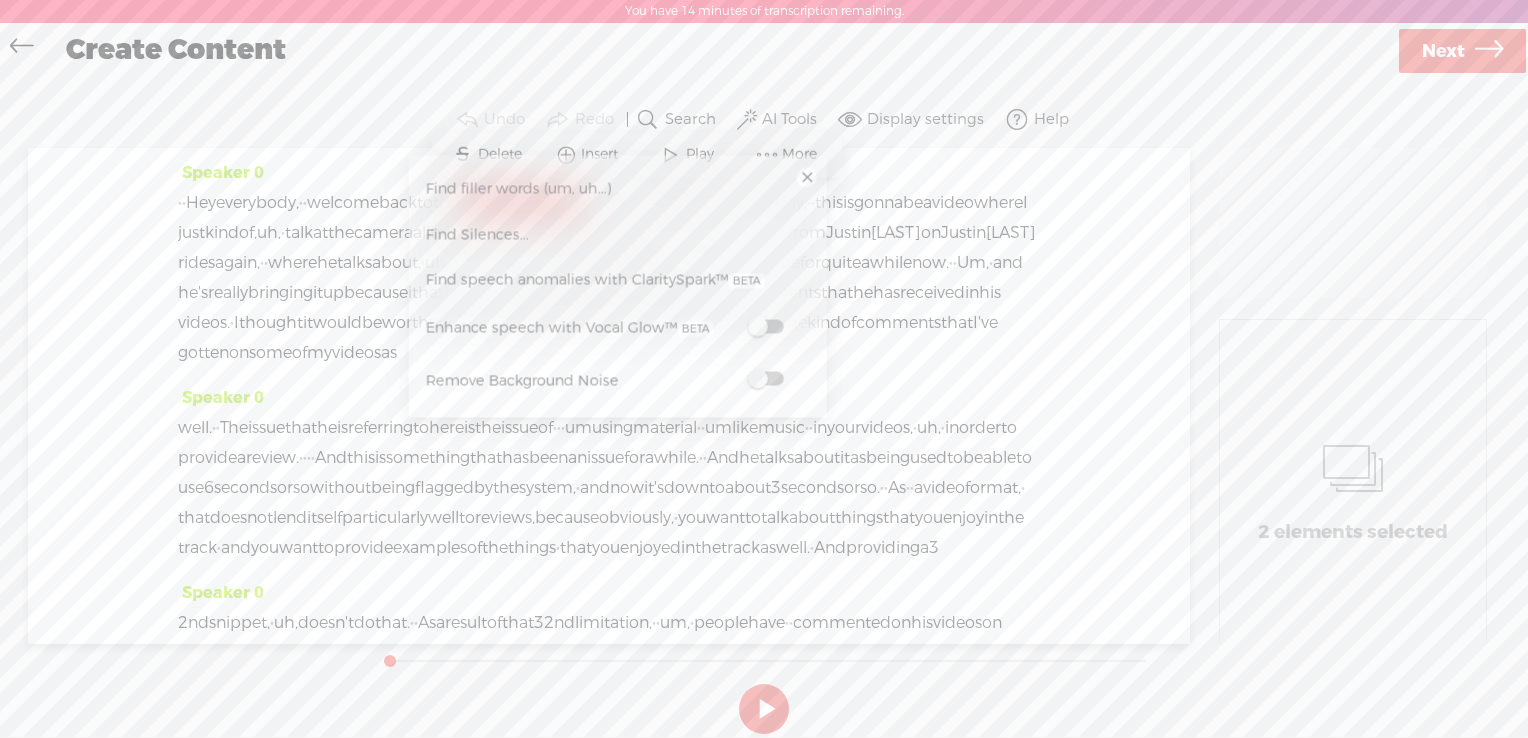 click on "his" at bounding box center (636, 293) 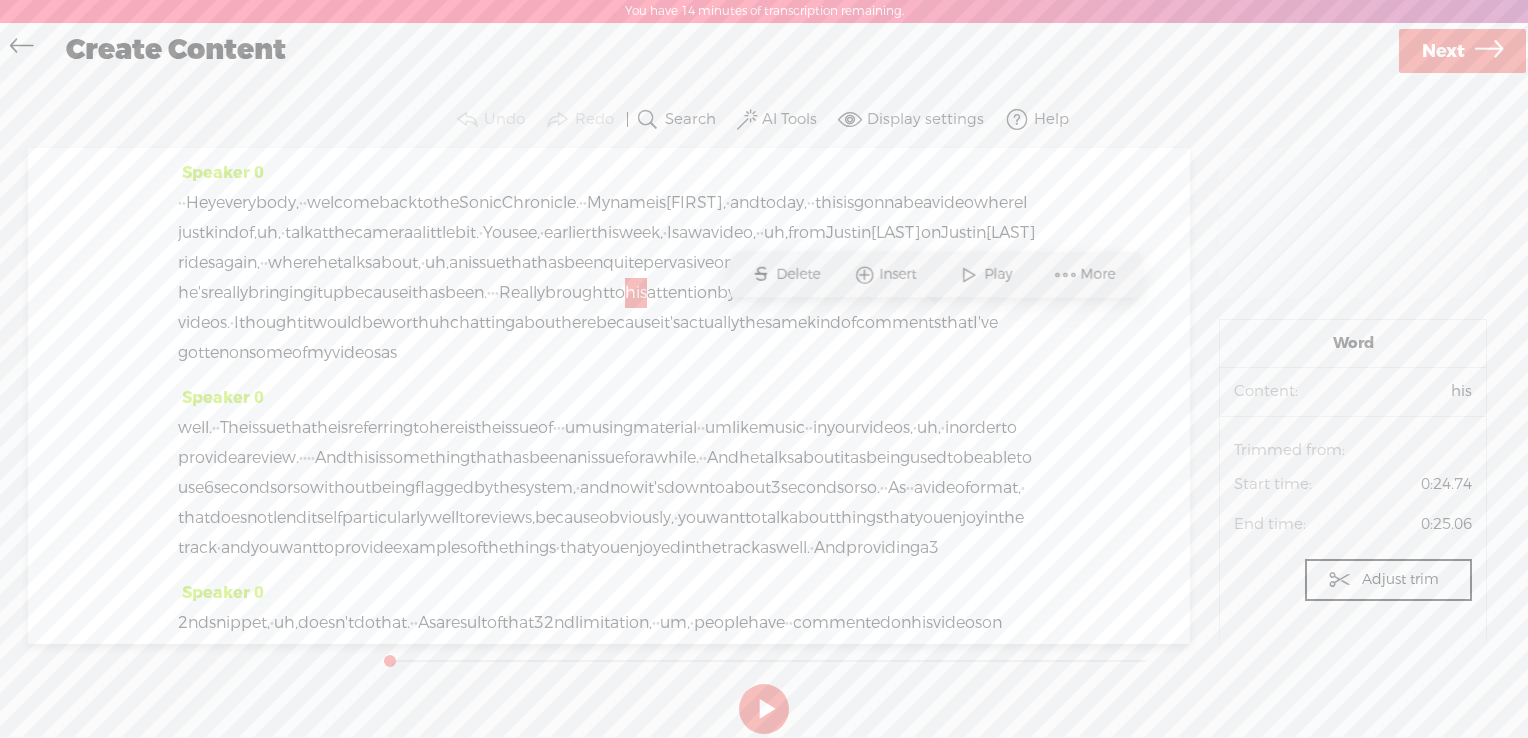 click on "Speaker 0
well.
·
·
The
issue
that
he
is
referring
to
here
is
the
issue
of
·
·
·
um
using
material
·
·
um
like
music
·
·
in
your
videos,
·
uh,
·
in
order
to
provide
a
review.
·
·
·
·
And
this
is
something" at bounding box center (609, 480) 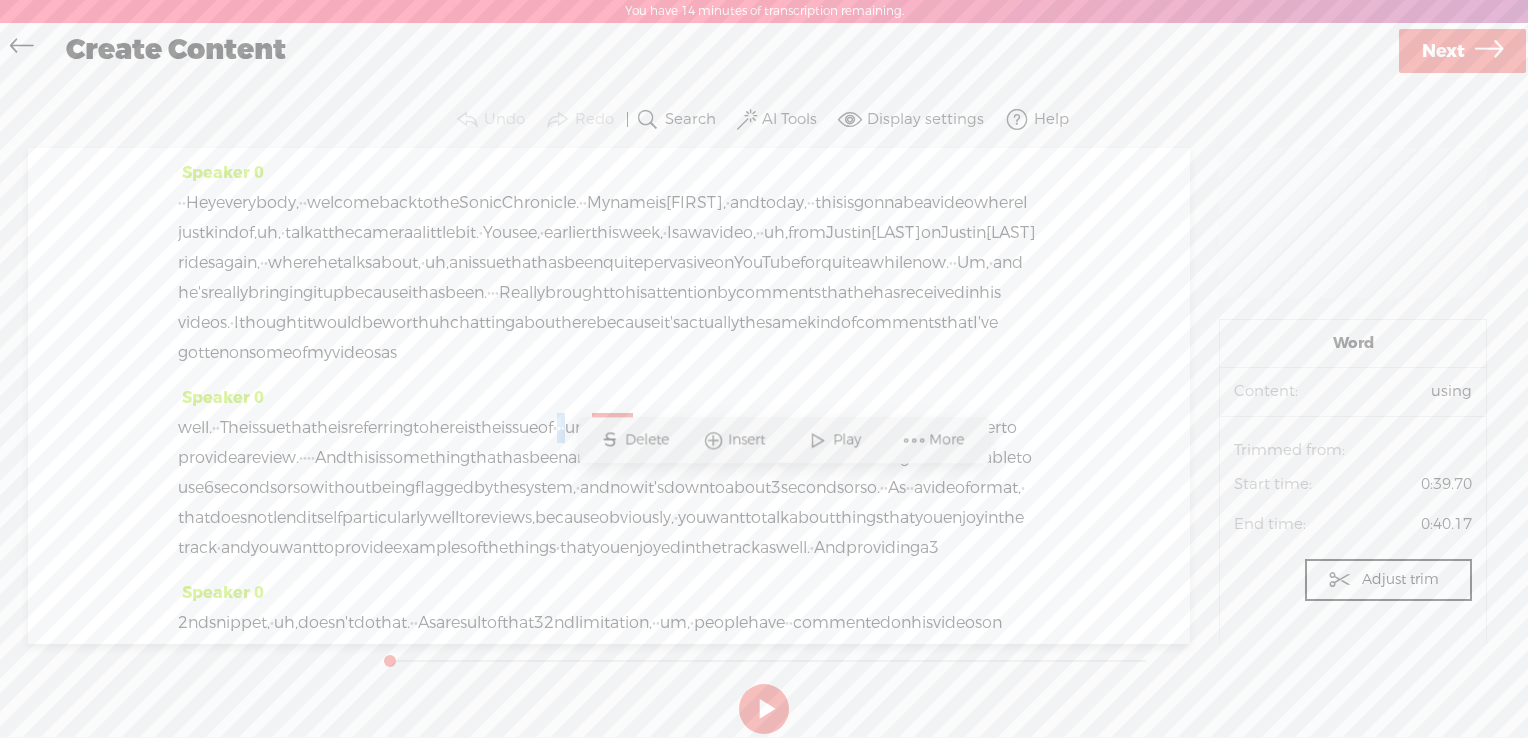 drag, startPoint x: 717, startPoint y: 493, endPoint x: 692, endPoint y: 491, distance: 25.079872 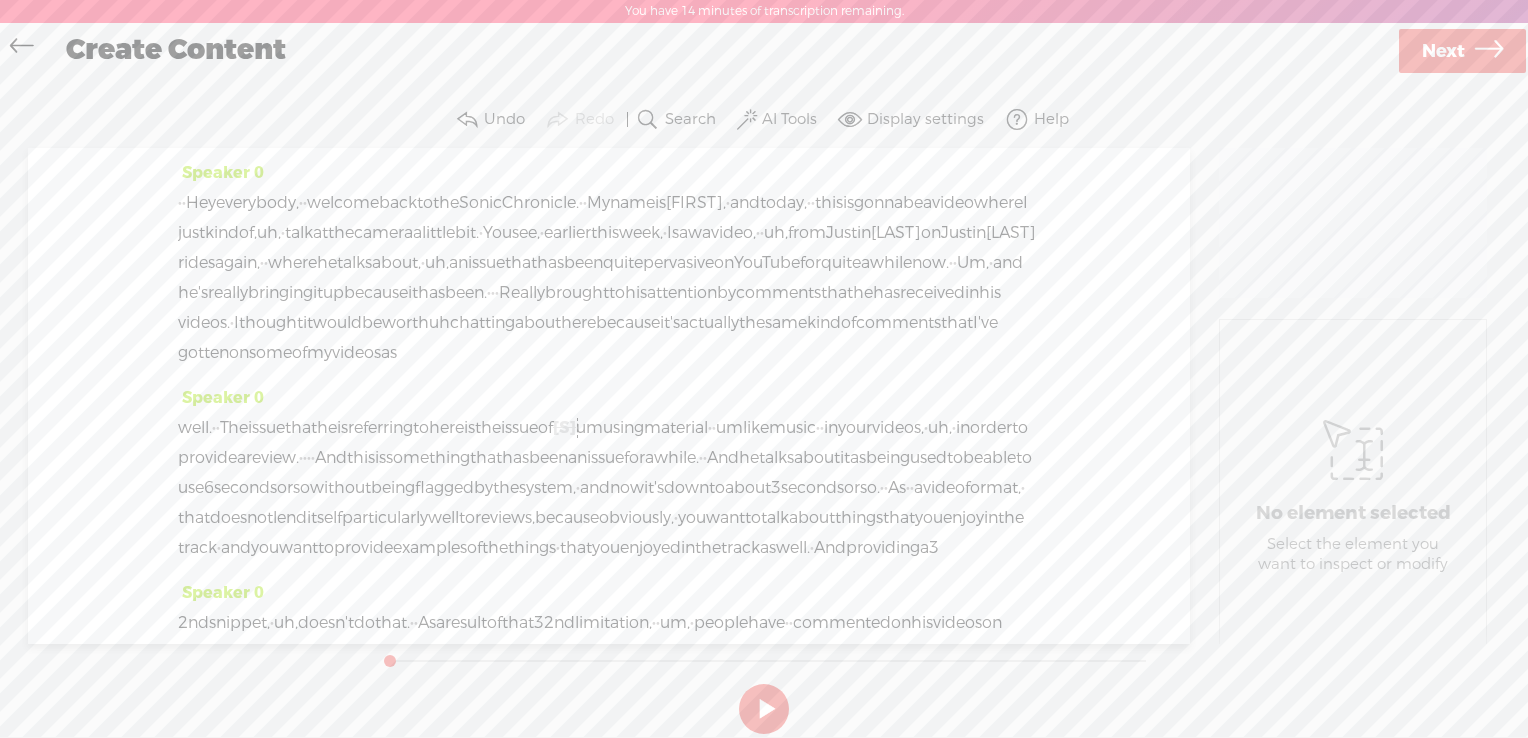 click on "AI Tools" at bounding box center [789, 120] 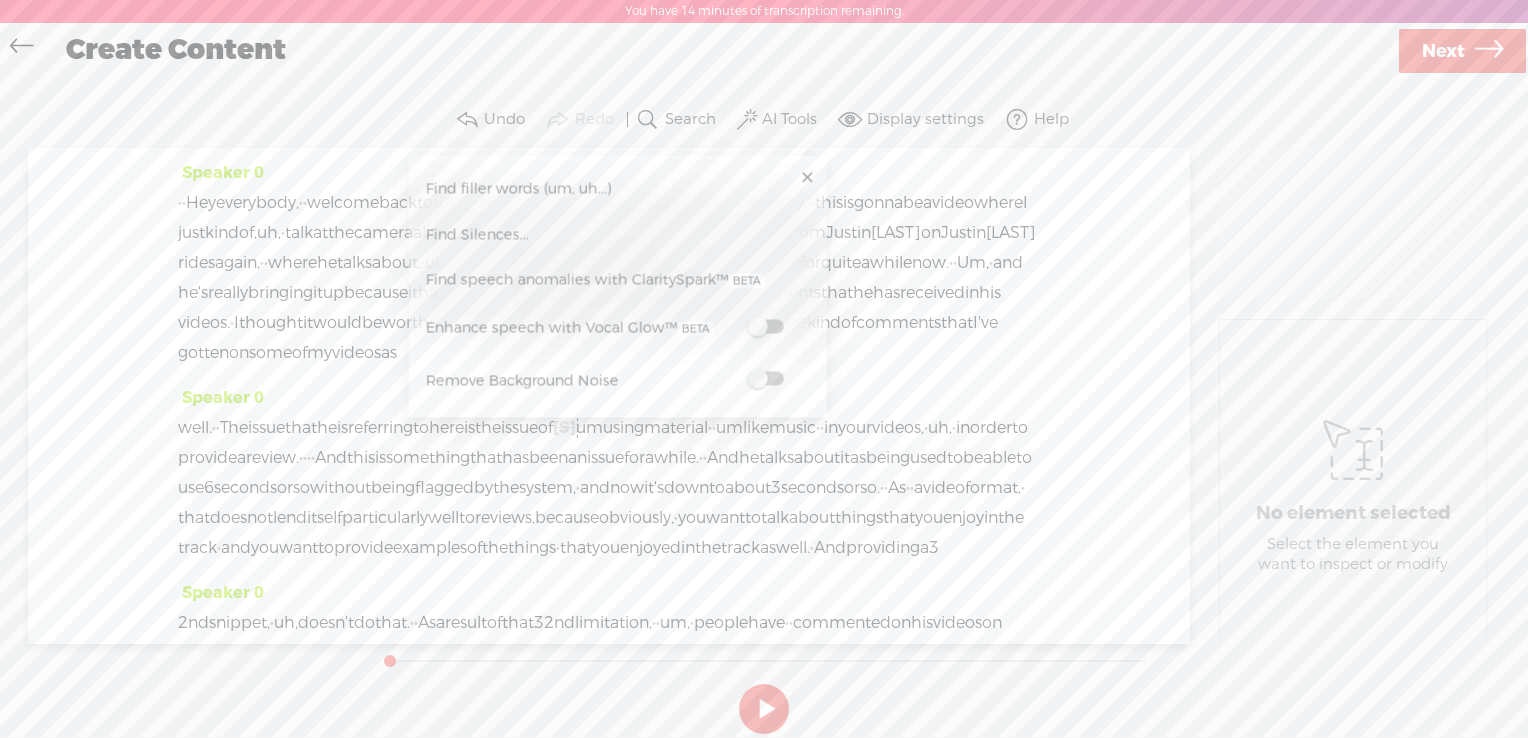 click on "Find Silences..." at bounding box center [617, 235] 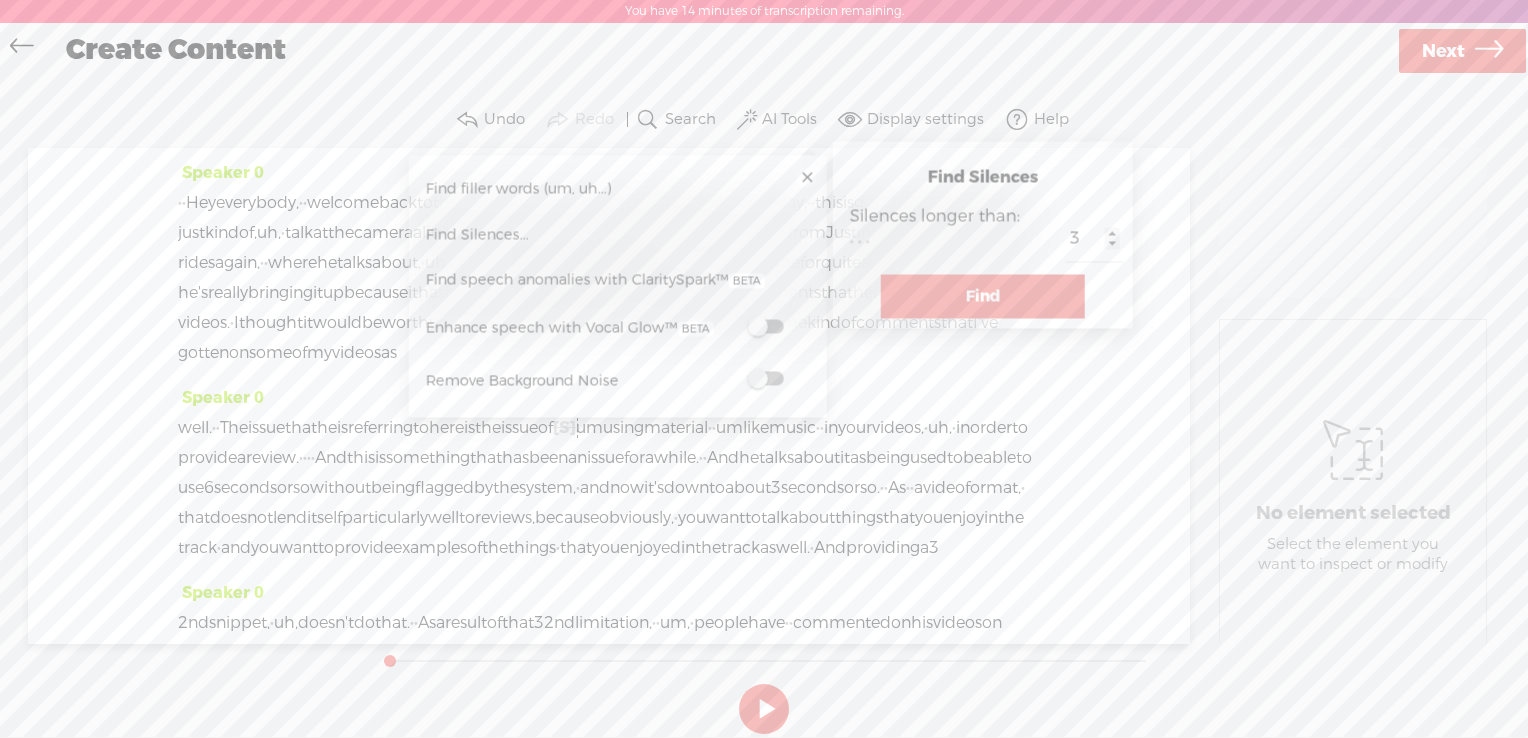 click on "Find" at bounding box center (983, 297) 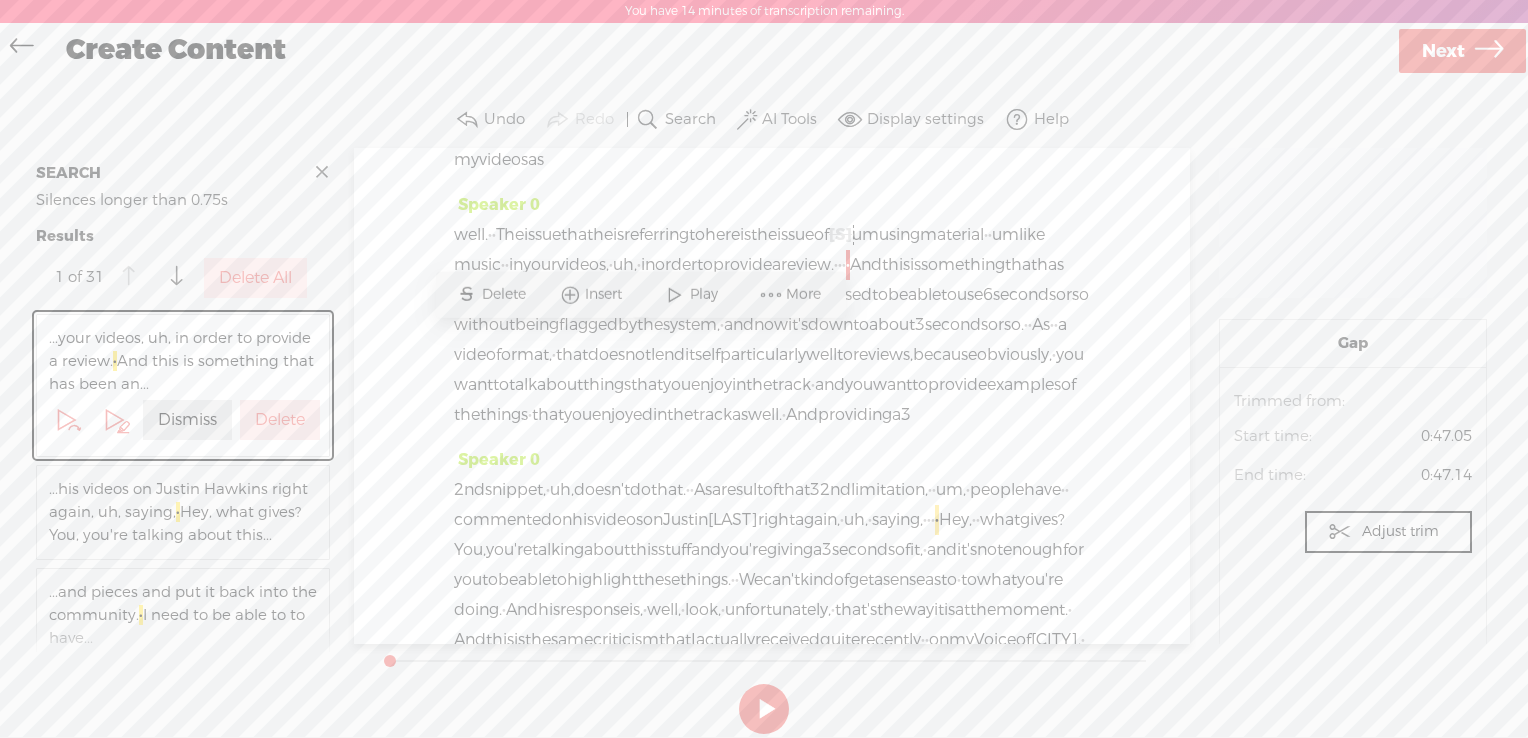 scroll, scrollTop: 265, scrollLeft: 0, axis: vertical 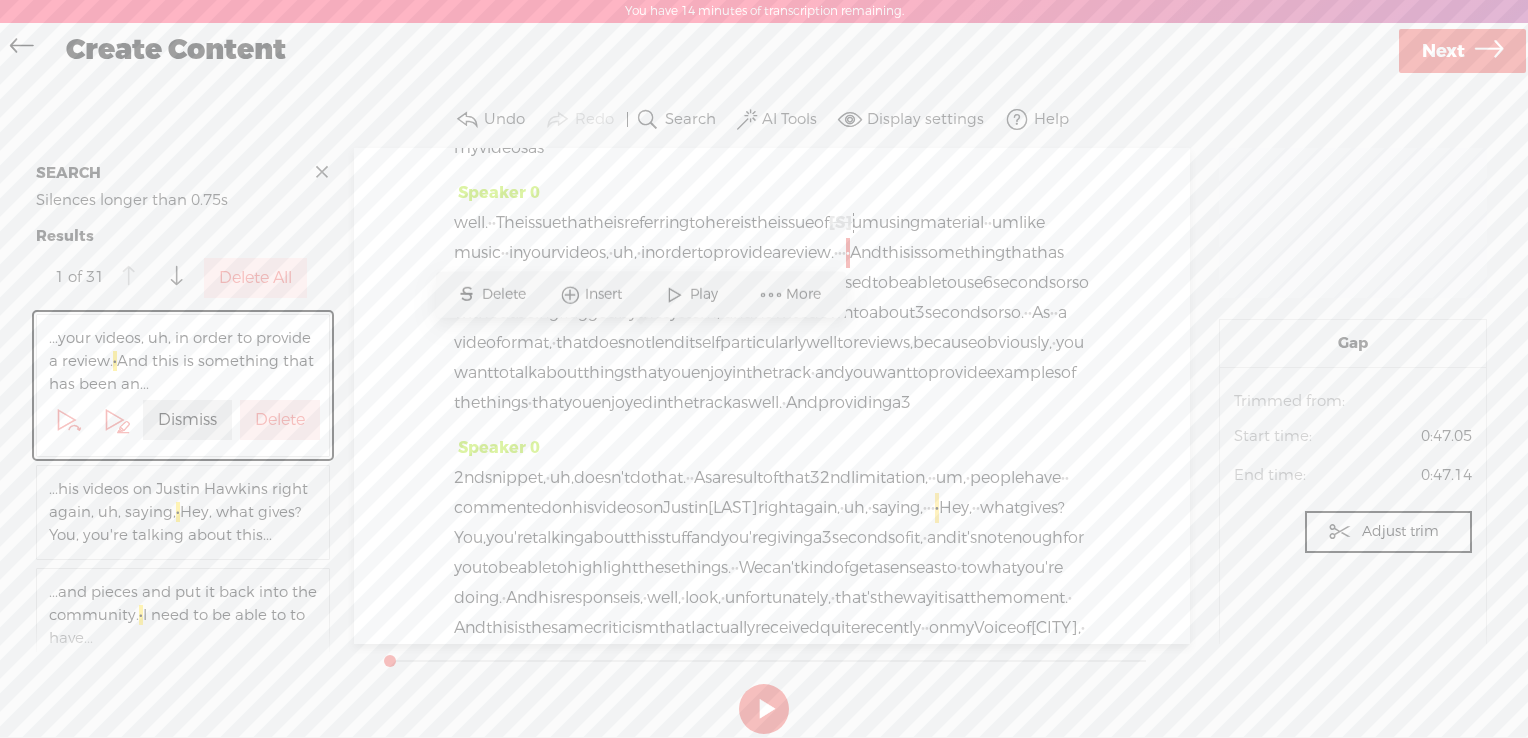 click on "Delete" at bounding box center [280, 420] 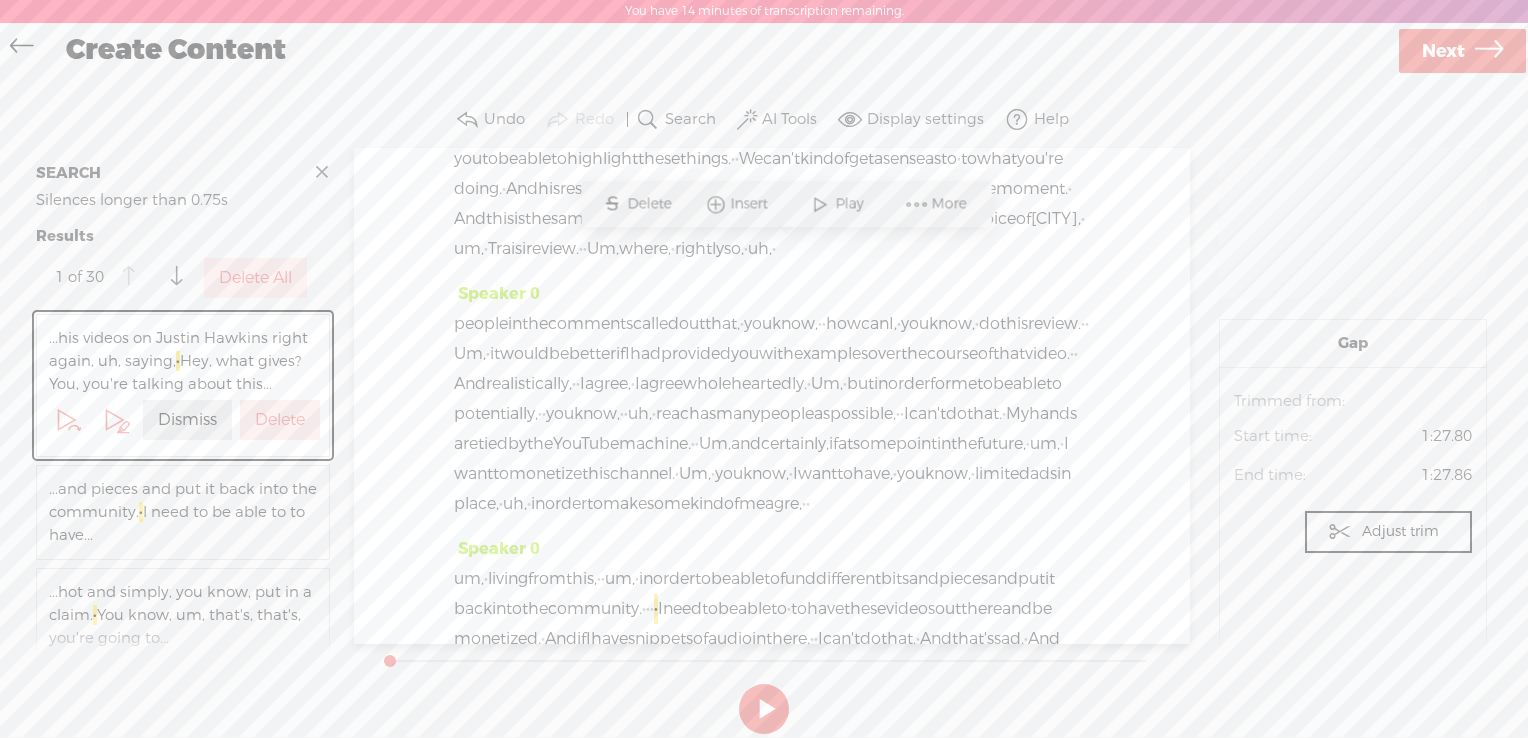 scroll, scrollTop: 701, scrollLeft: 0, axis: vertical 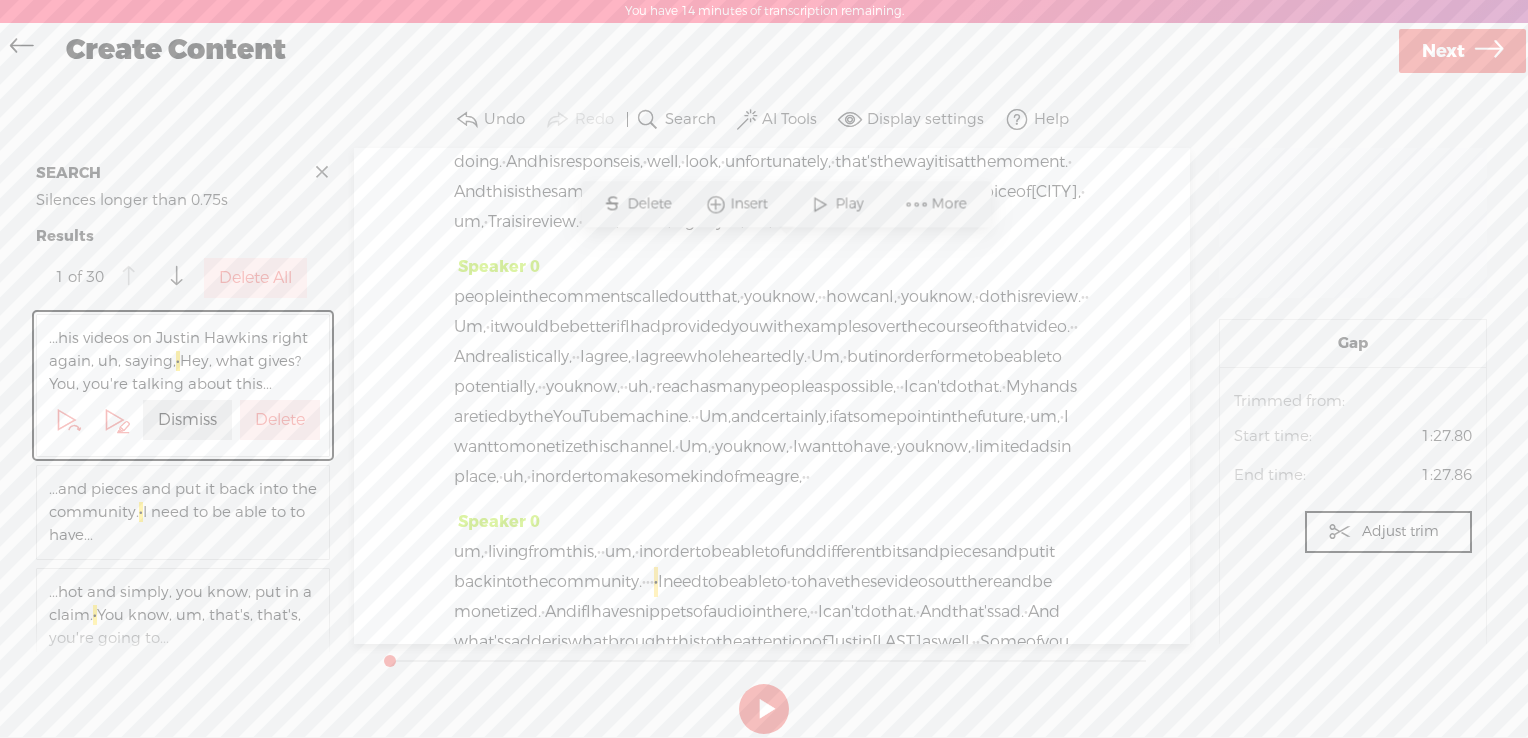 click on "Delete" at bounding box center [280, 420] 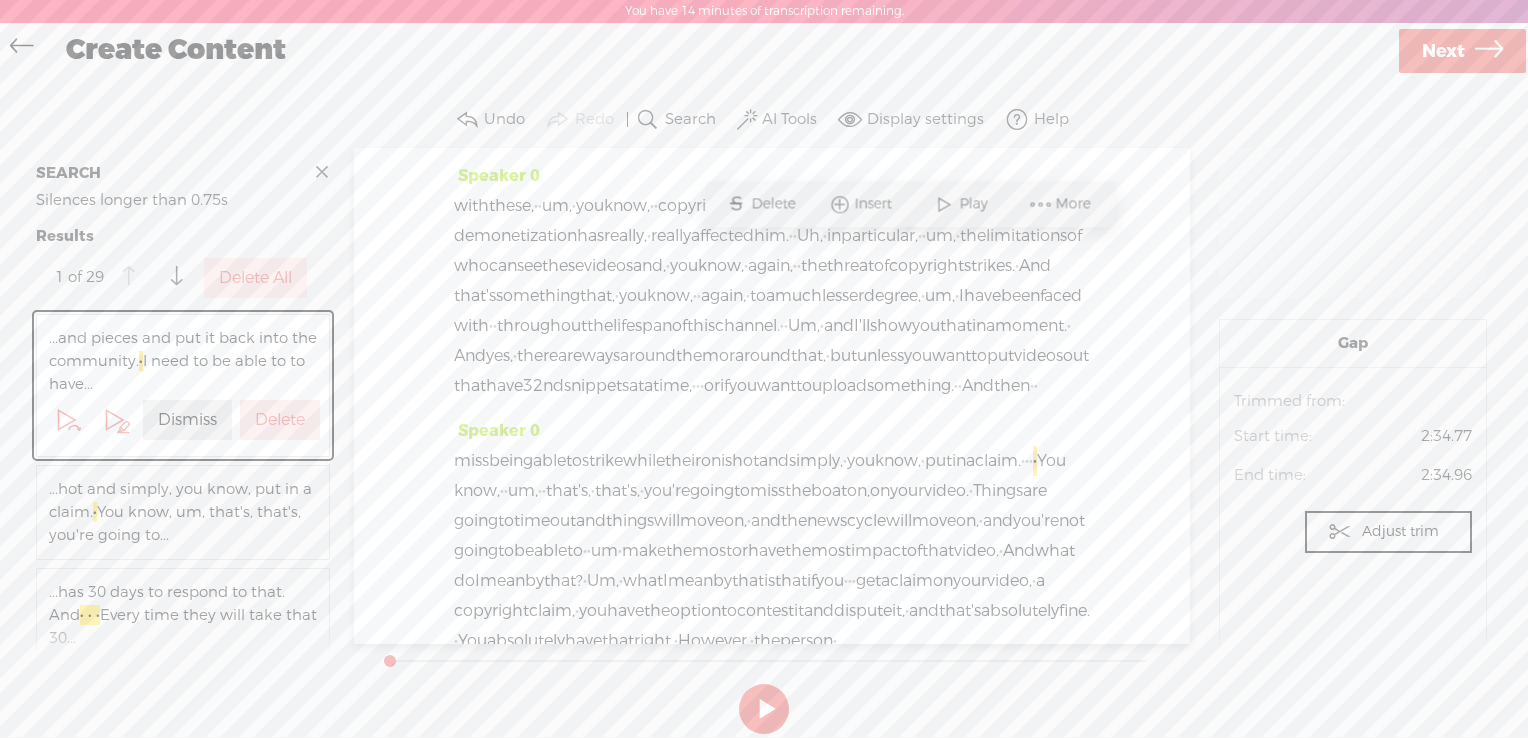 click on "Delete" at bounding box center (280, 420) 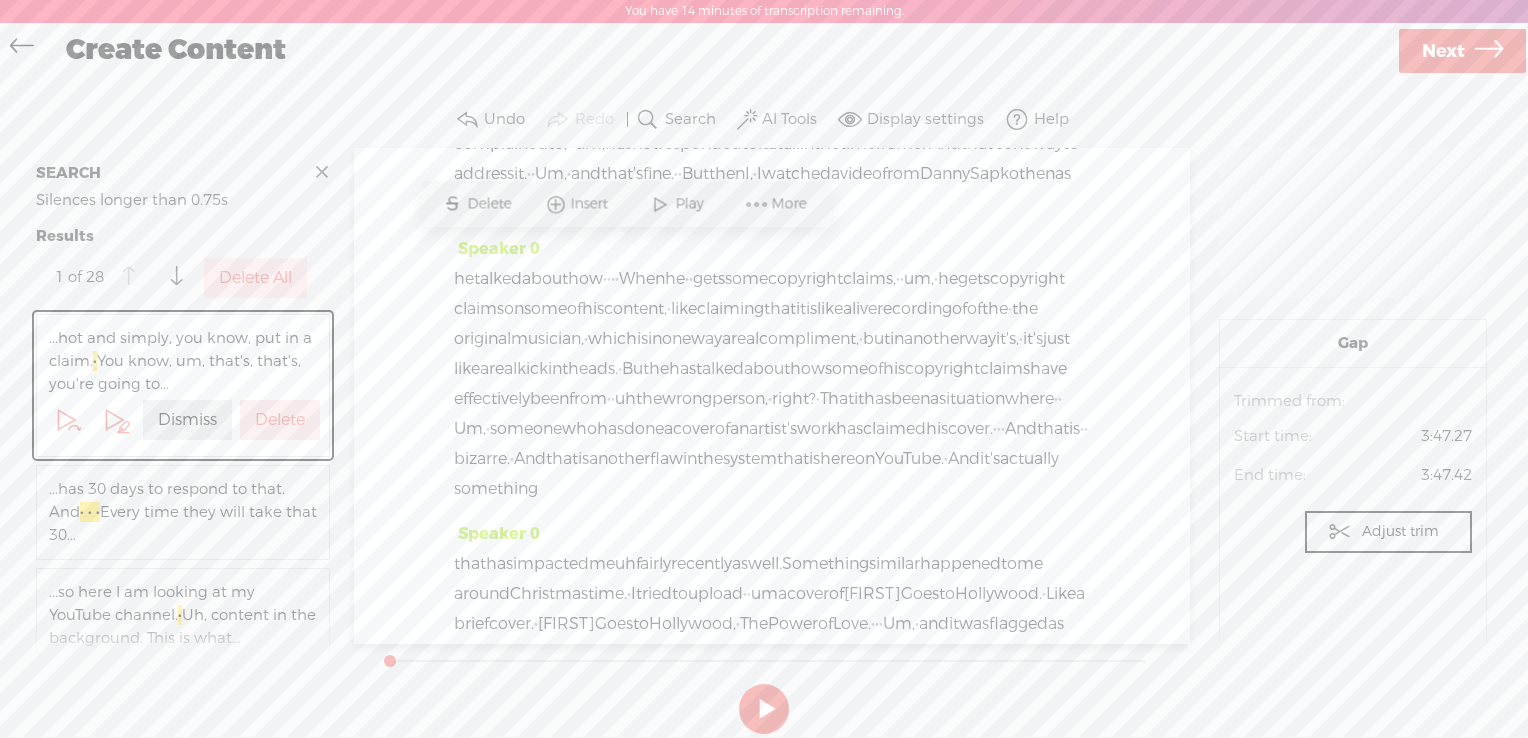 click on "Delete" at bounding box center [280, 420] 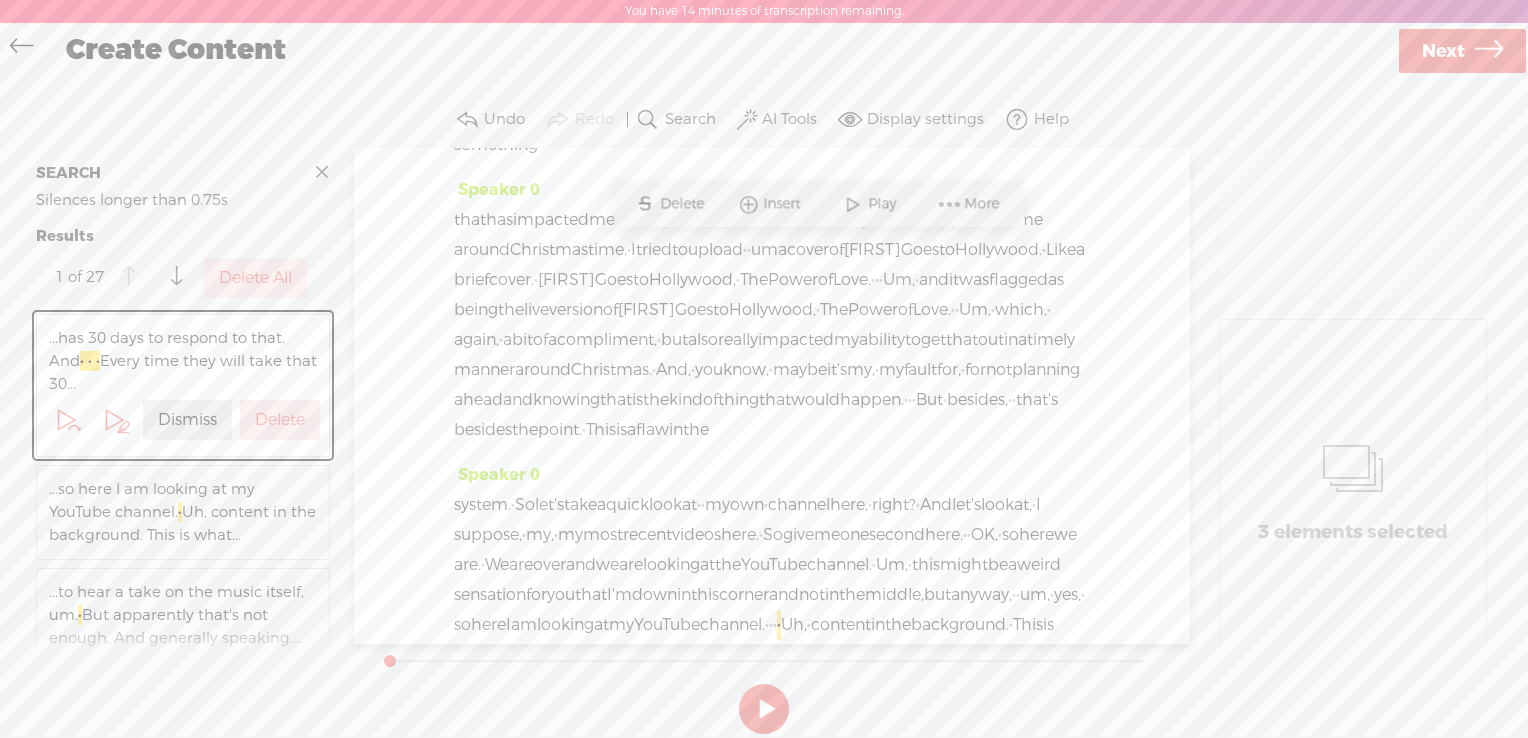 click on "Delete" at bounding box center (280, 420) 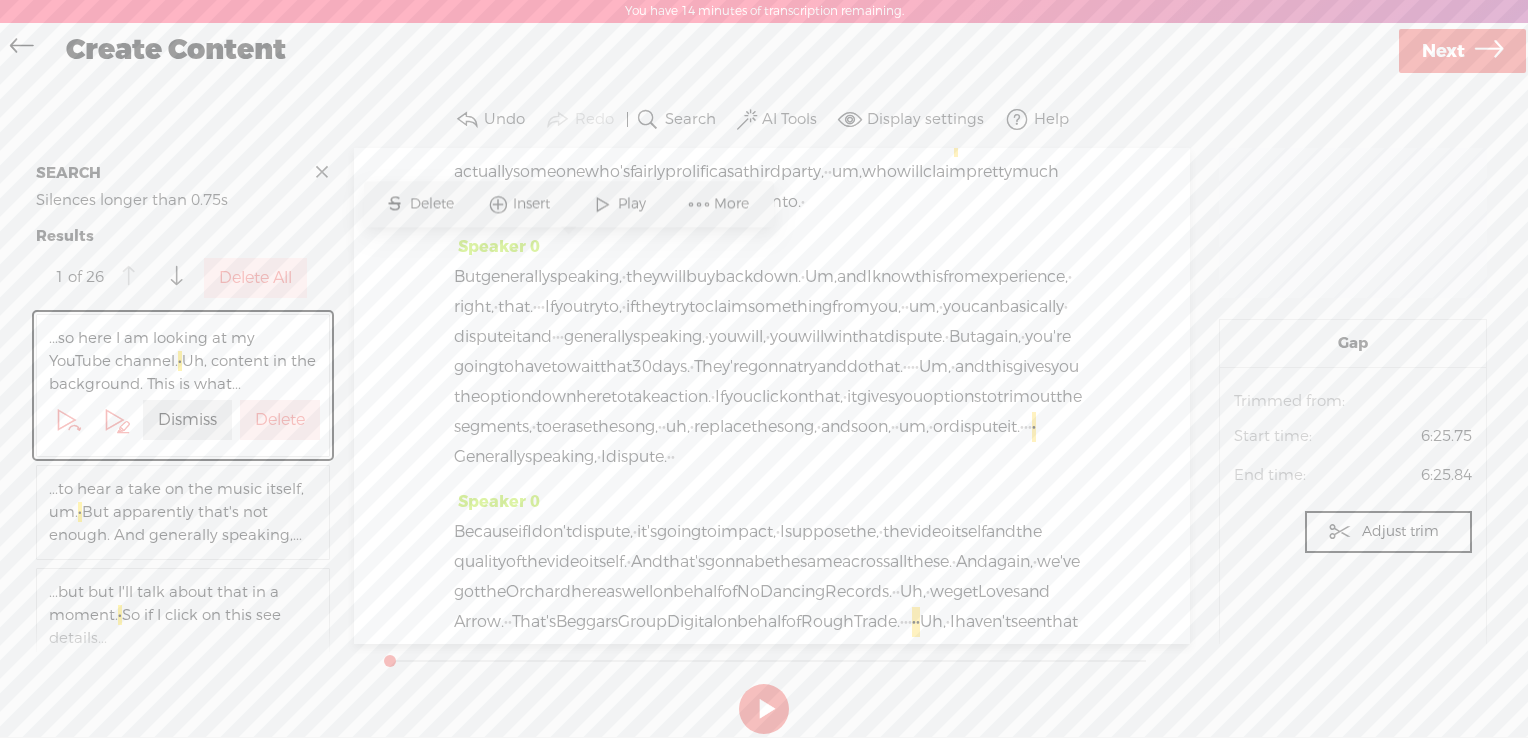 click on "Delete" at bounding box center [280, 420] 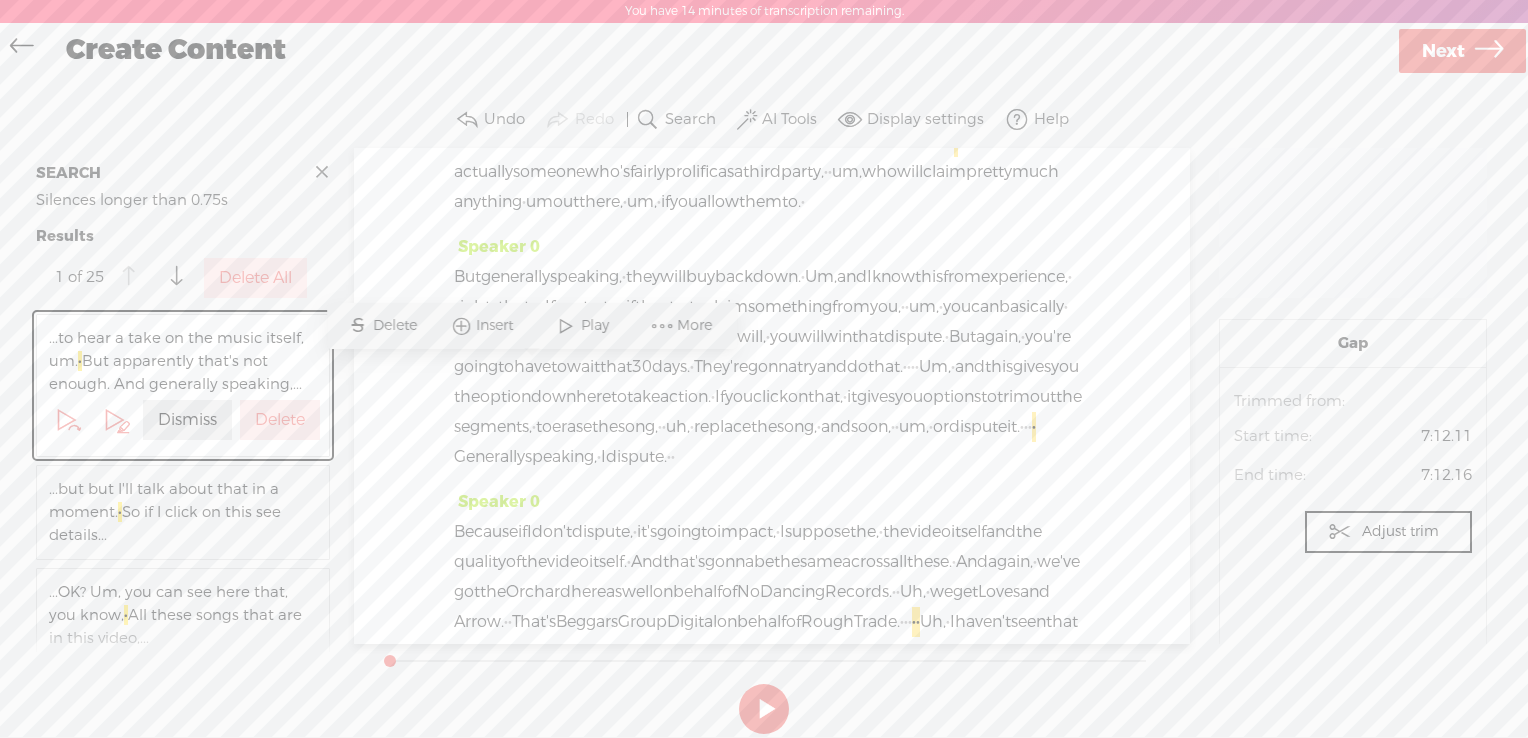 scroll, scrollTop: 4098, scrollLeft: 0, axis: vertical 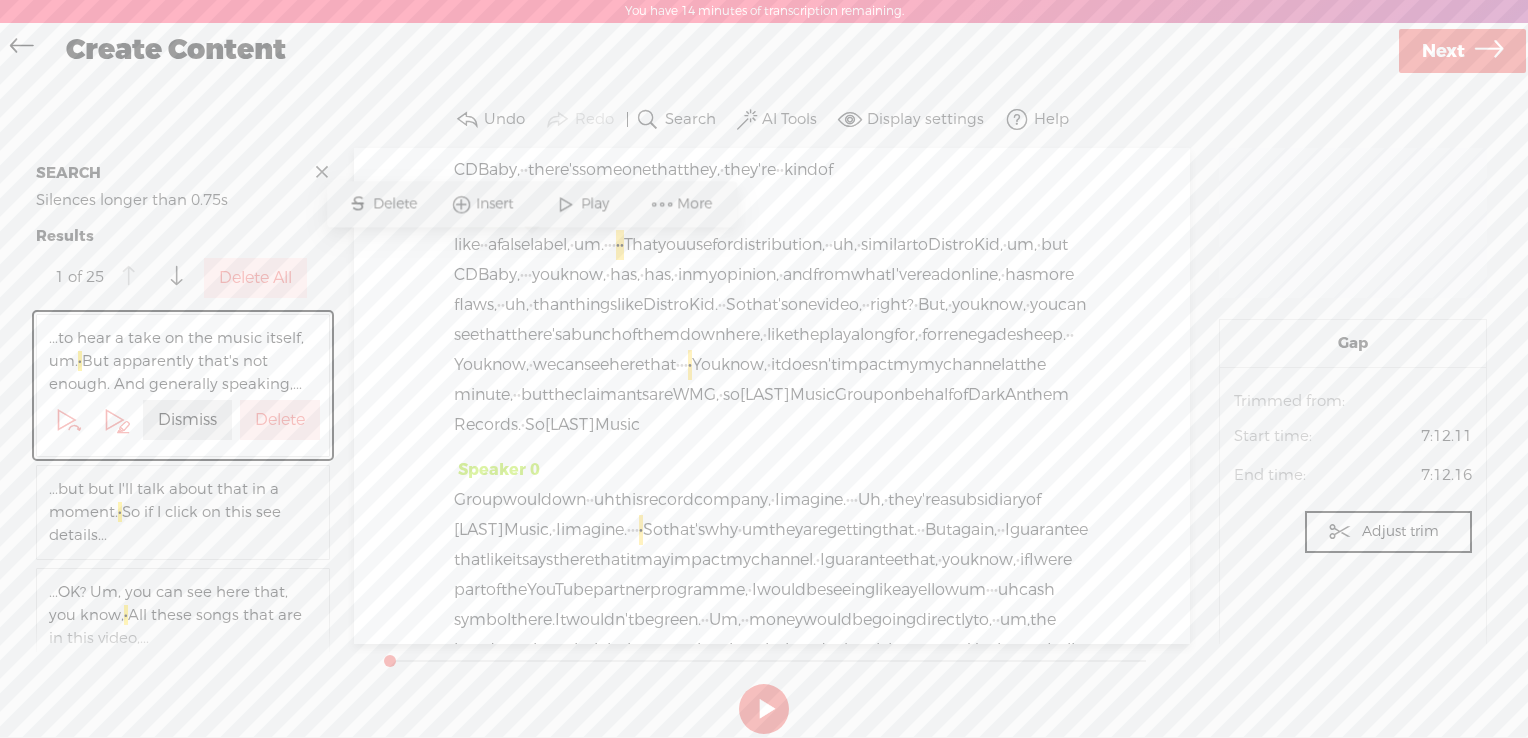 click on "Delete" at bounding box center (280, 420) 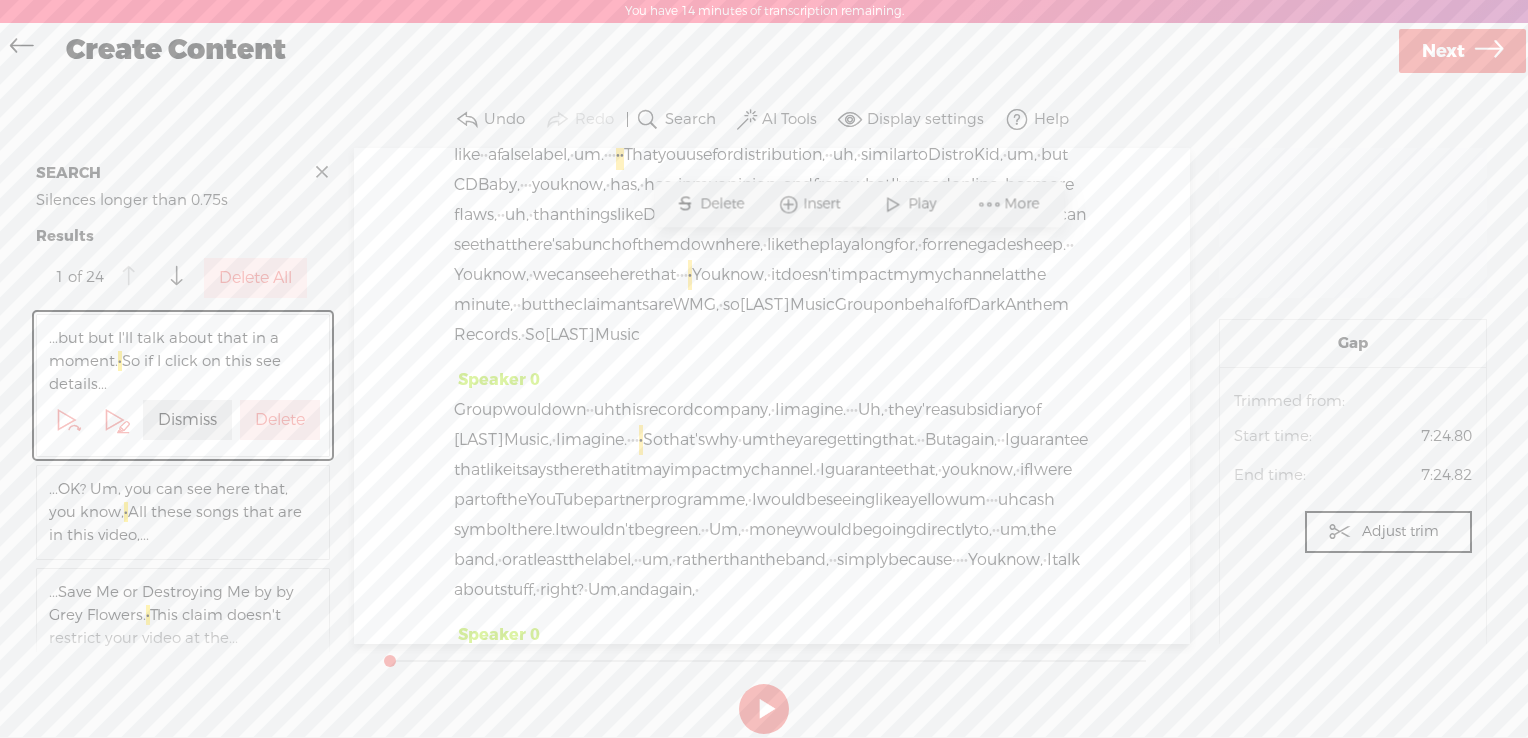 click on "Delete" at bounding box center (280, 420) 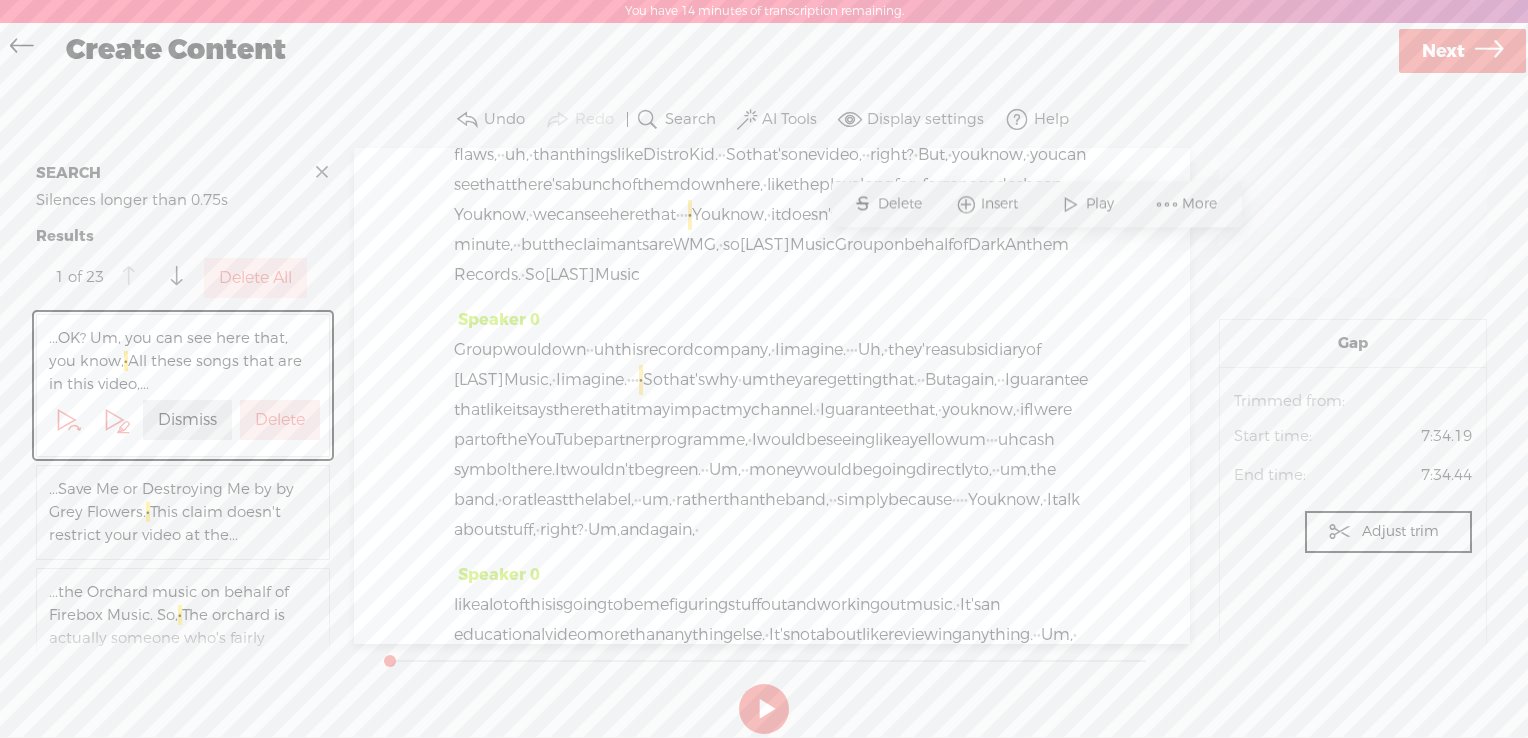 click on "Delete" at bounding box center (280, 420) 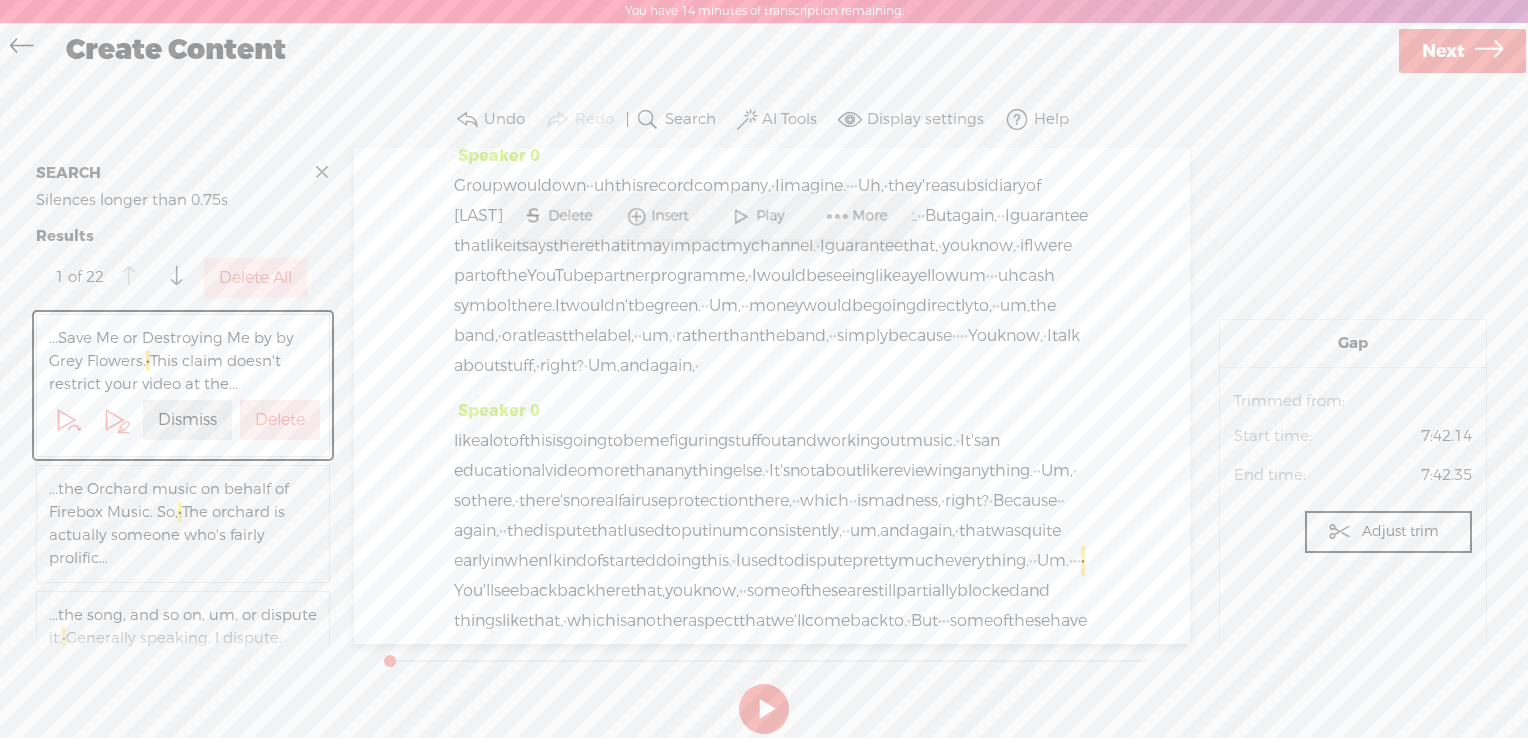 scroll, scrollTop: 4412, scrollLeft: 0, axis: vertical 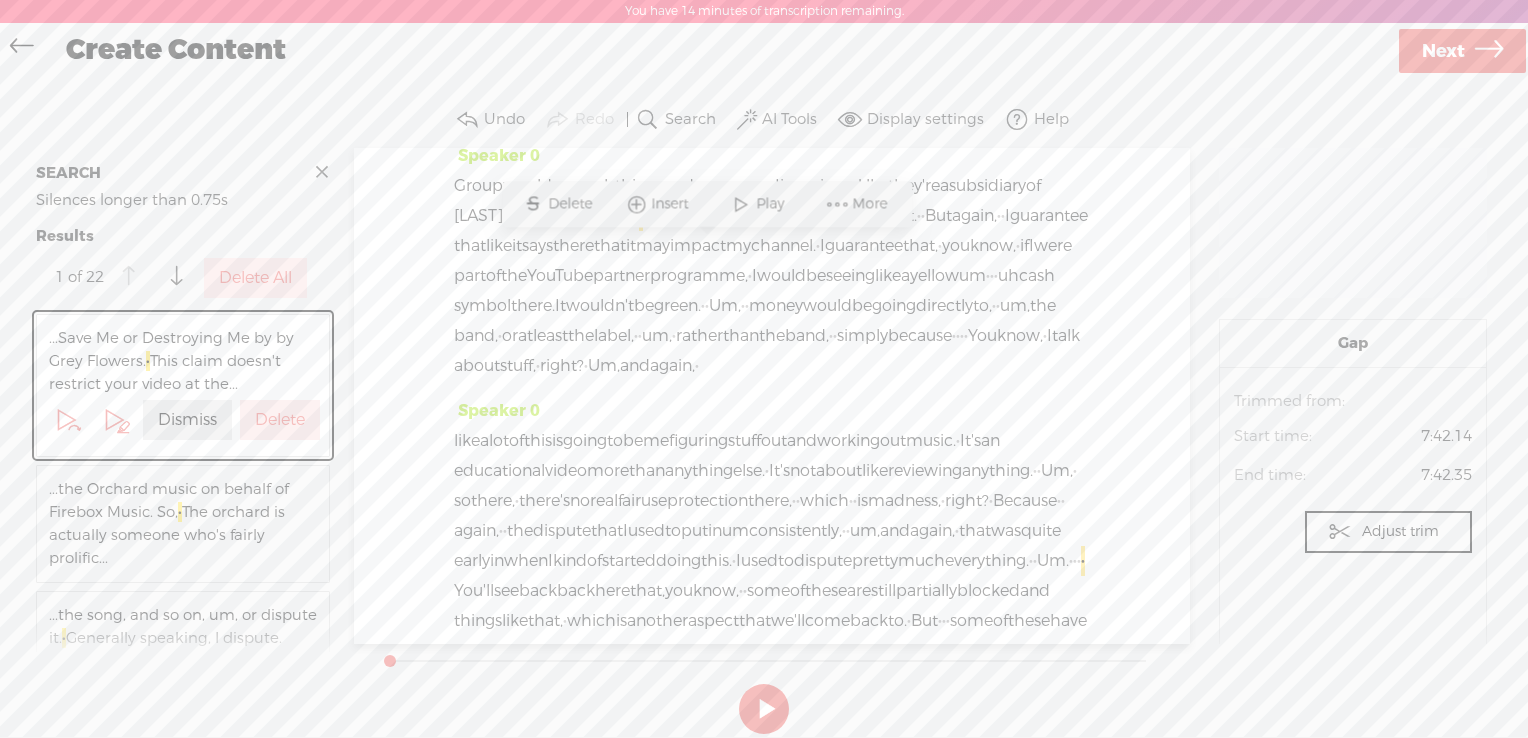 click on "Delete" at bounding box center [280, 420] 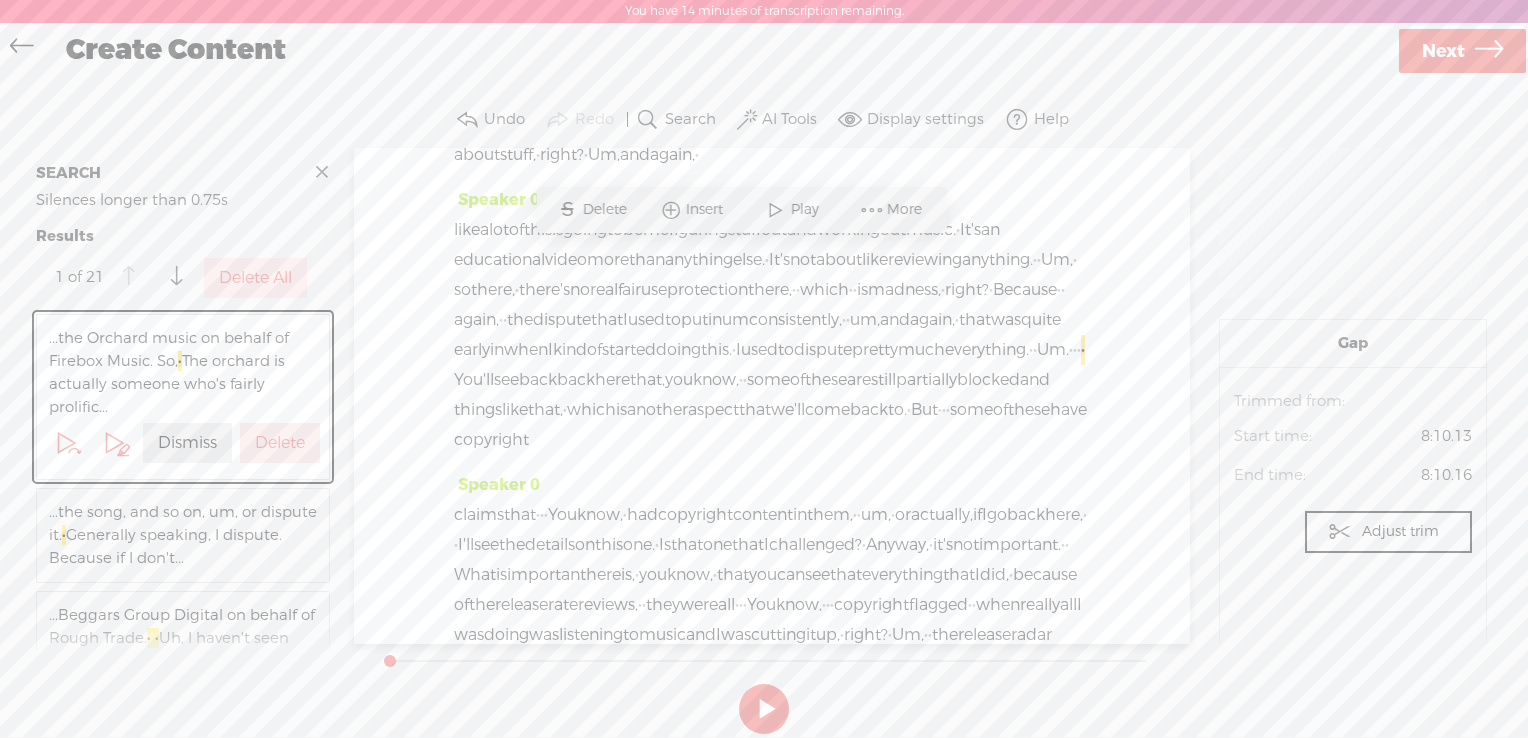 scroll, scrollTop: 4623, scrollLeft: 0, axis: vertical 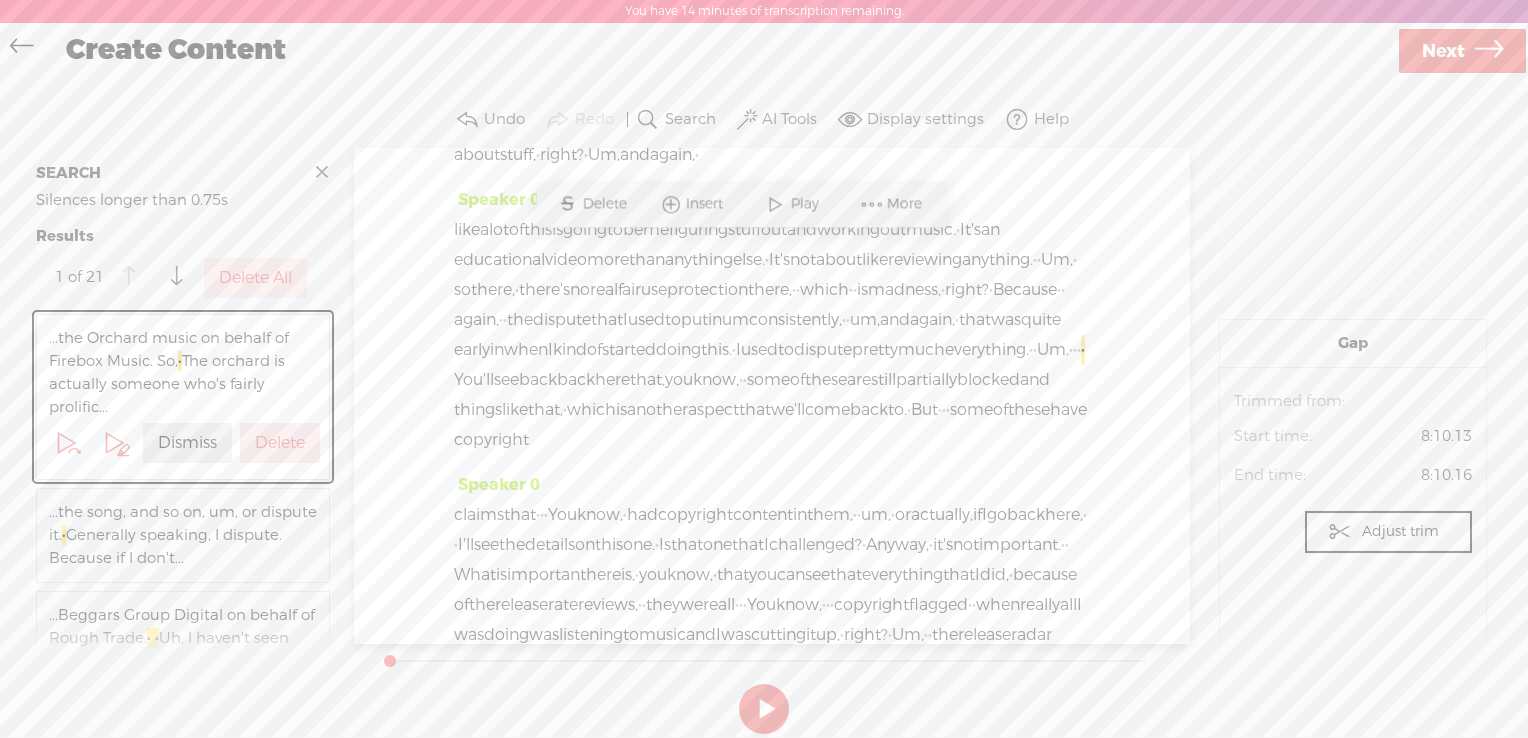 click on "Delete" at bounding box center (280, 443) 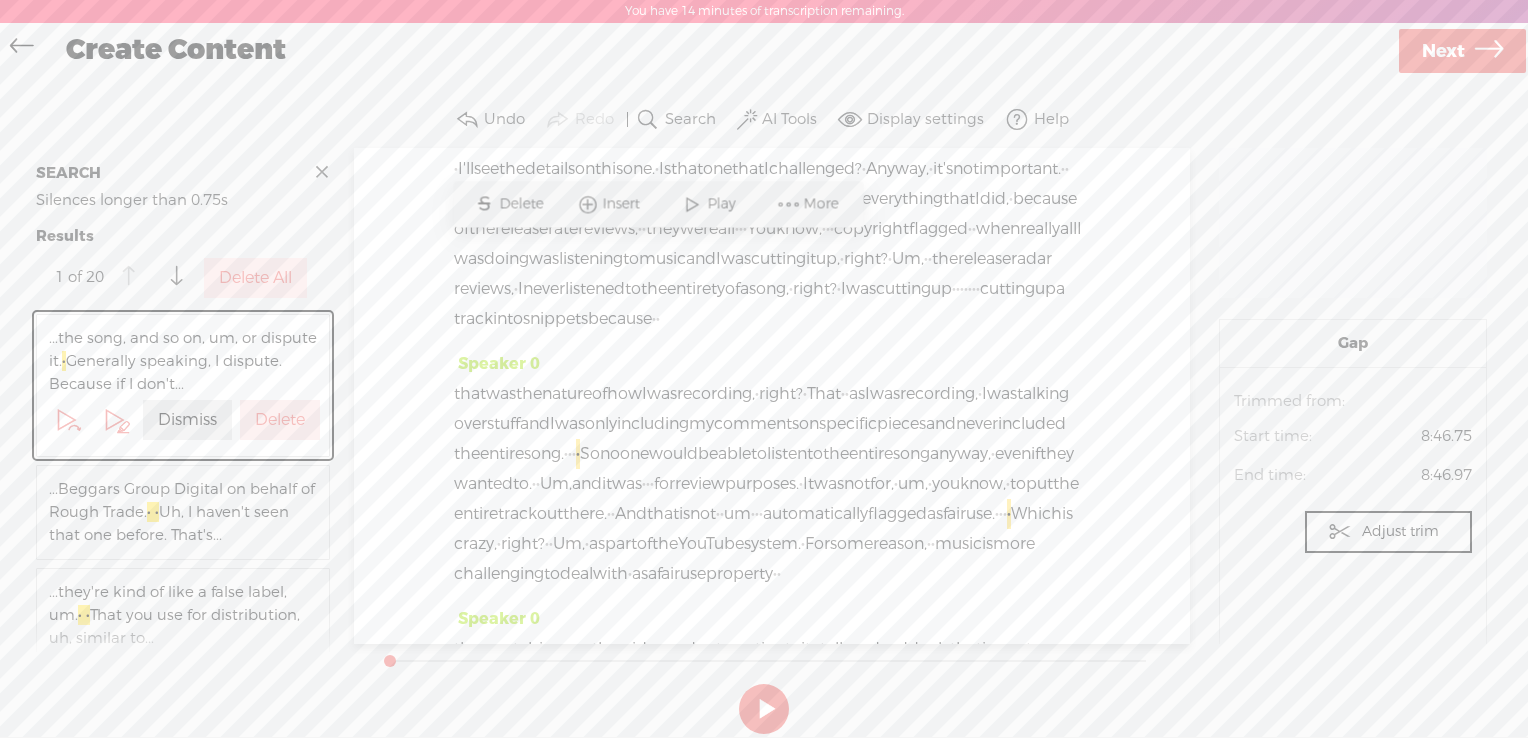 click on "Delete" at bounding box center (280, 420) 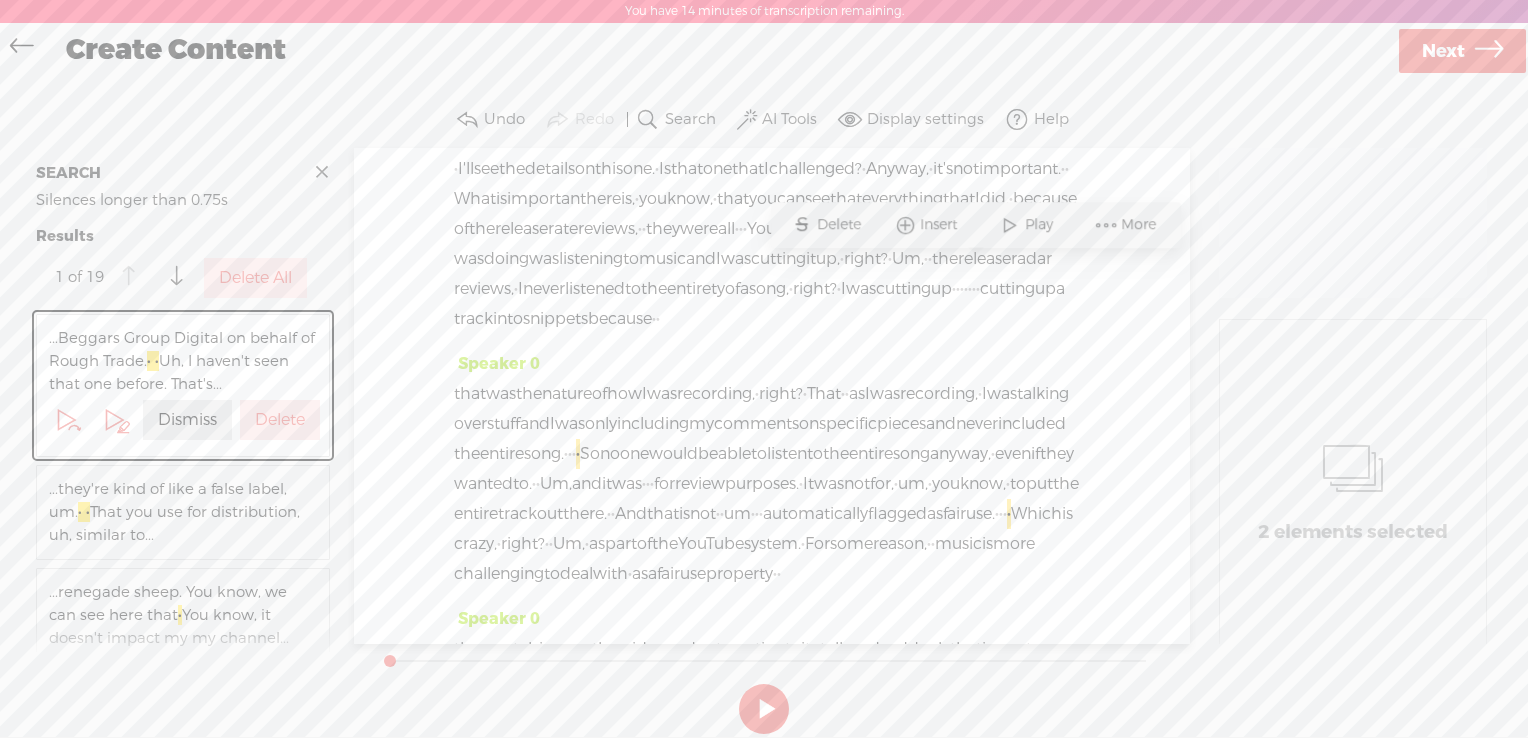 scroll, scrollTop: 5194, scrollLeft: 0, axis: vertical 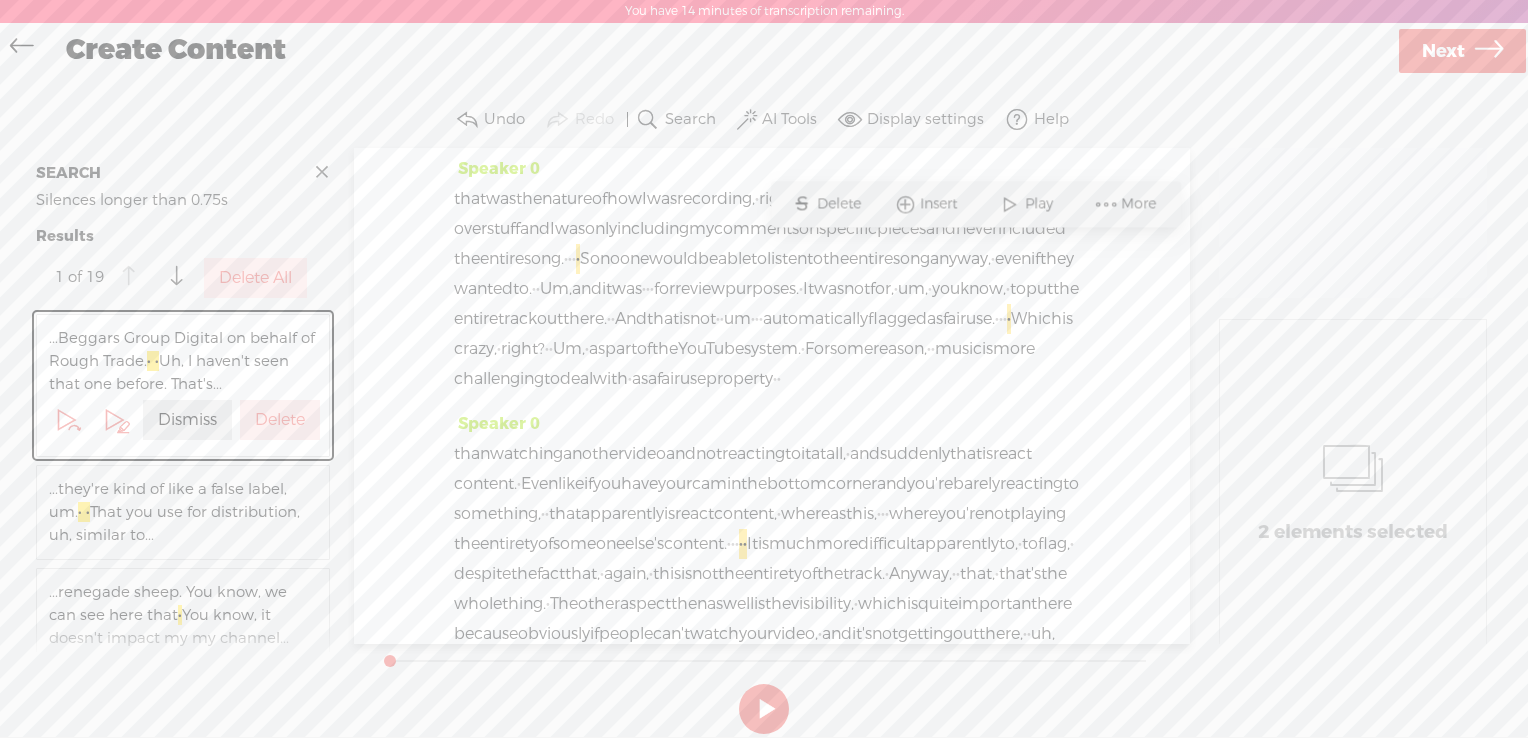 click on "Delete" at bounding box center (280, 420) 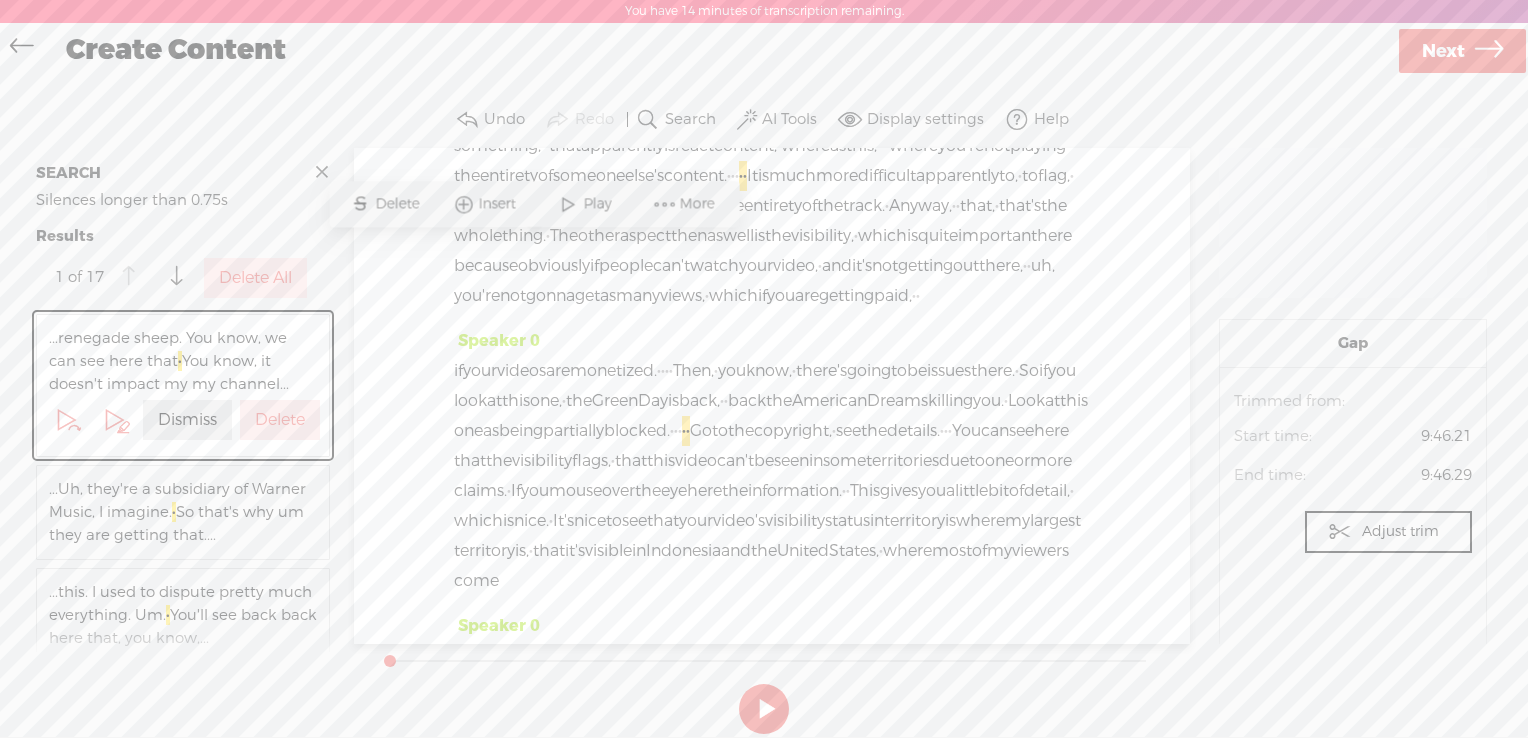 click on "Delete" at bounding box center (280, 420) 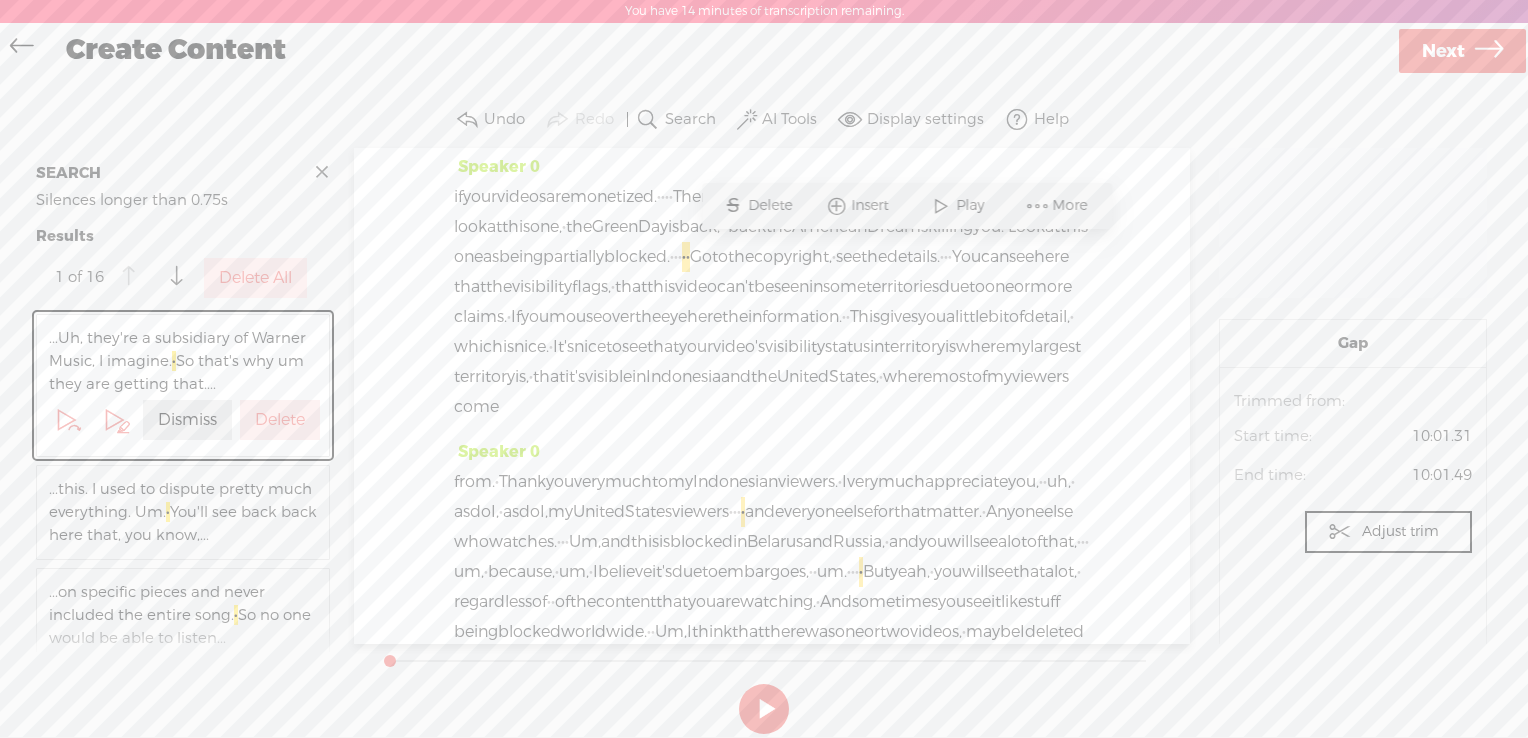 click on "Delete" at bounding box center (280, 420) 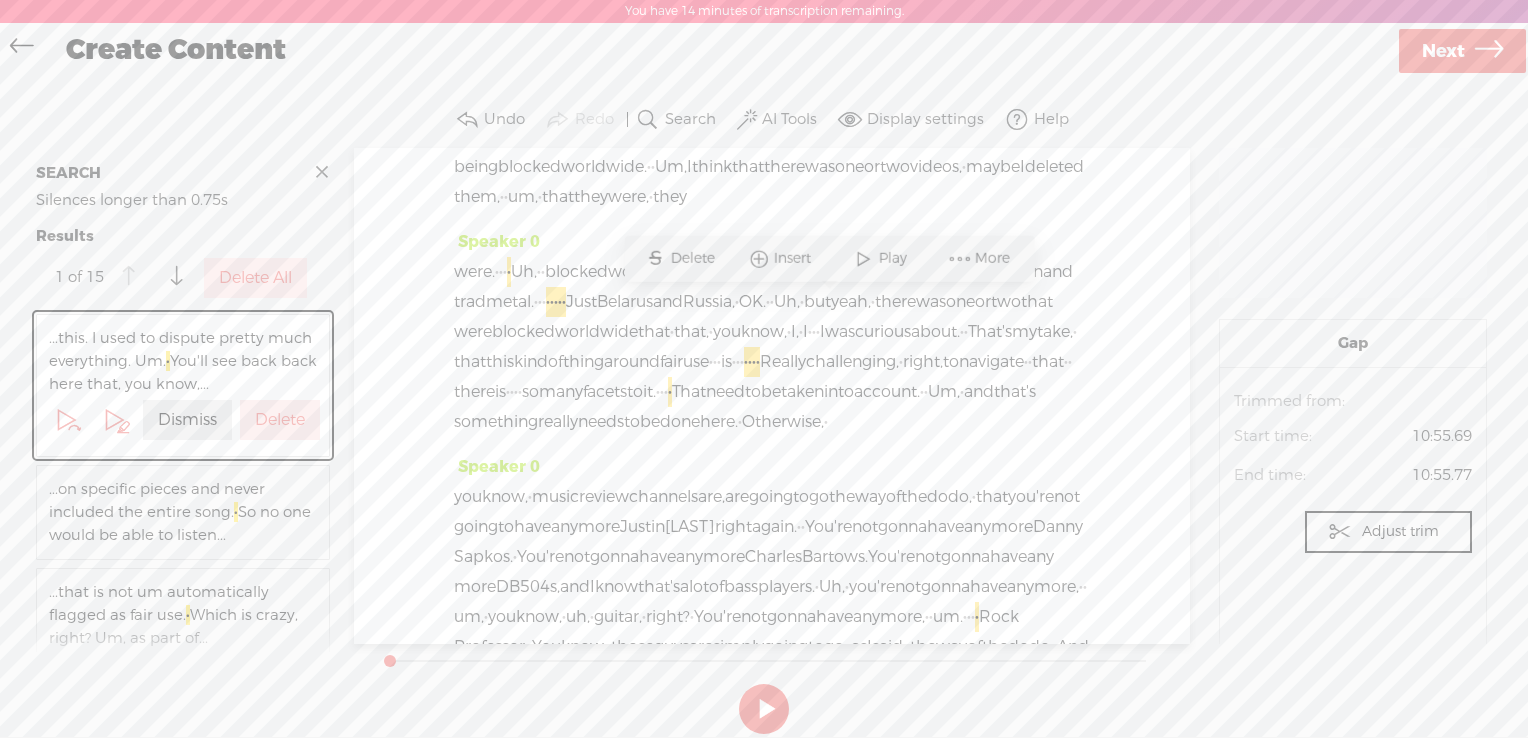 scroll, scrollTop: 6202, scrollLeft: 0, axis: vertical 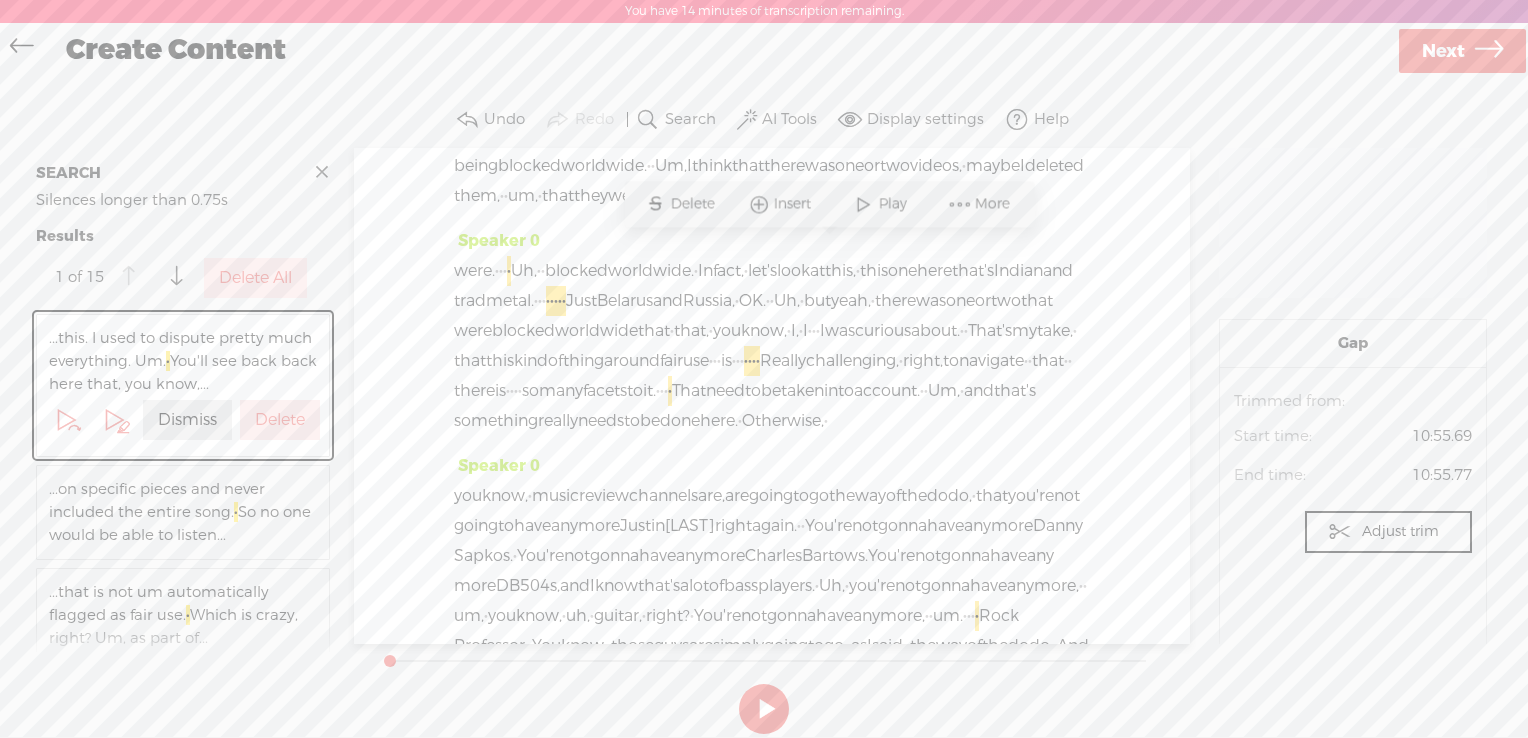 click on "Delete All" at bounding box center [255, 278] 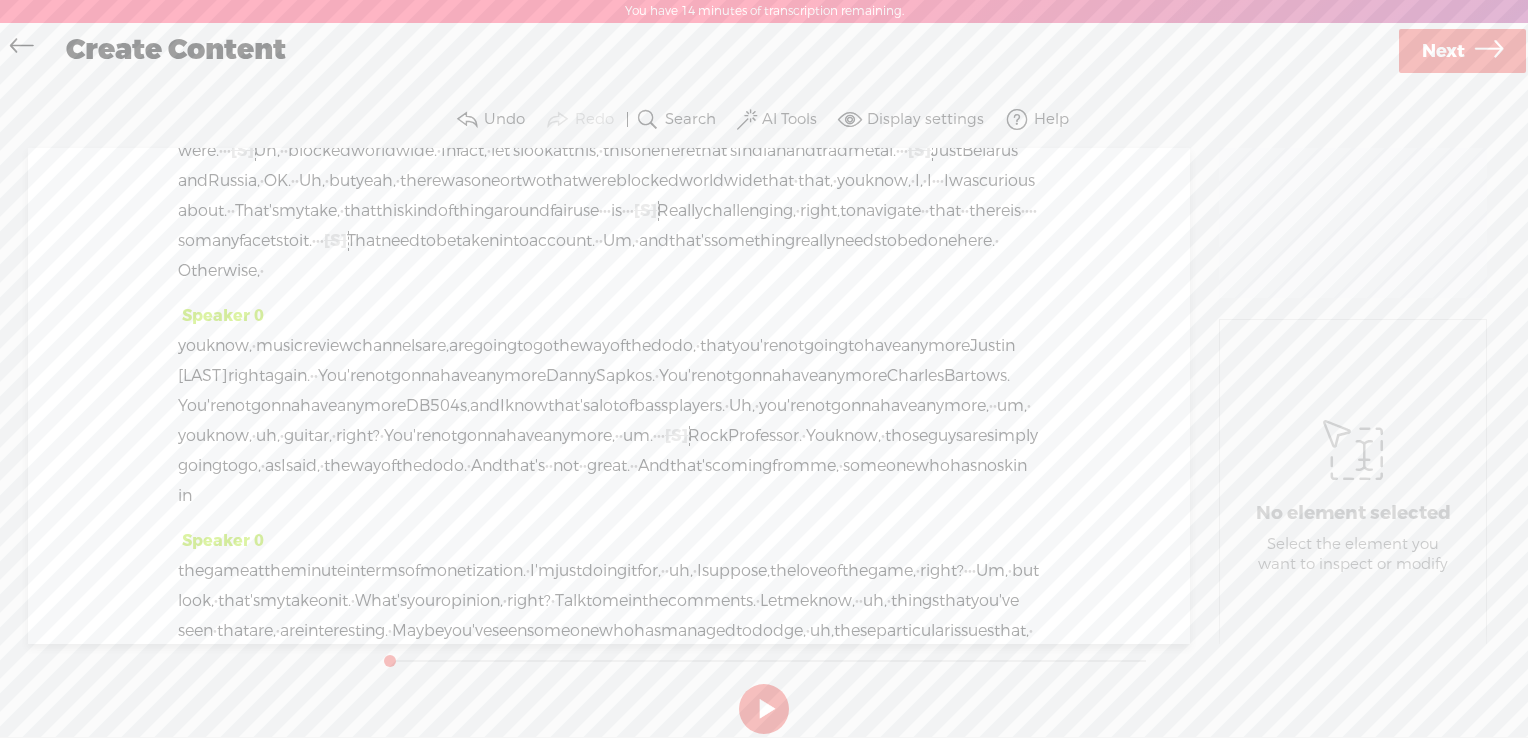 click on "entire" at bounding box center [991, -839] 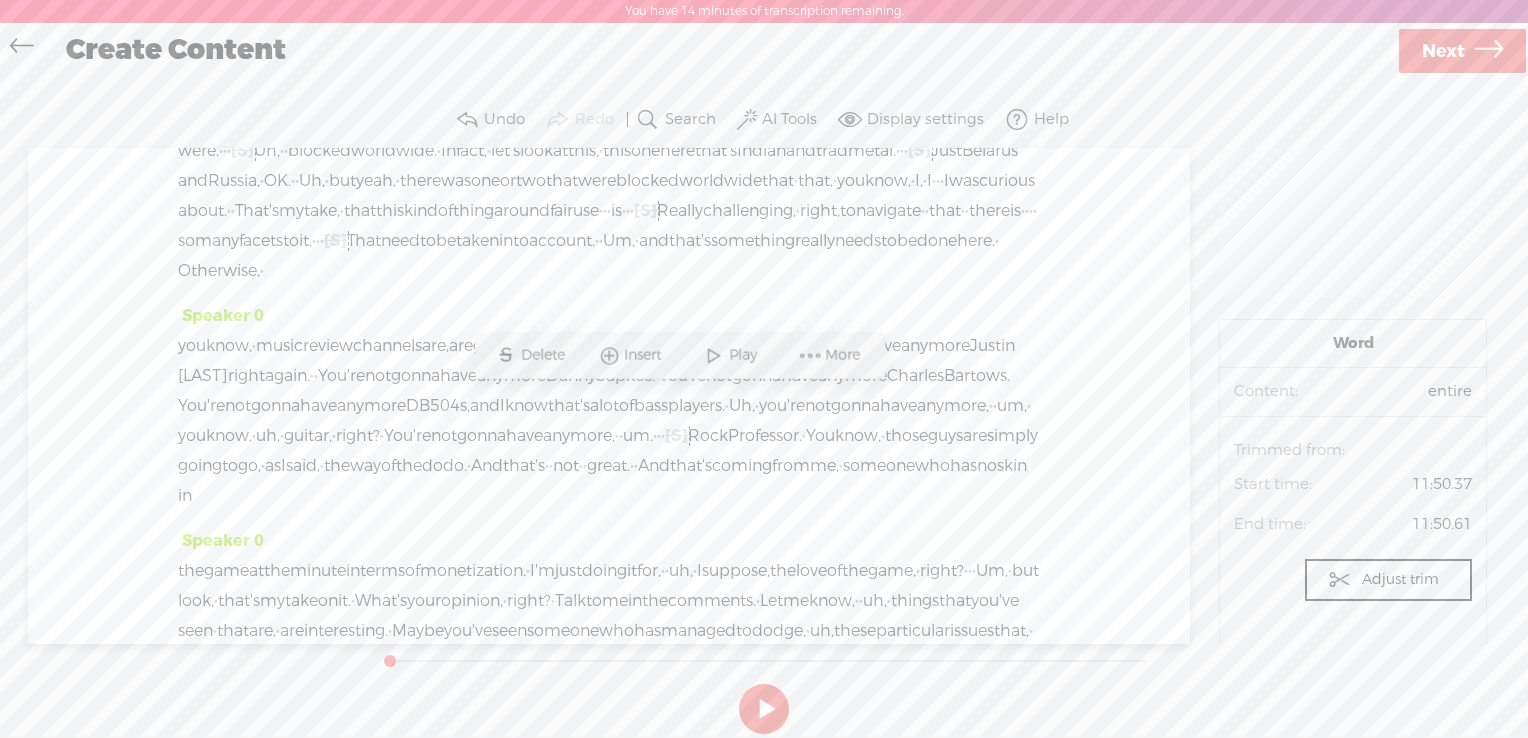 drag, startPoint x: 657, startPoint y: 404, endPoint x: 703, endPoint y: 404, distance: 46 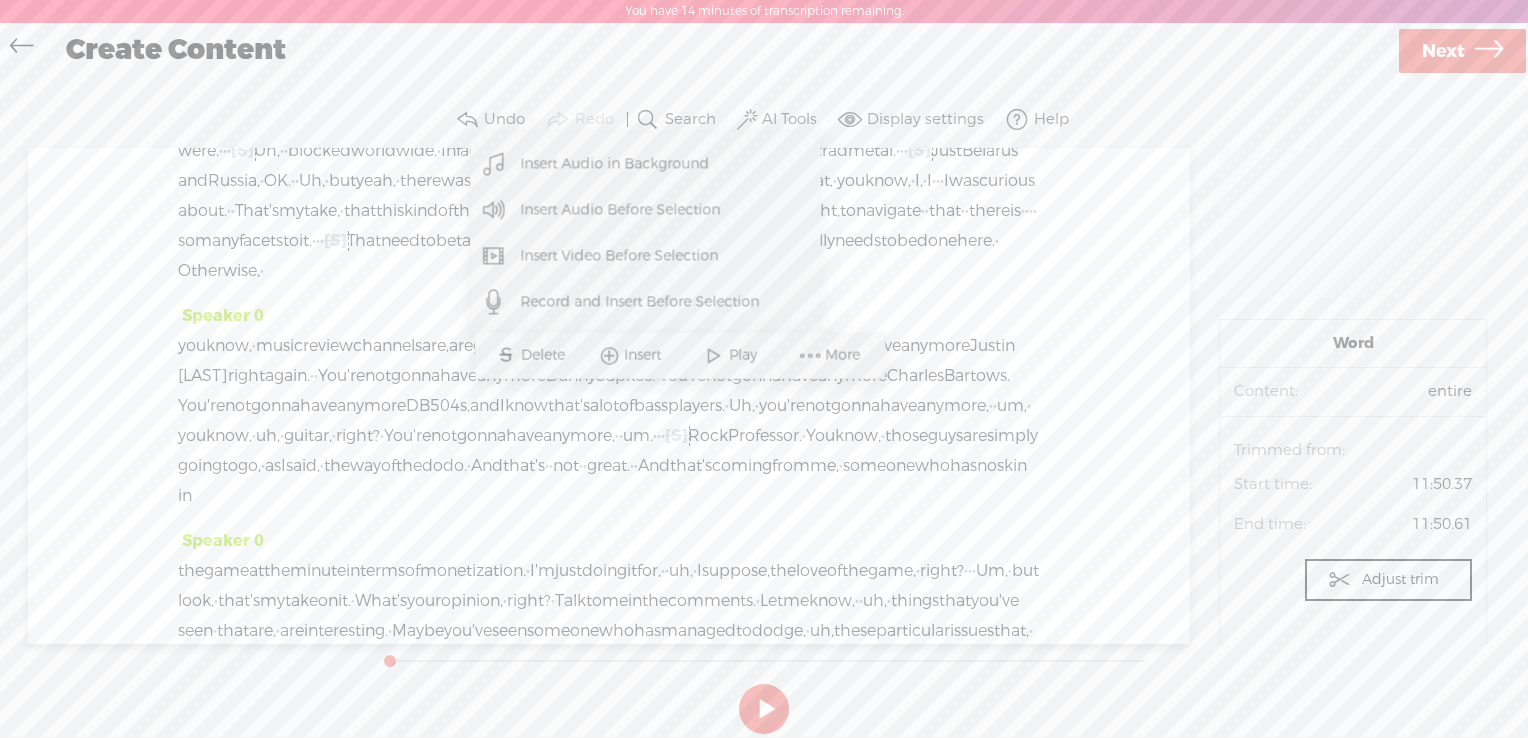 click on "Insert Video Before Selection" at bounding box center (619, 255) 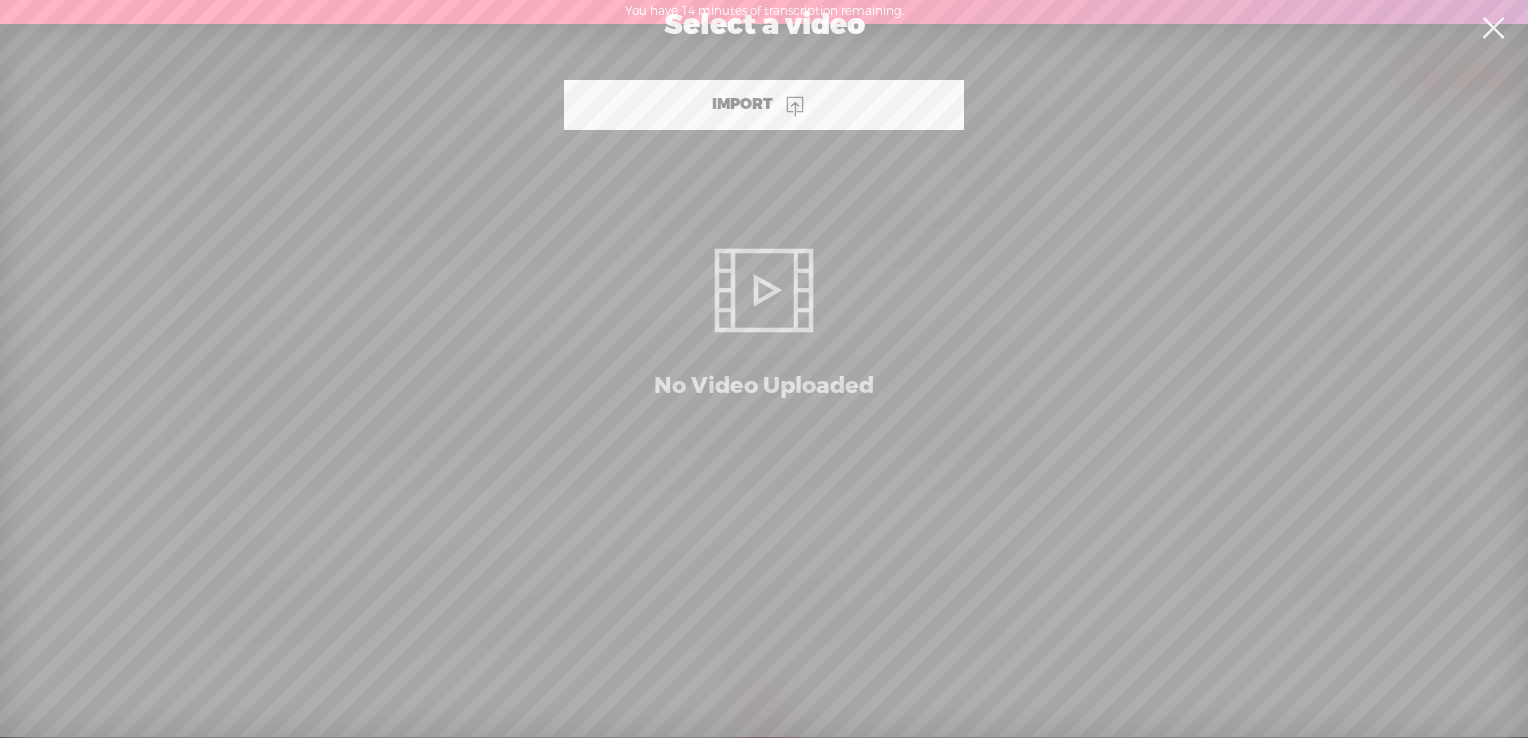 click on "Import" at bounding box center (764, 105) 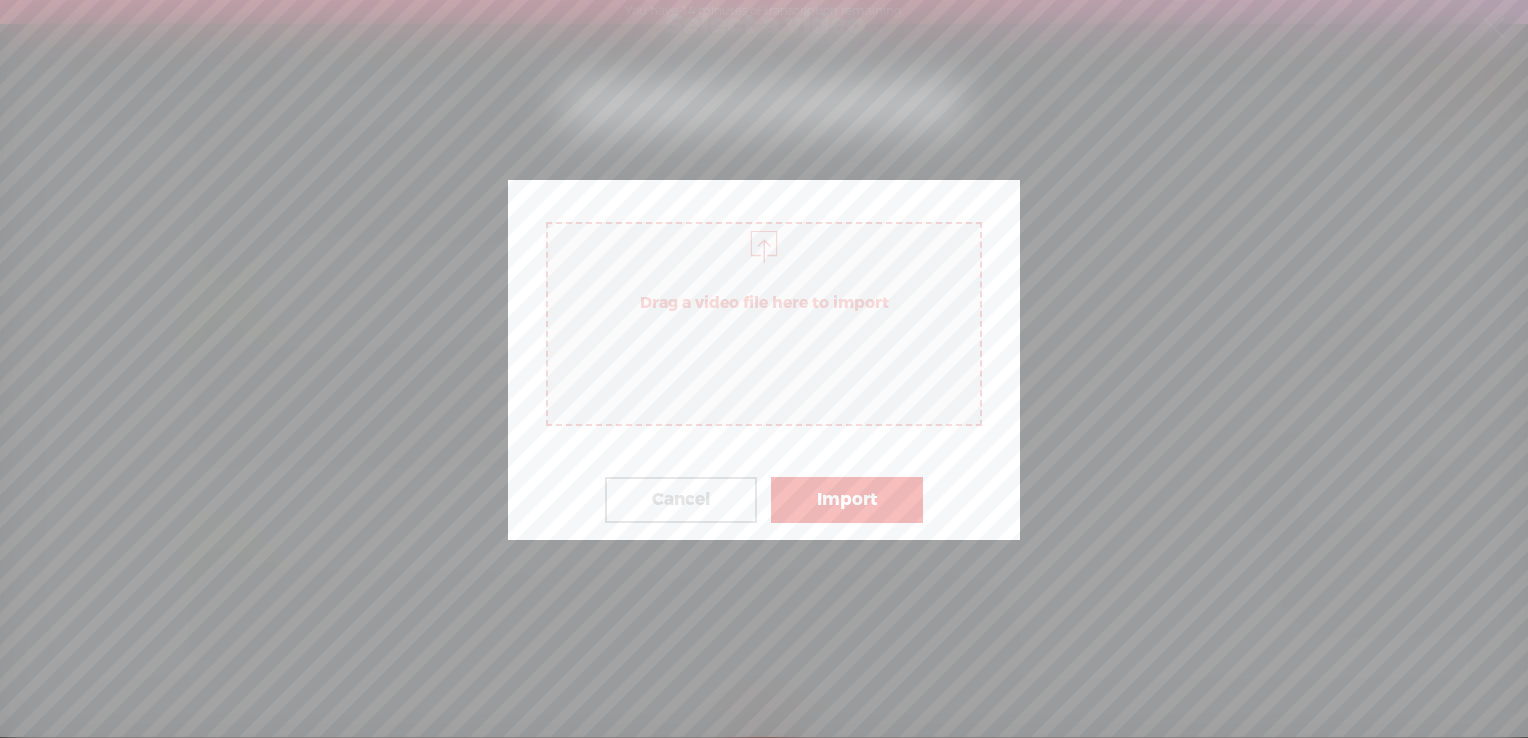 click on "Drag a video file here to import" at bounding box center [764, 303] 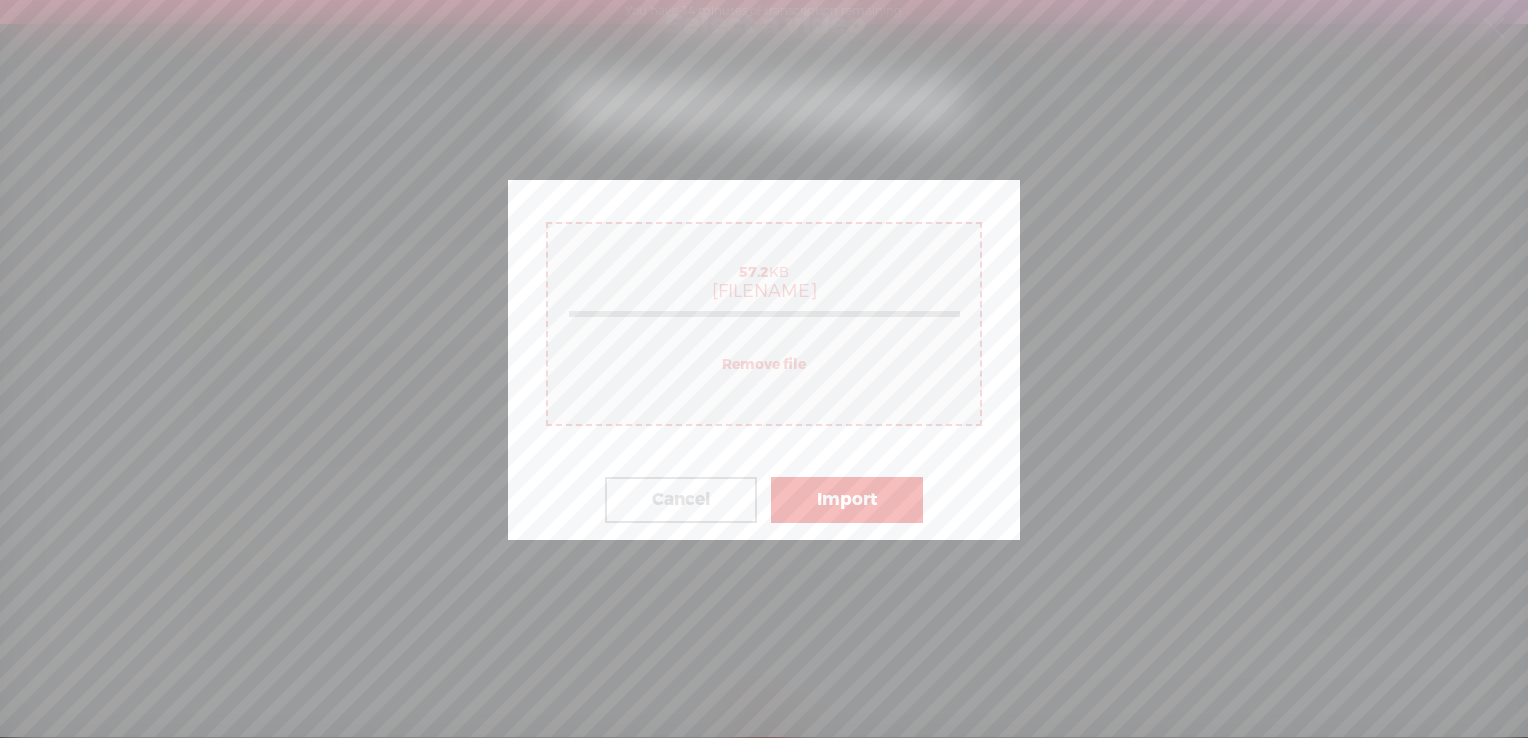 click on "Import" at bounding box center (847, 500) 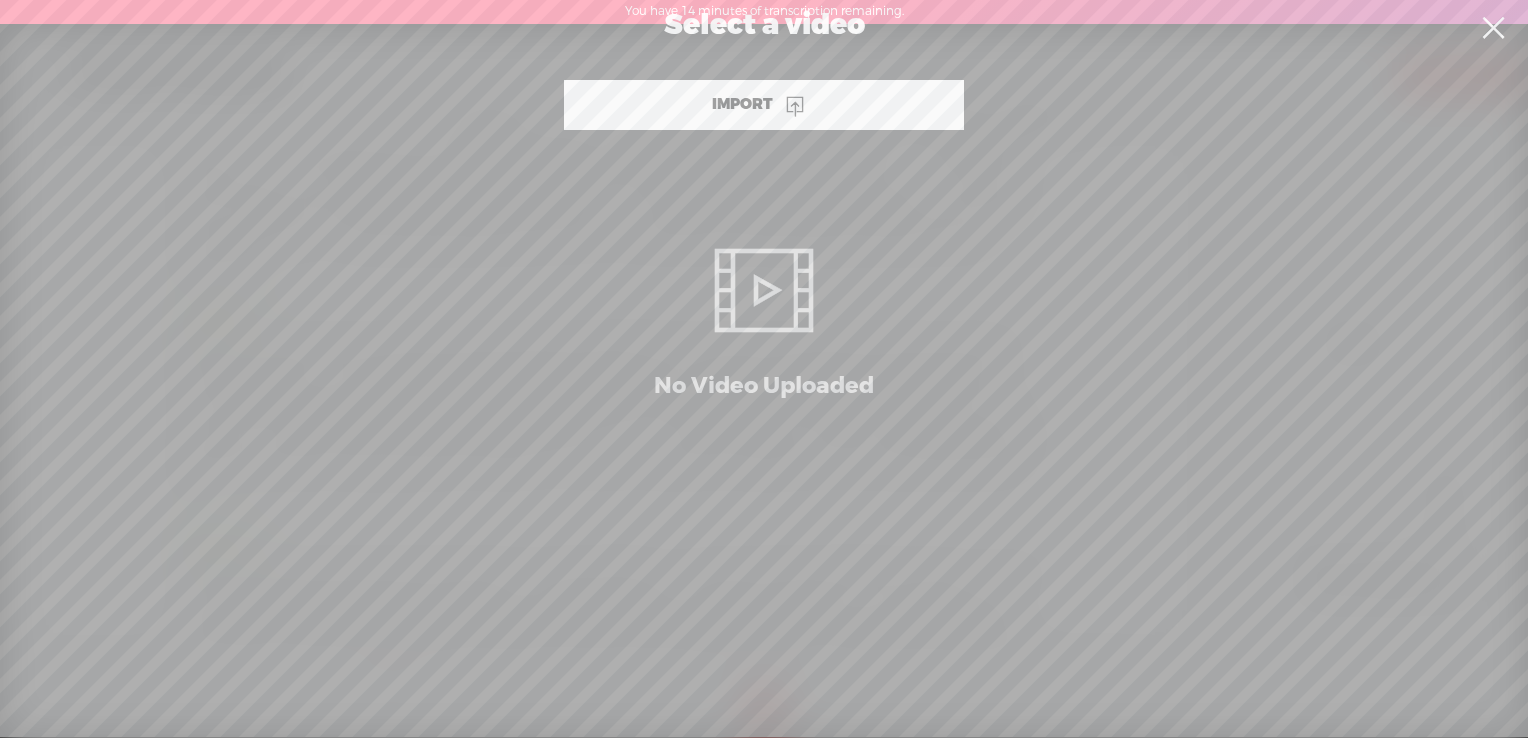 click at bounding box center (1493, 28) 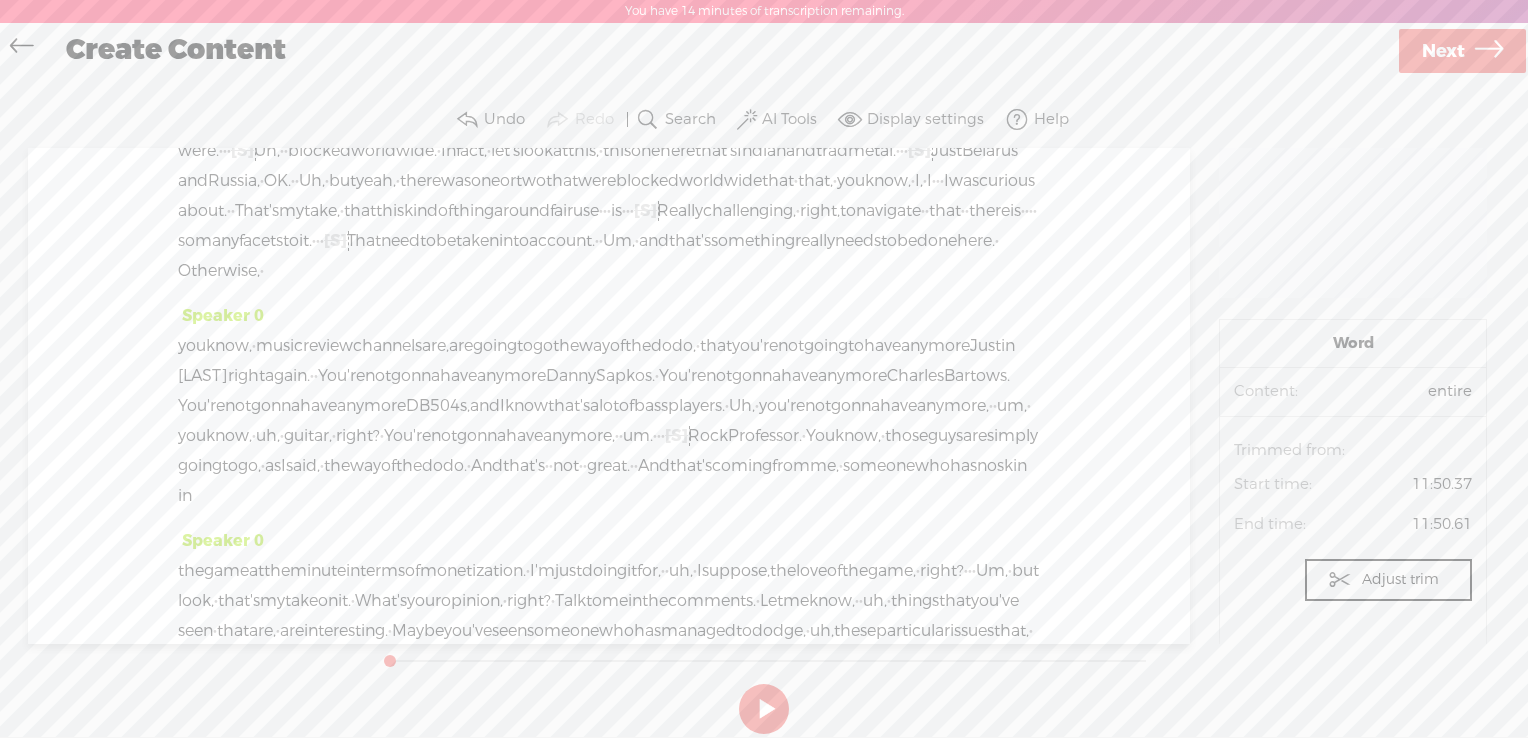 click on "the" at bounding box center (956, -839) 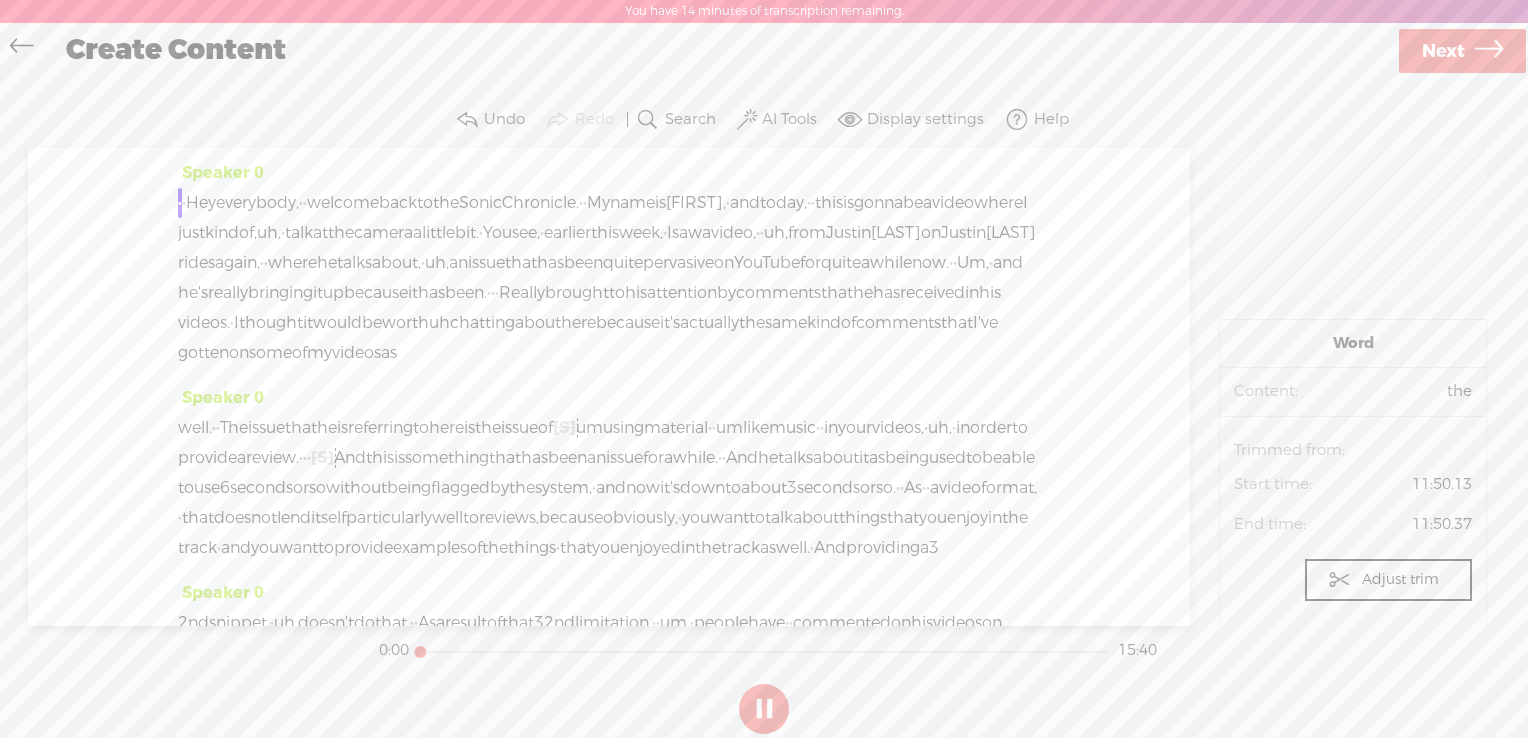 scroll, scrollTop: 0, scrollLeft: 0, axis: both 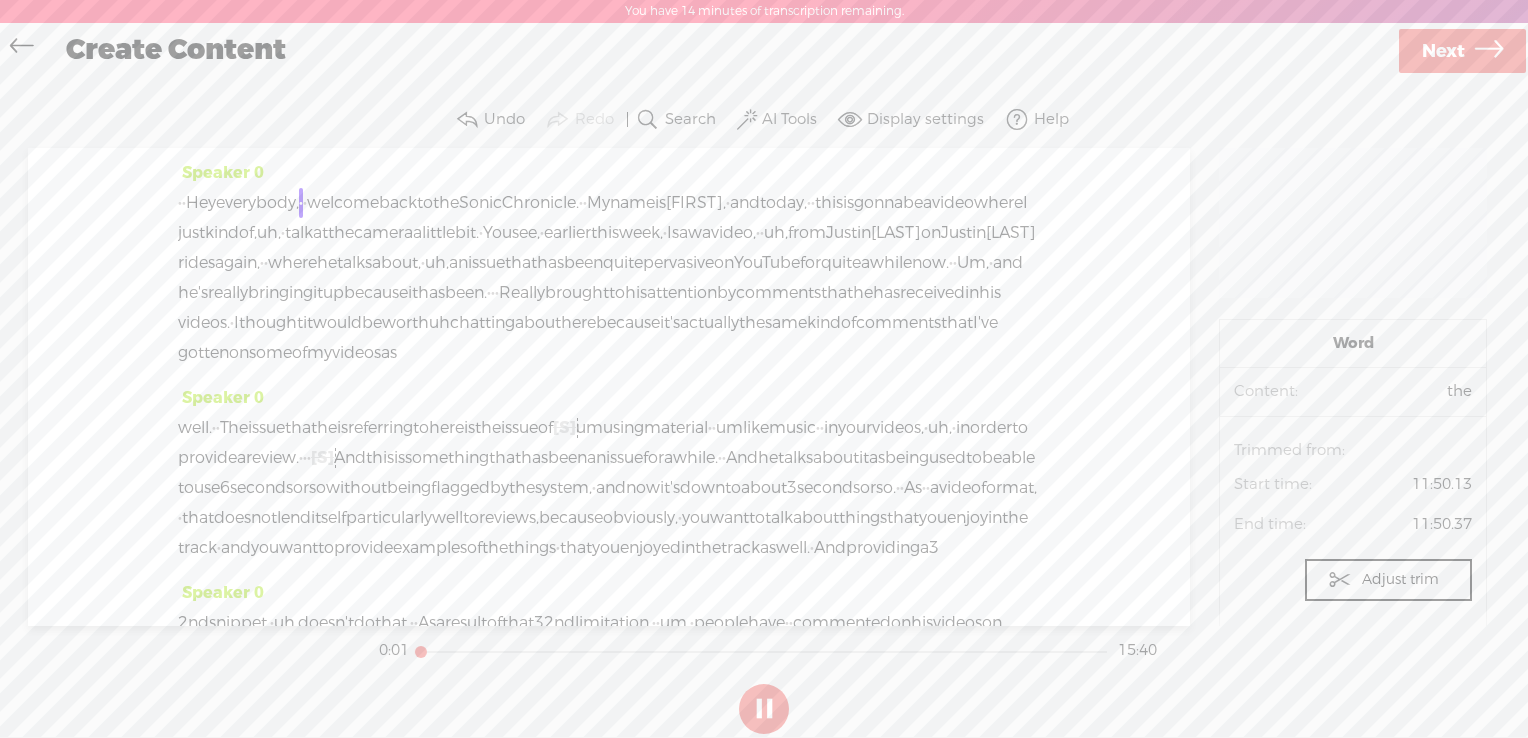 click on "·
·
Hey
everybody,
·
·
welcome
back
to
the
Sonic
Chronicle.
·
·
My
name
is
Owen,
·
and
today,
·
·
this
is
gonna
be
a
video
where
I
just
kind
of,
·
uh,
·
talk
at
the
camera
a
little
bit.
·
You
see,
·" at bounding box center (609, 278) 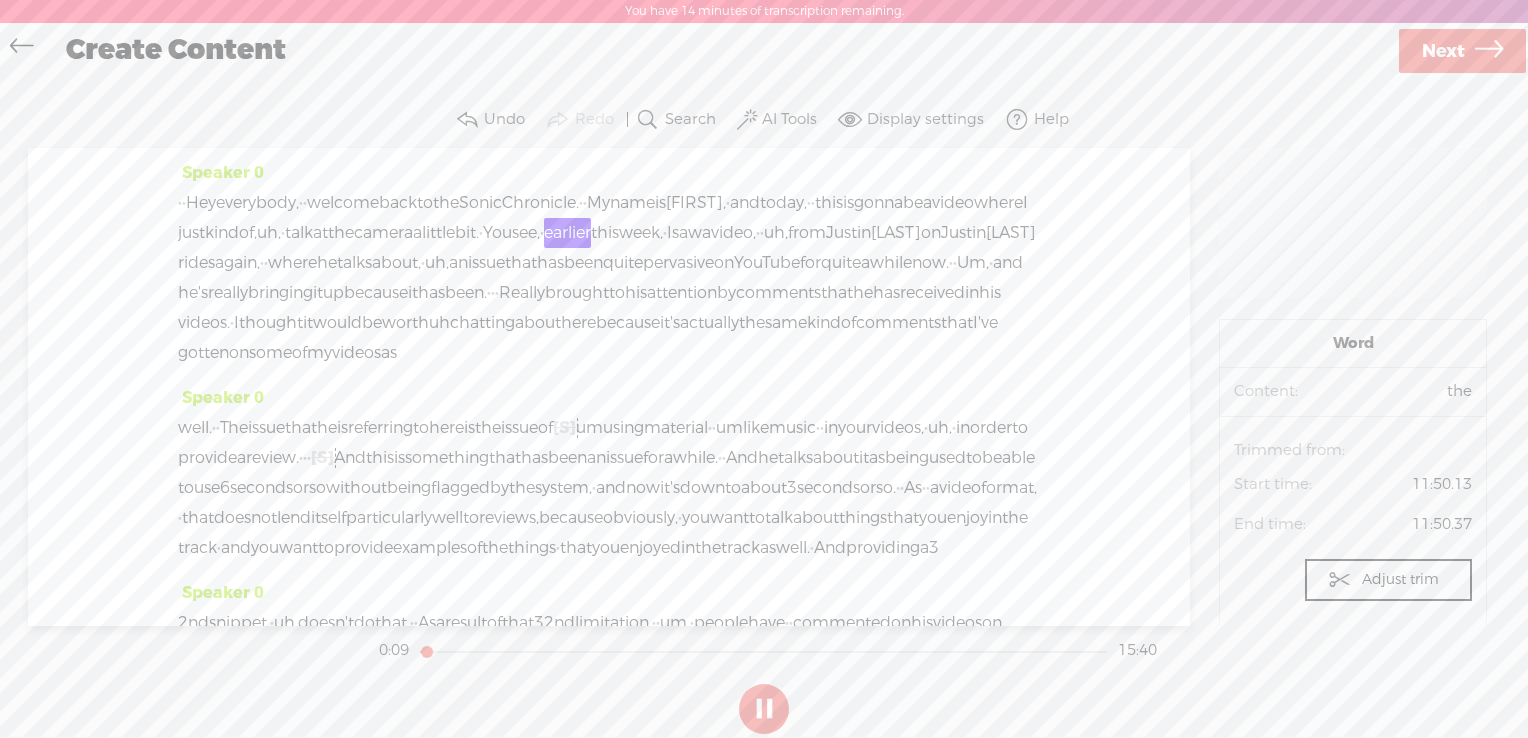 click on "issue" at bounding box center [519, 428] 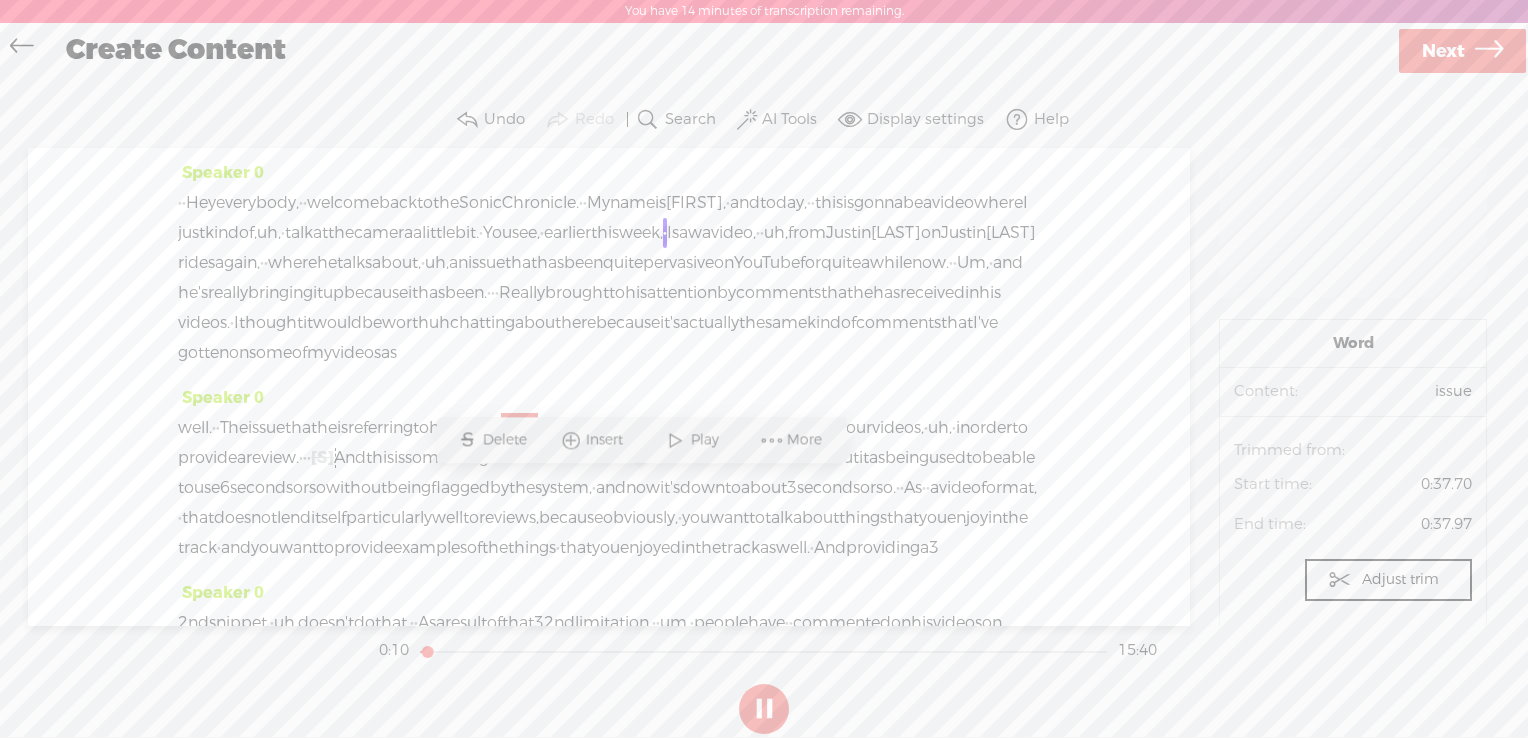 click on "issue" at bounding box center (519, 428) 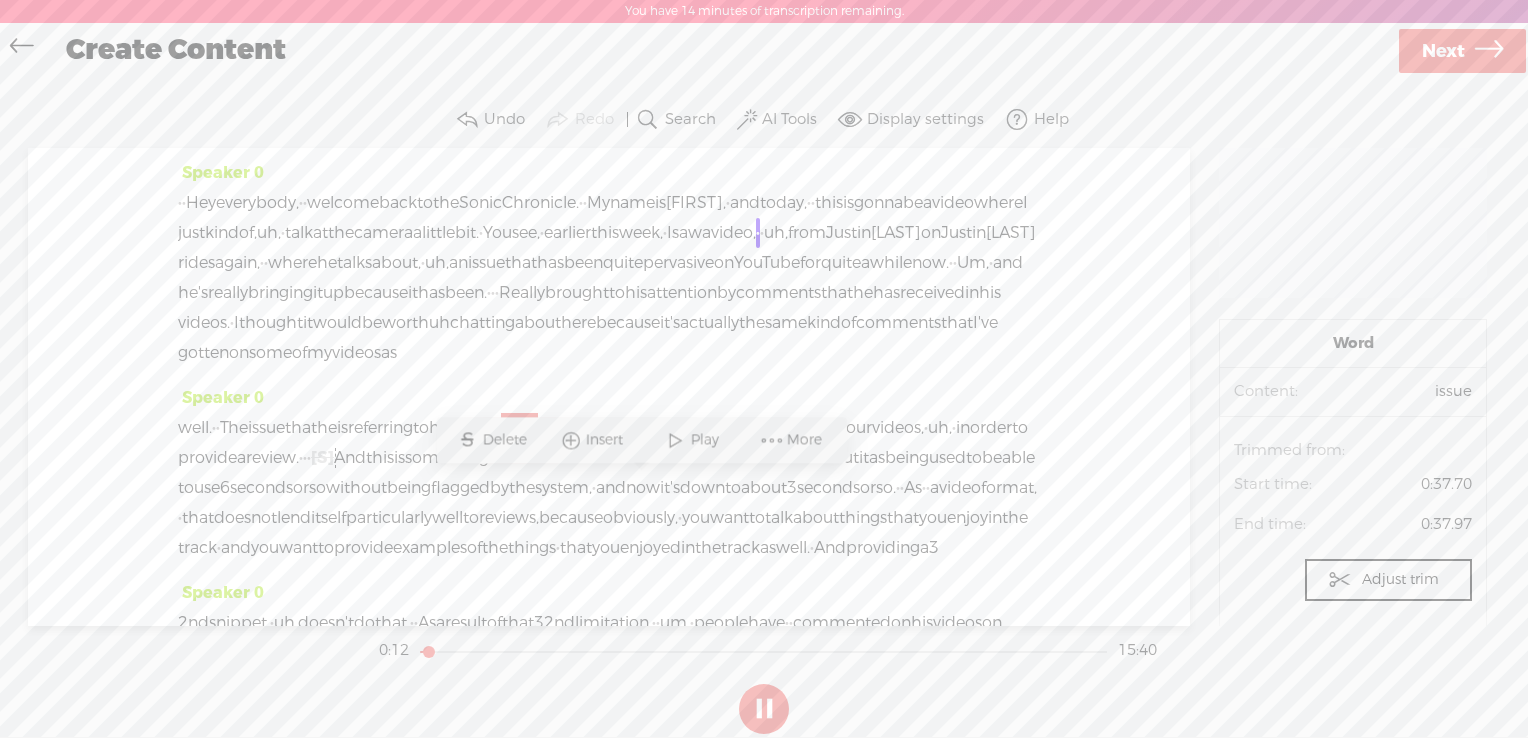 click on "Play" at bounding box center (706, 440) 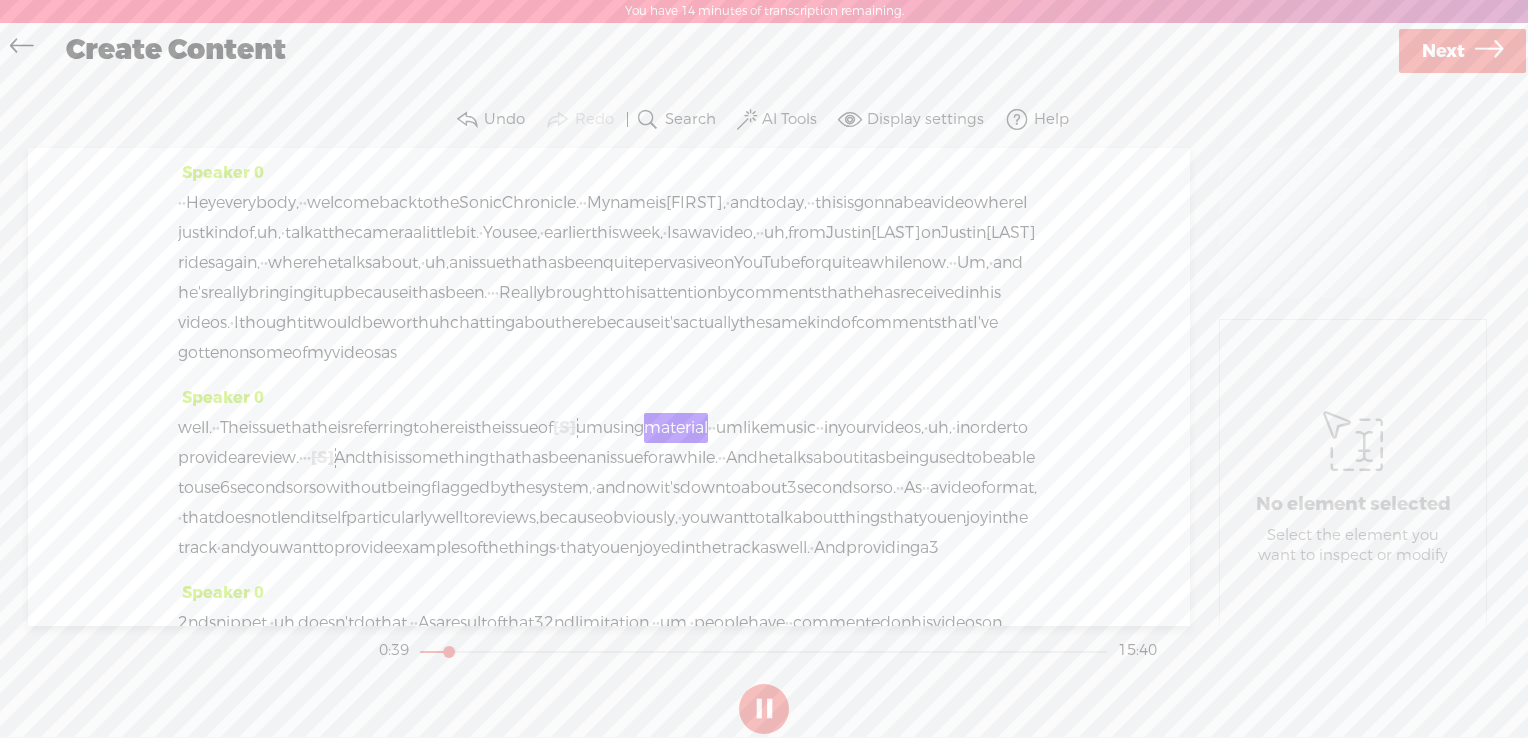 click on "the" at bounding box center [488, 428] 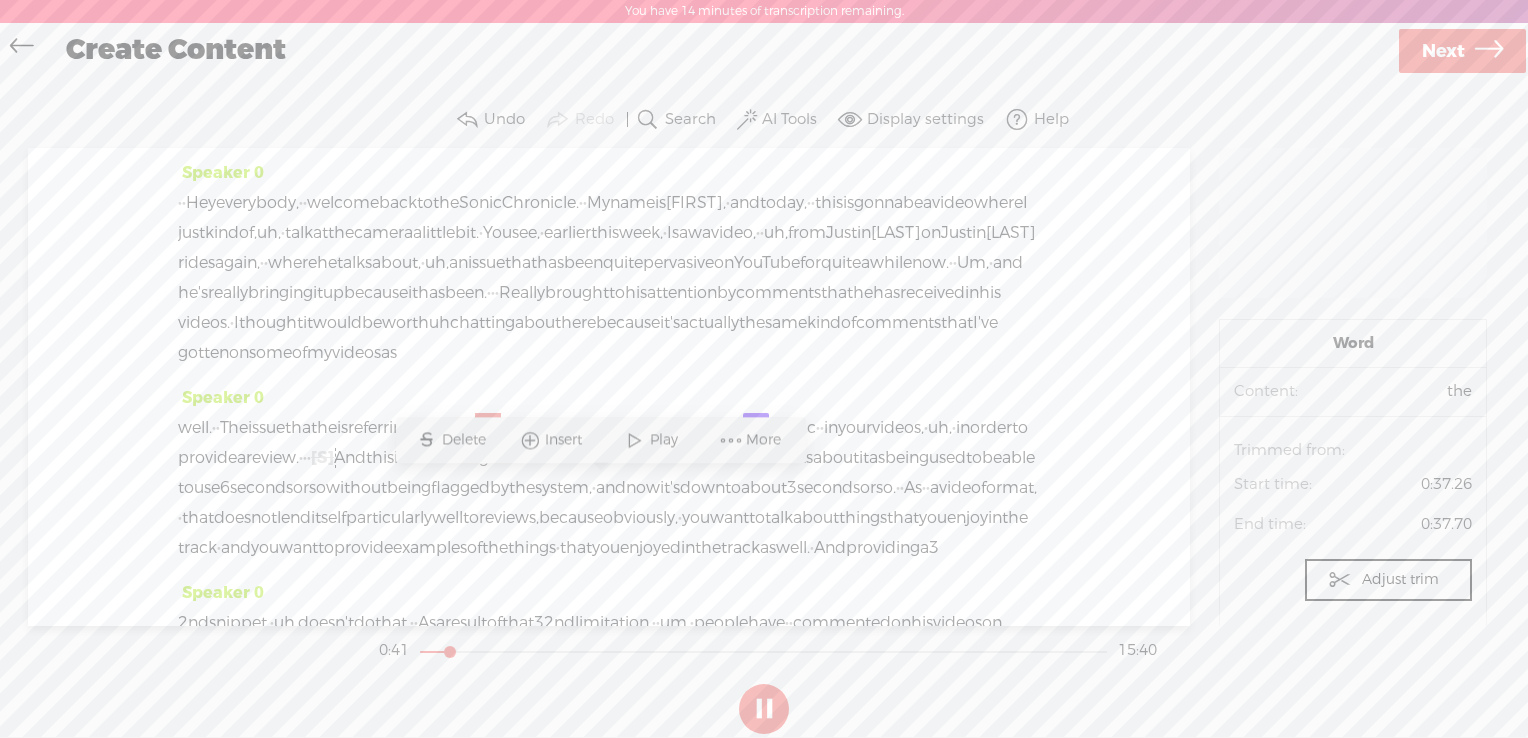 click at bounding box center [635, 440] 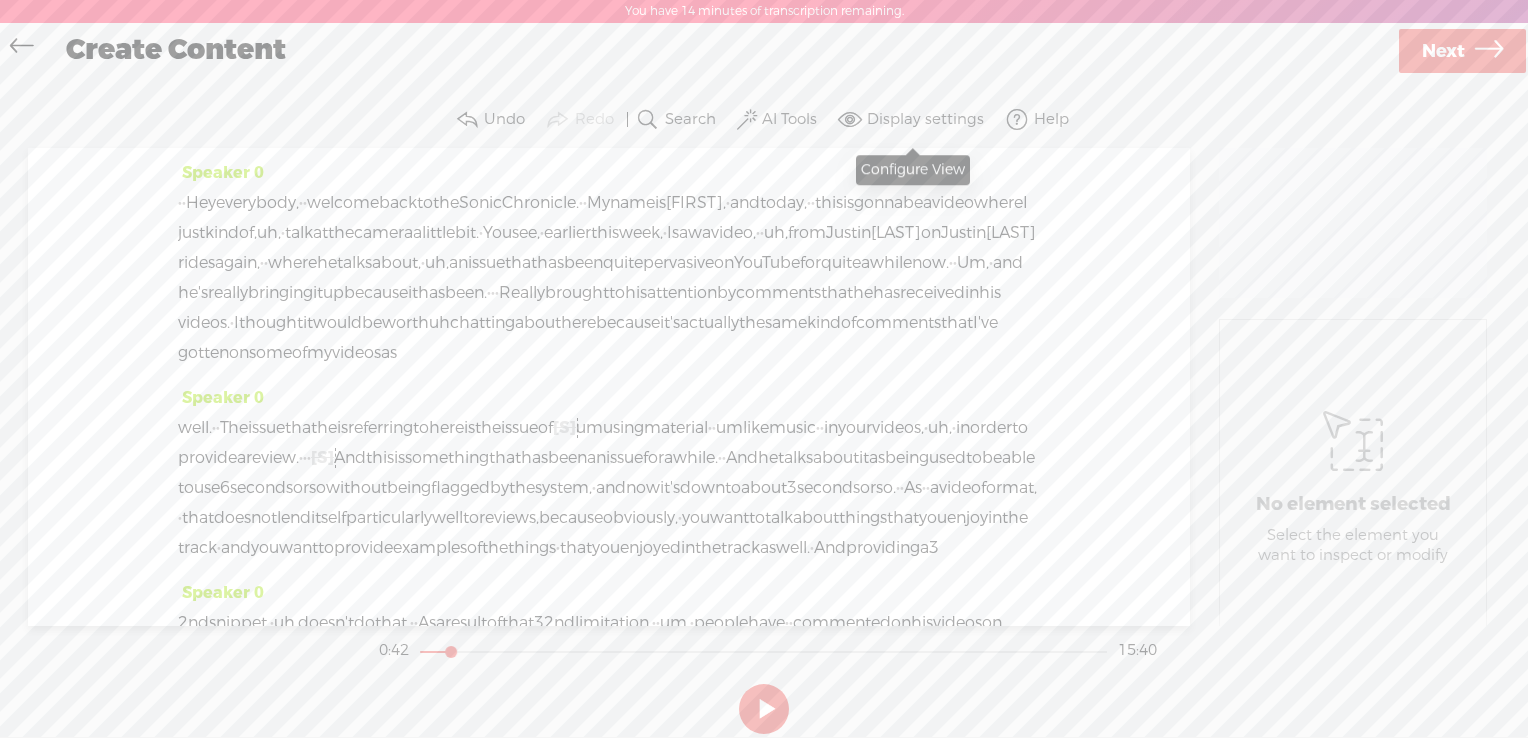 click on "Display settings" at bounding box center [925, 120] 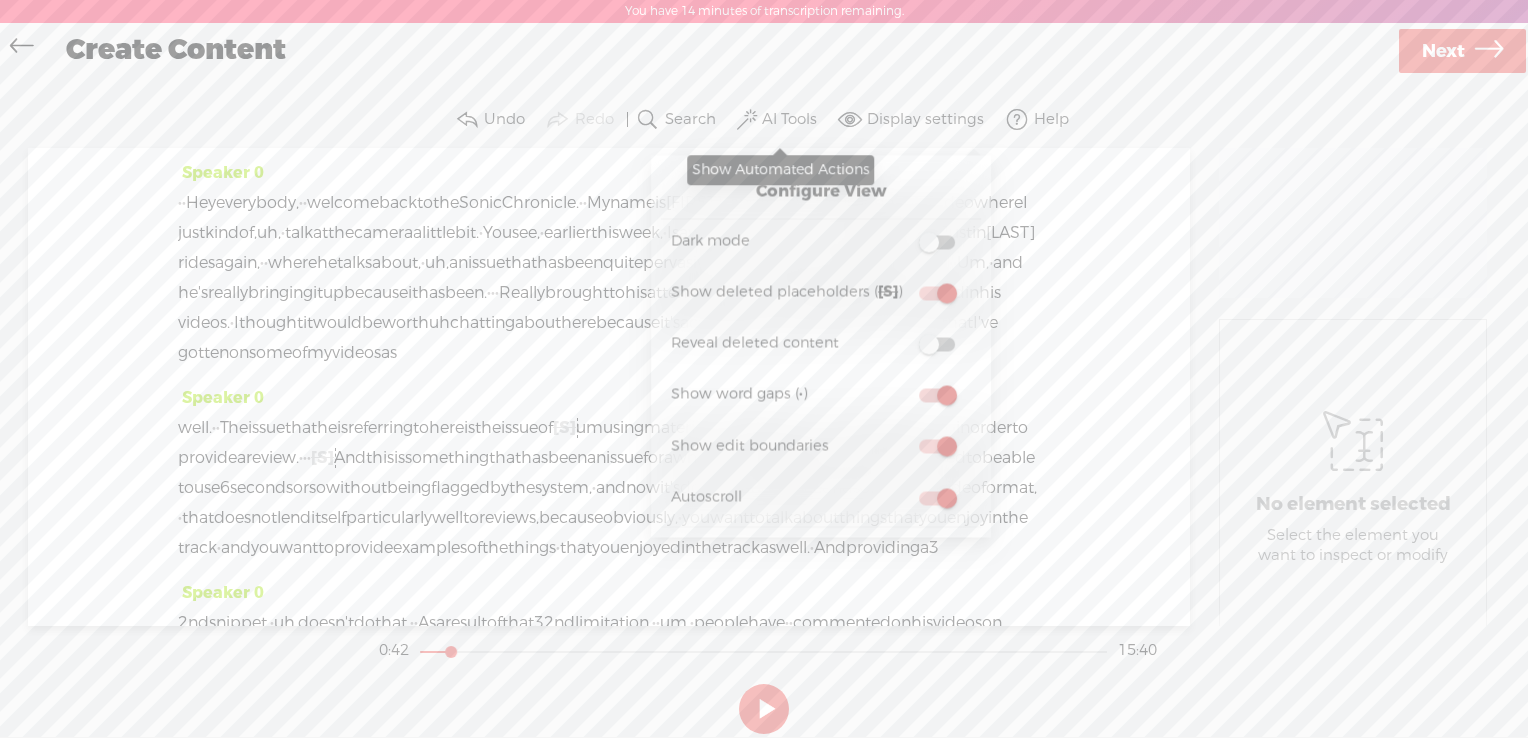 click on "AI Tools" at bounding box center [789, 120] 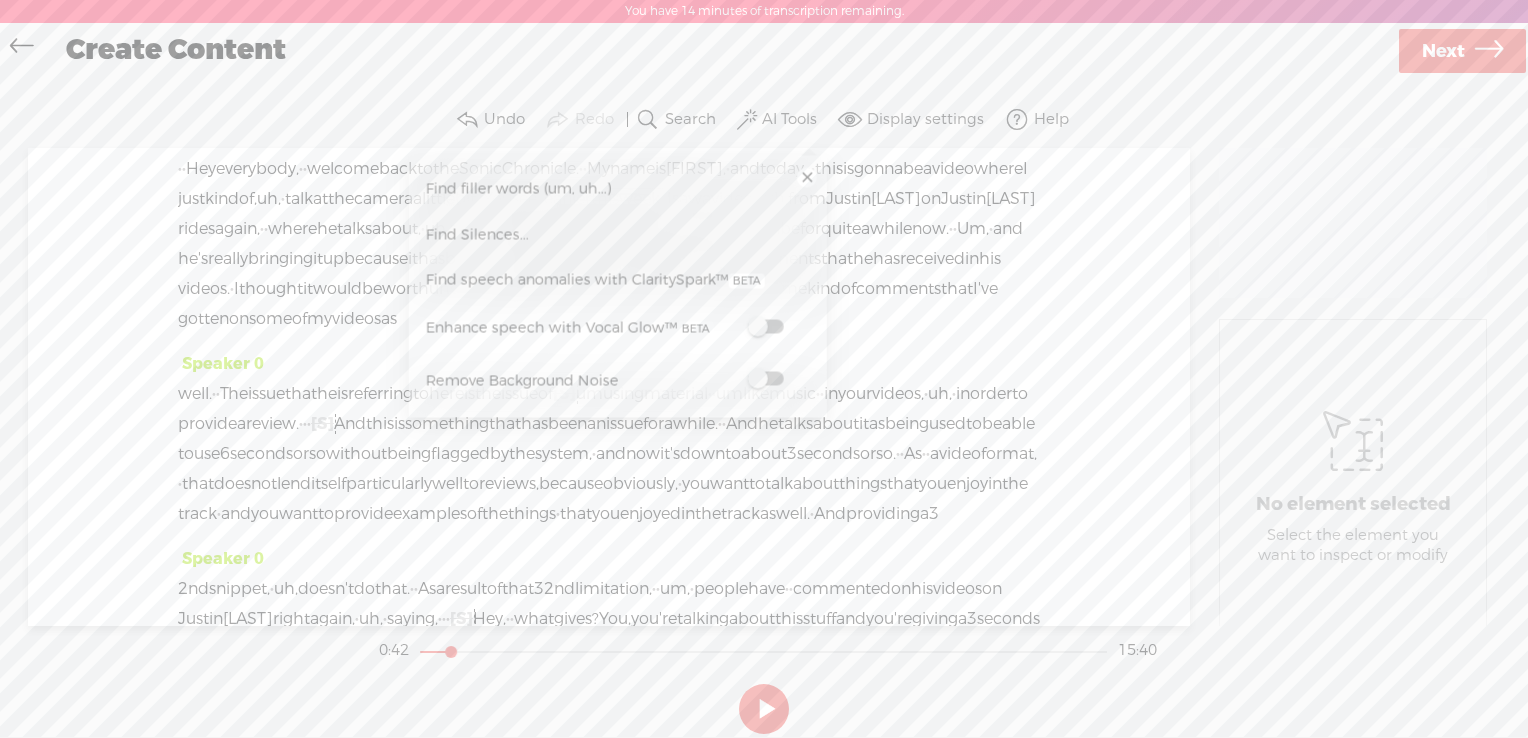 scroll, scrollTop: 0, scrollLeft: 0, axis: both 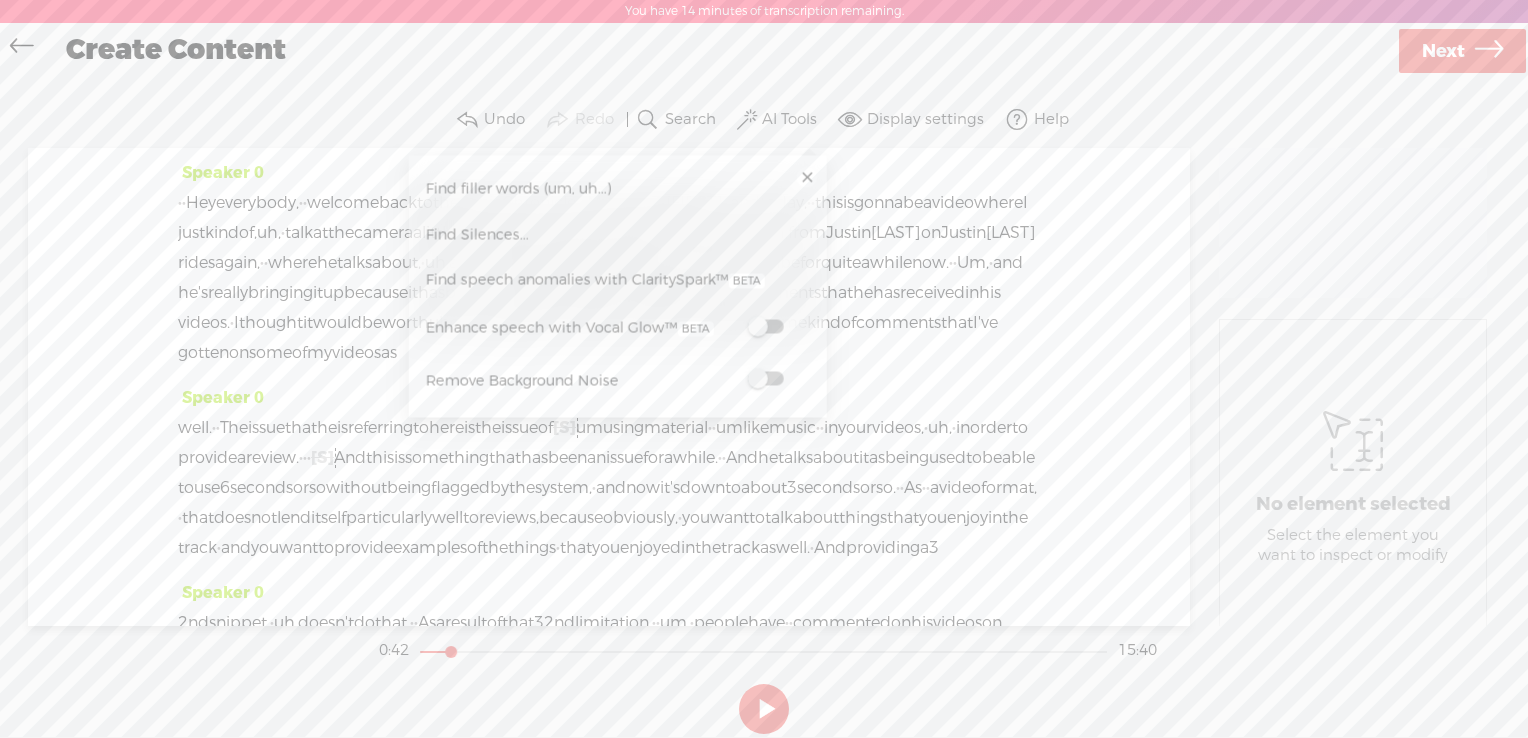 click on "Speaker 0
·
·
Hey
everybody,
·
·
welcome
back
to
the
Sonic
Chronicle.
·
·
My
name
is
Owen,
·
and
today,
·
·
this
is
gonna
be
a
video
where
I
just
kind
of,
·
uh,
·
talk
at
the
camera
a
little
bit.
·
You
see,
·" at bounding box center (609, 270) 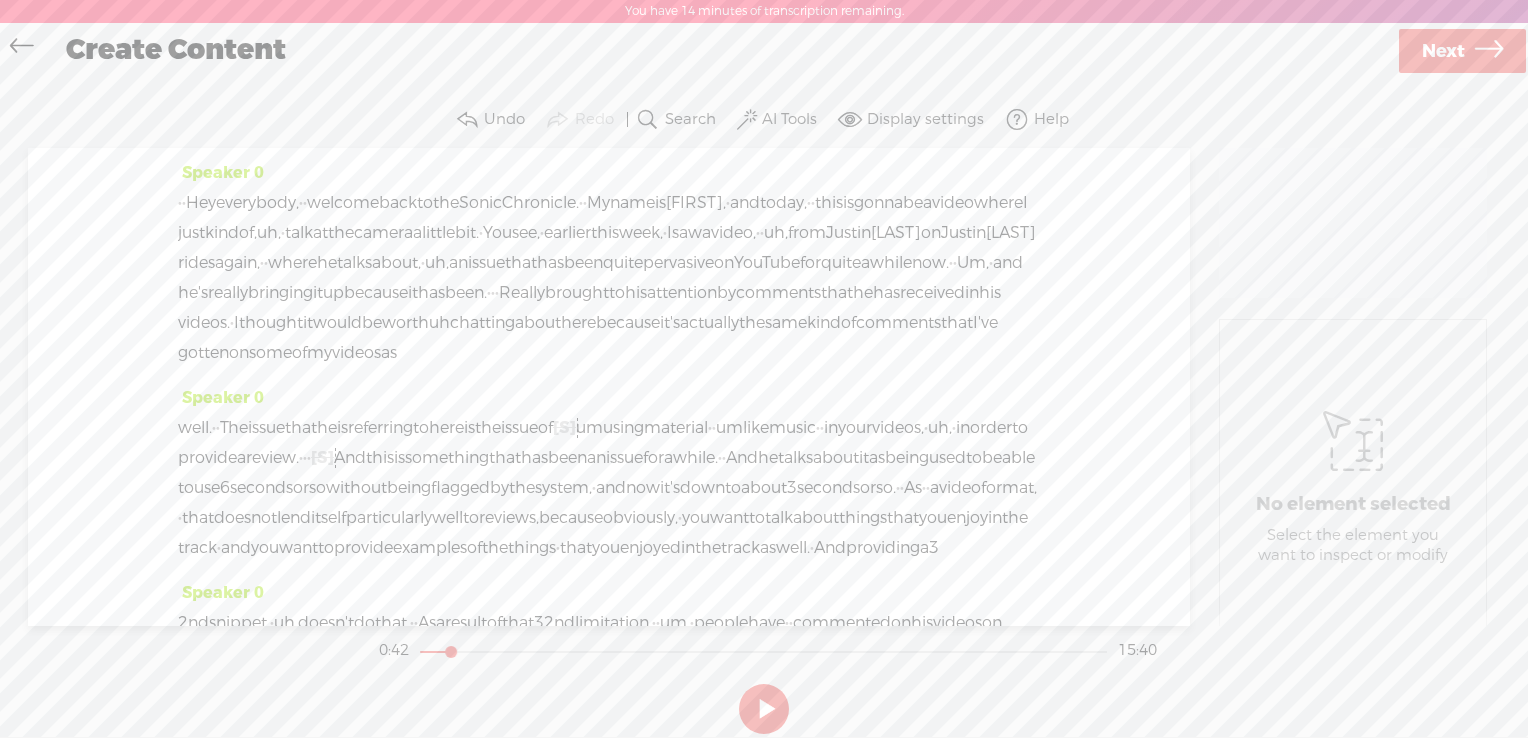 drag, startPoint x: 684, startPoint y: 384, endPoint x: 765, endPoint y: 383, distance: 81.00617 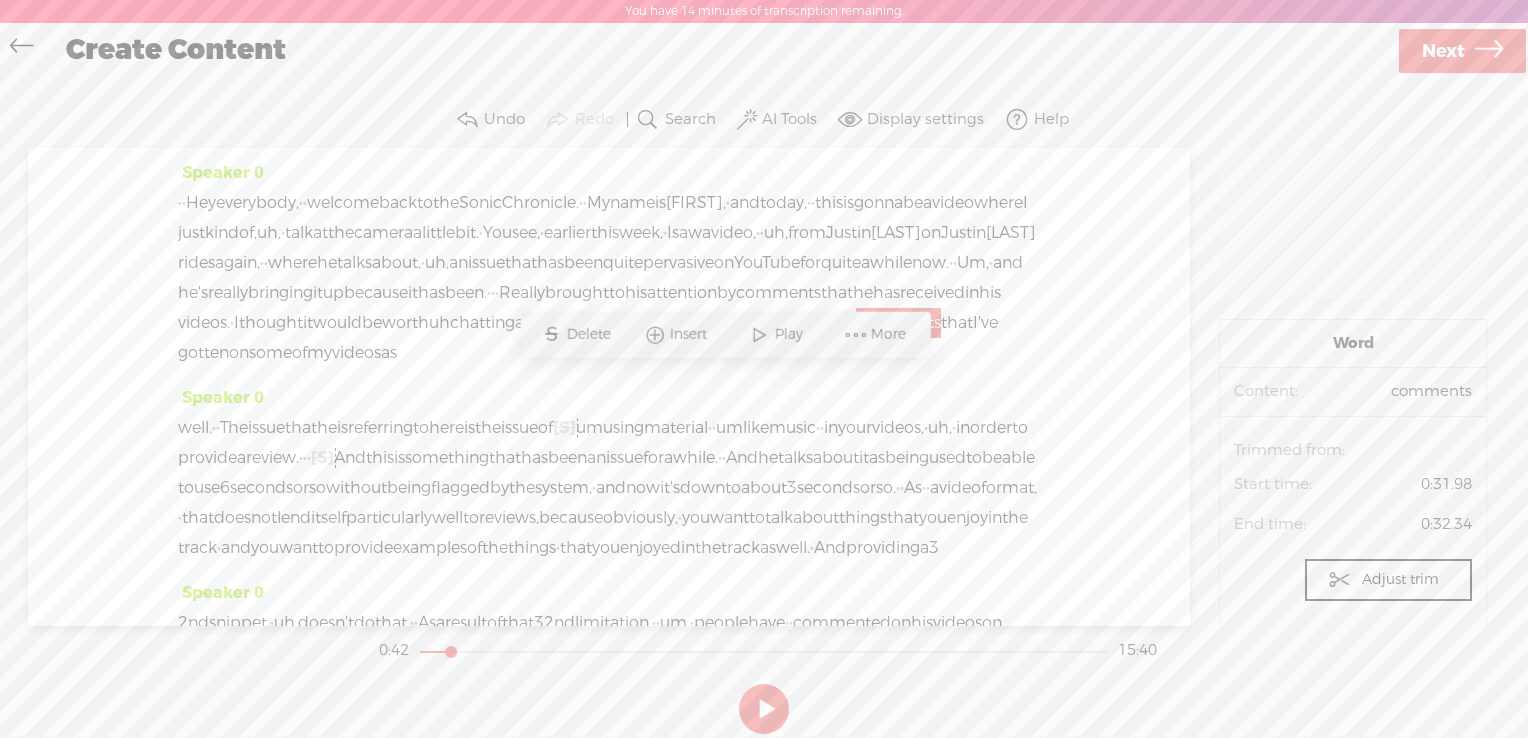 click on "Insert" at bounding box center [691, 335] 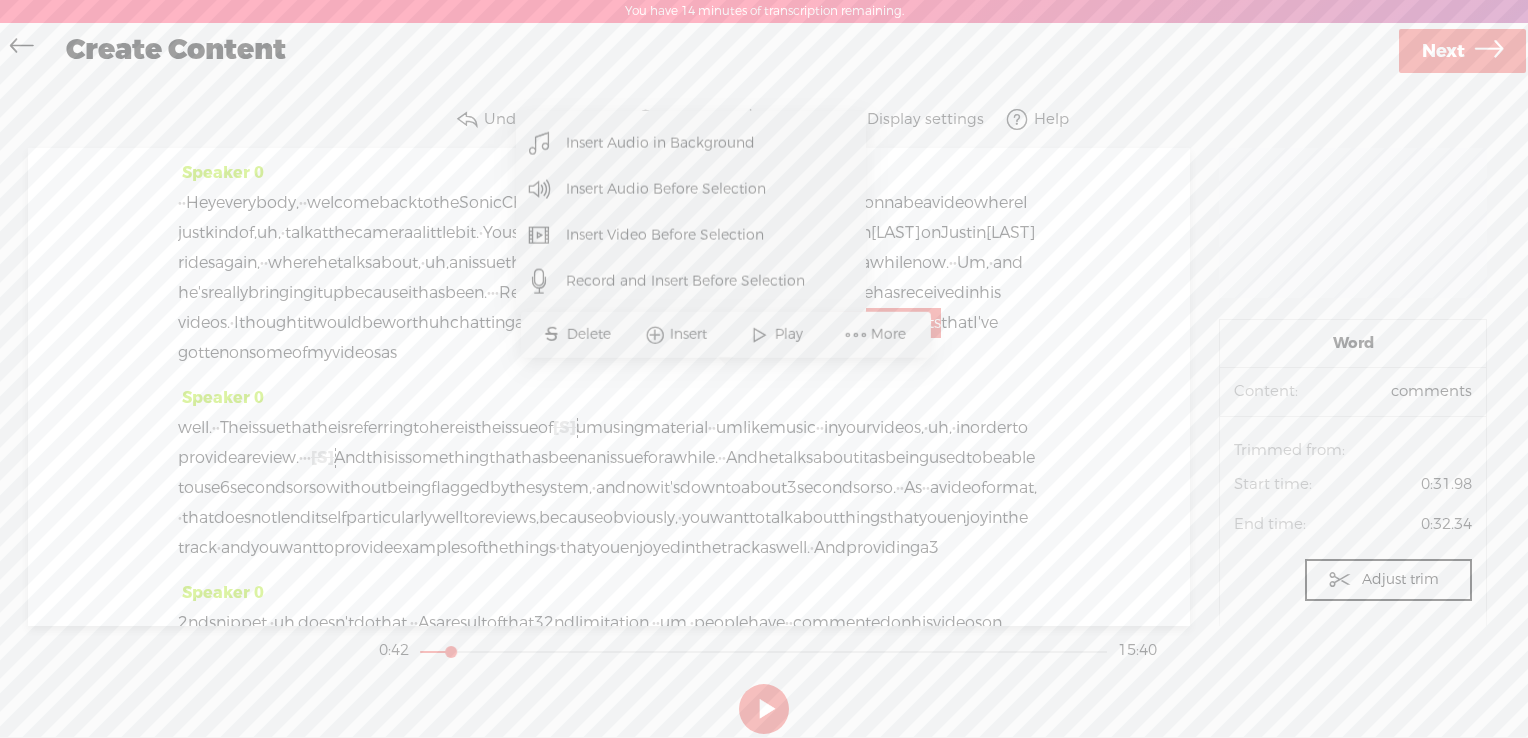 click on "Insert Audio Before Selection" at bounding box center [666, 189] 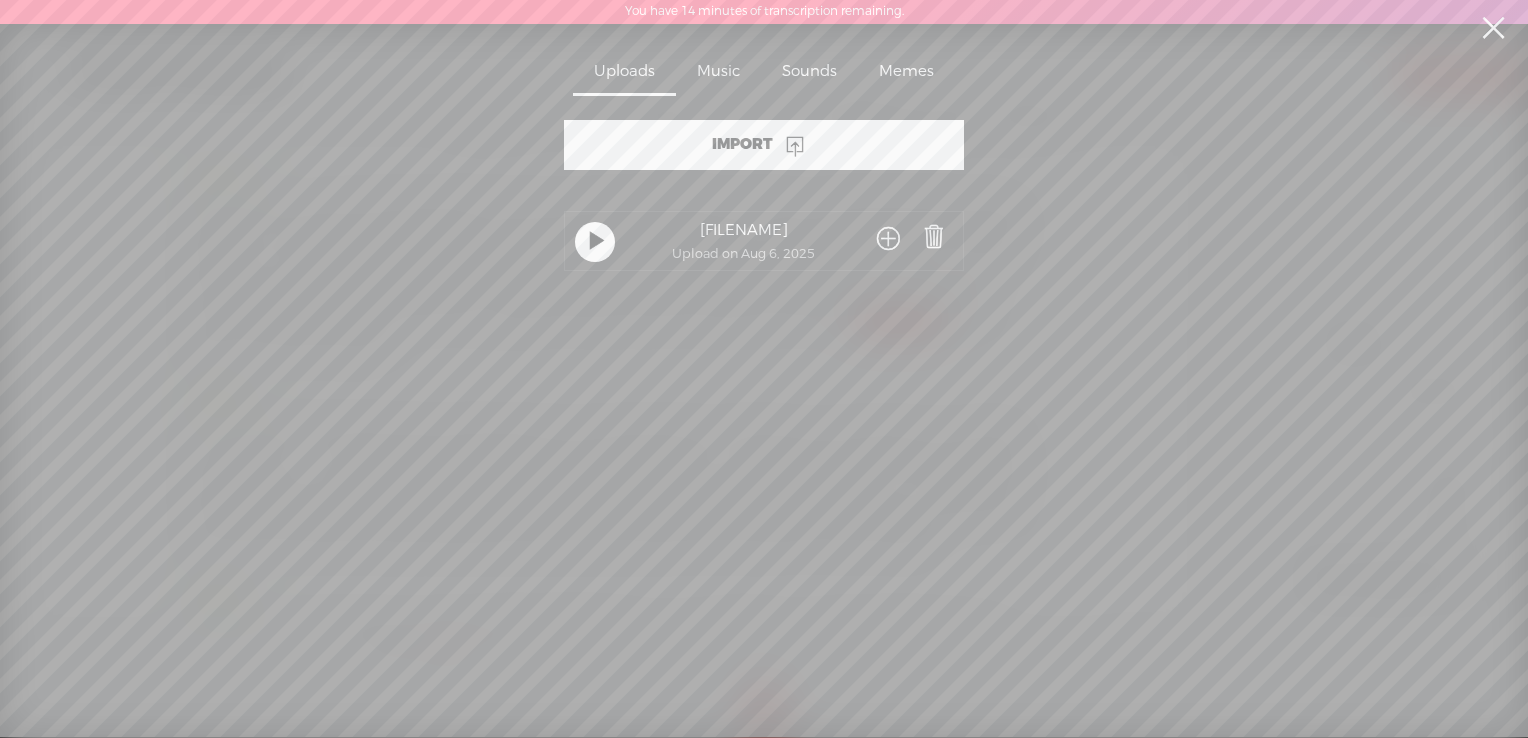 click at bounding box center (888, 240) 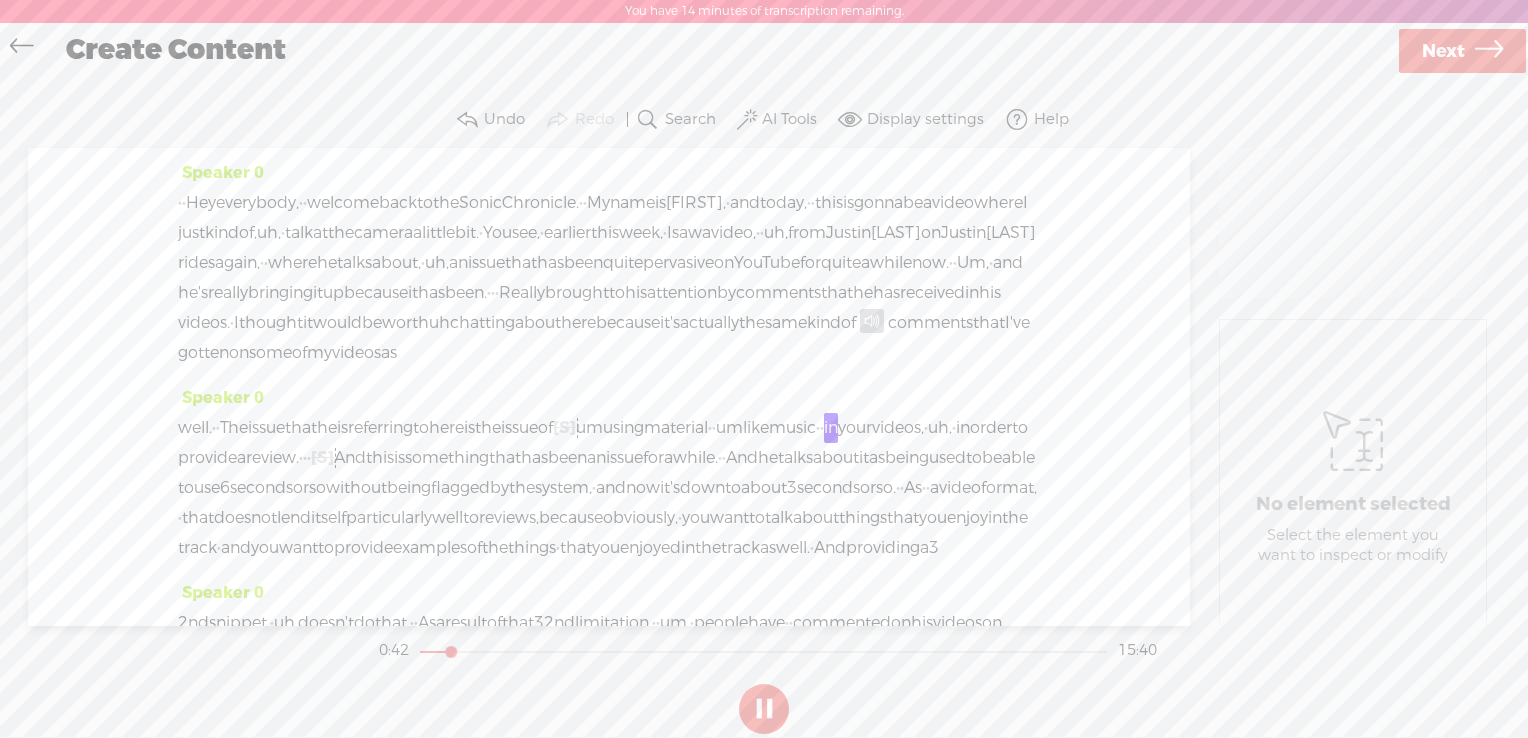 click on "of" at bounding box center [848, 323] 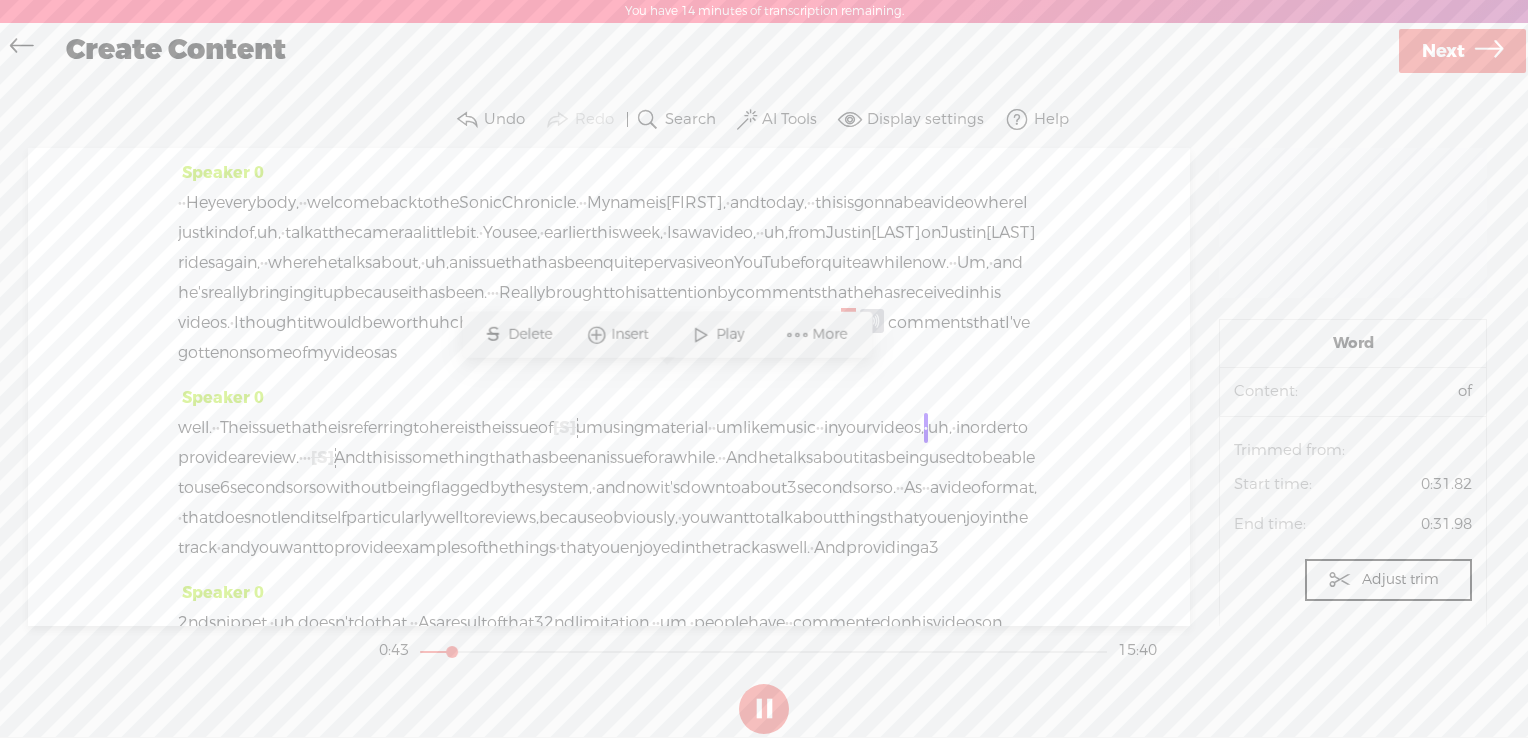 click at bounding box center [701, 334] 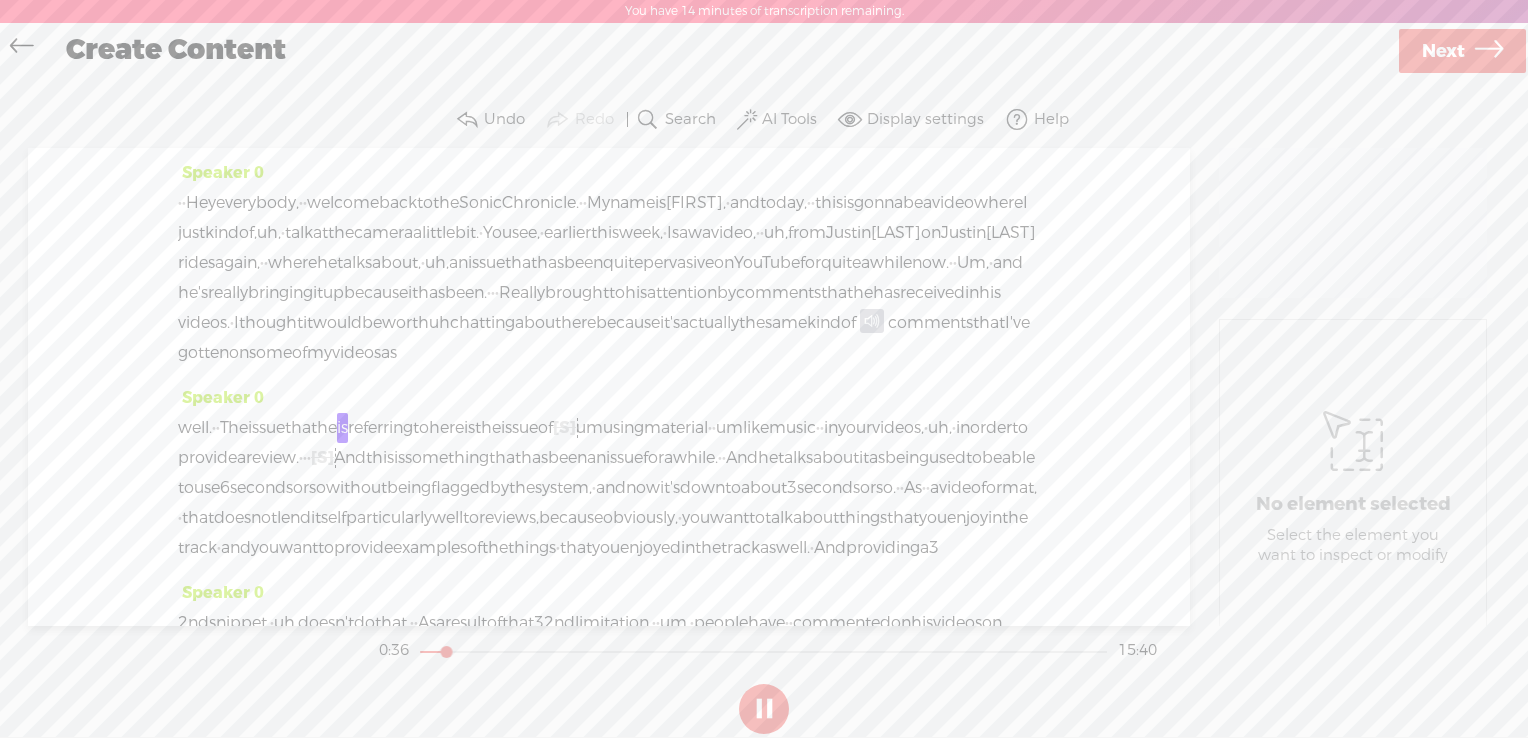 click on "kind" at bounding box center [824, 323] 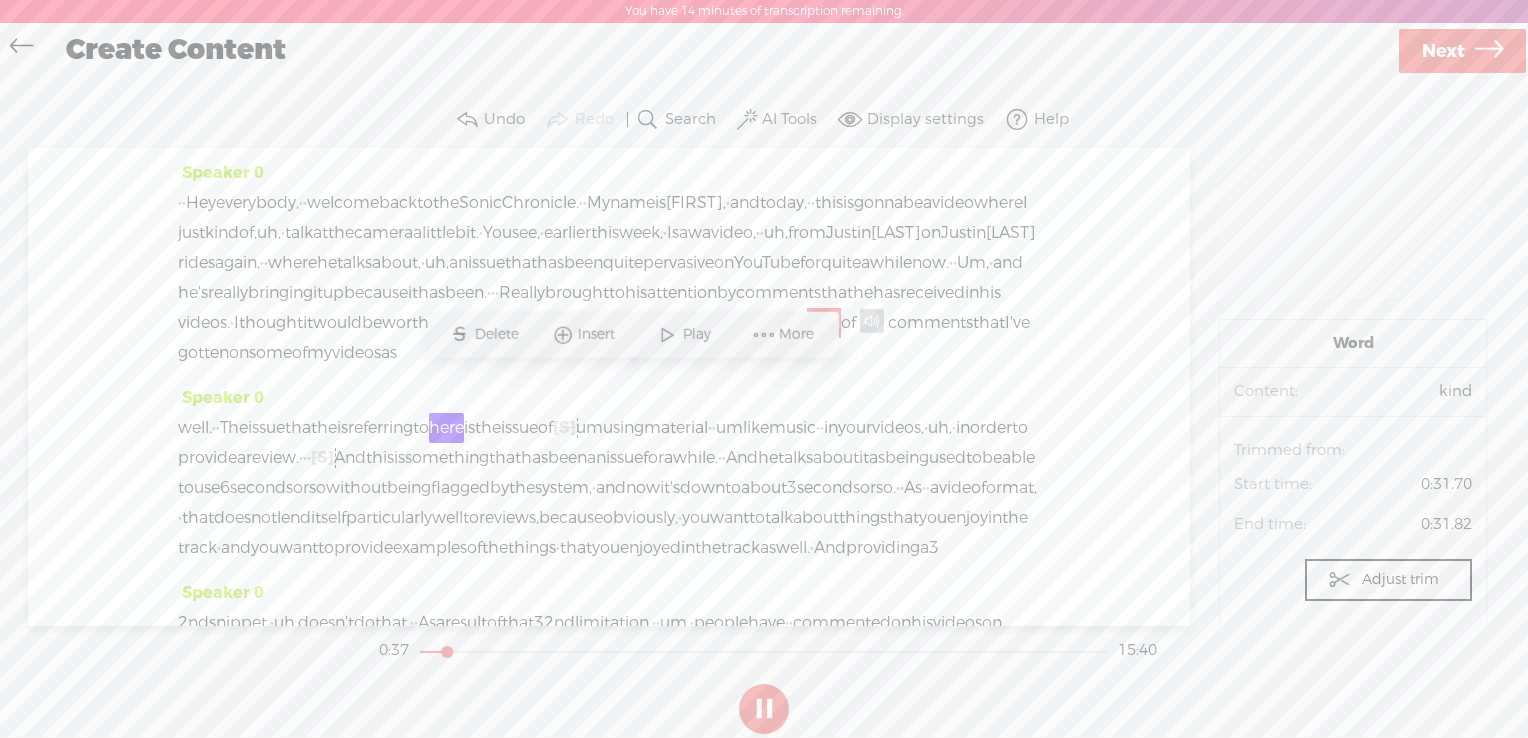click on "kind" at bounding box center [824, 323] 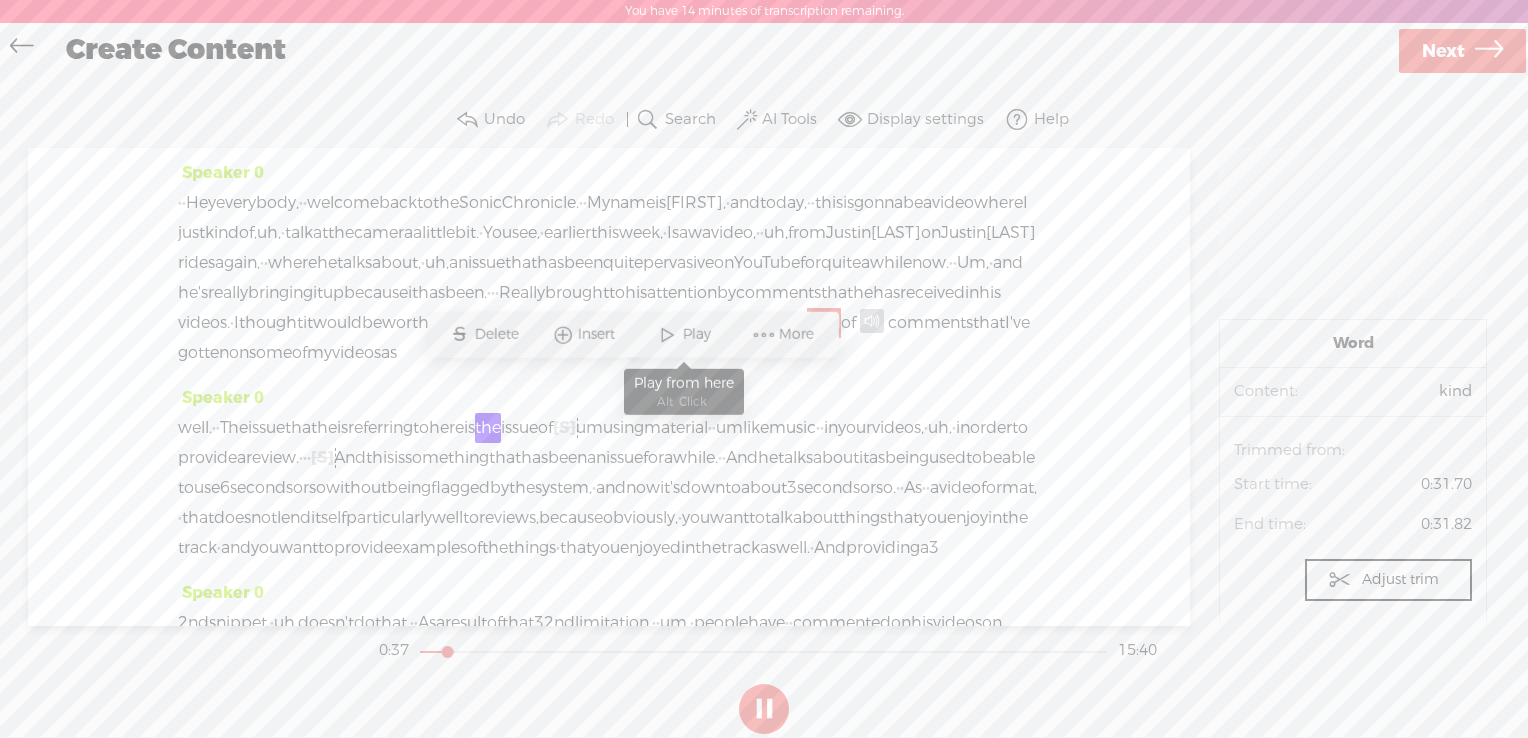 click at bounding box center [667, 334] 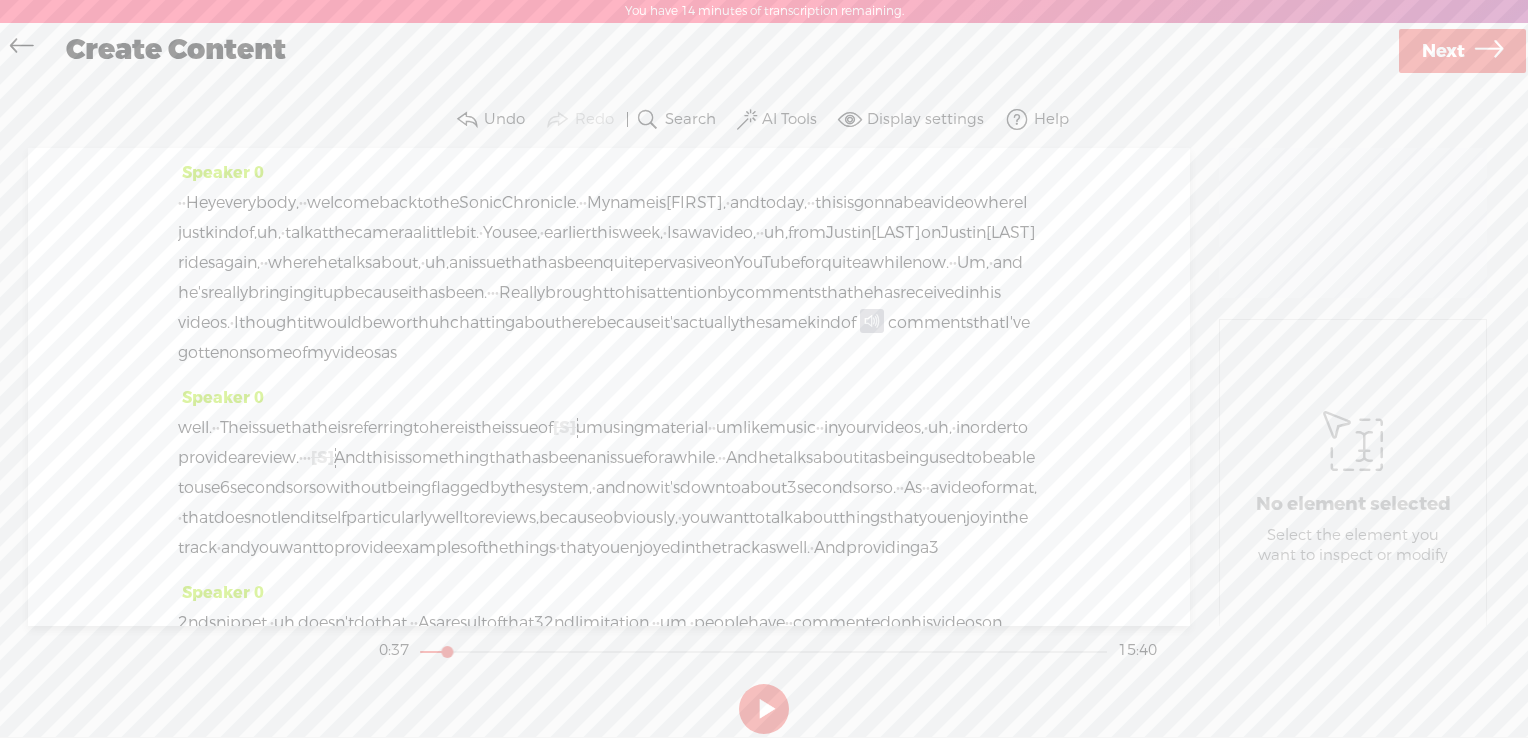 click at bounding box center (872, 321) 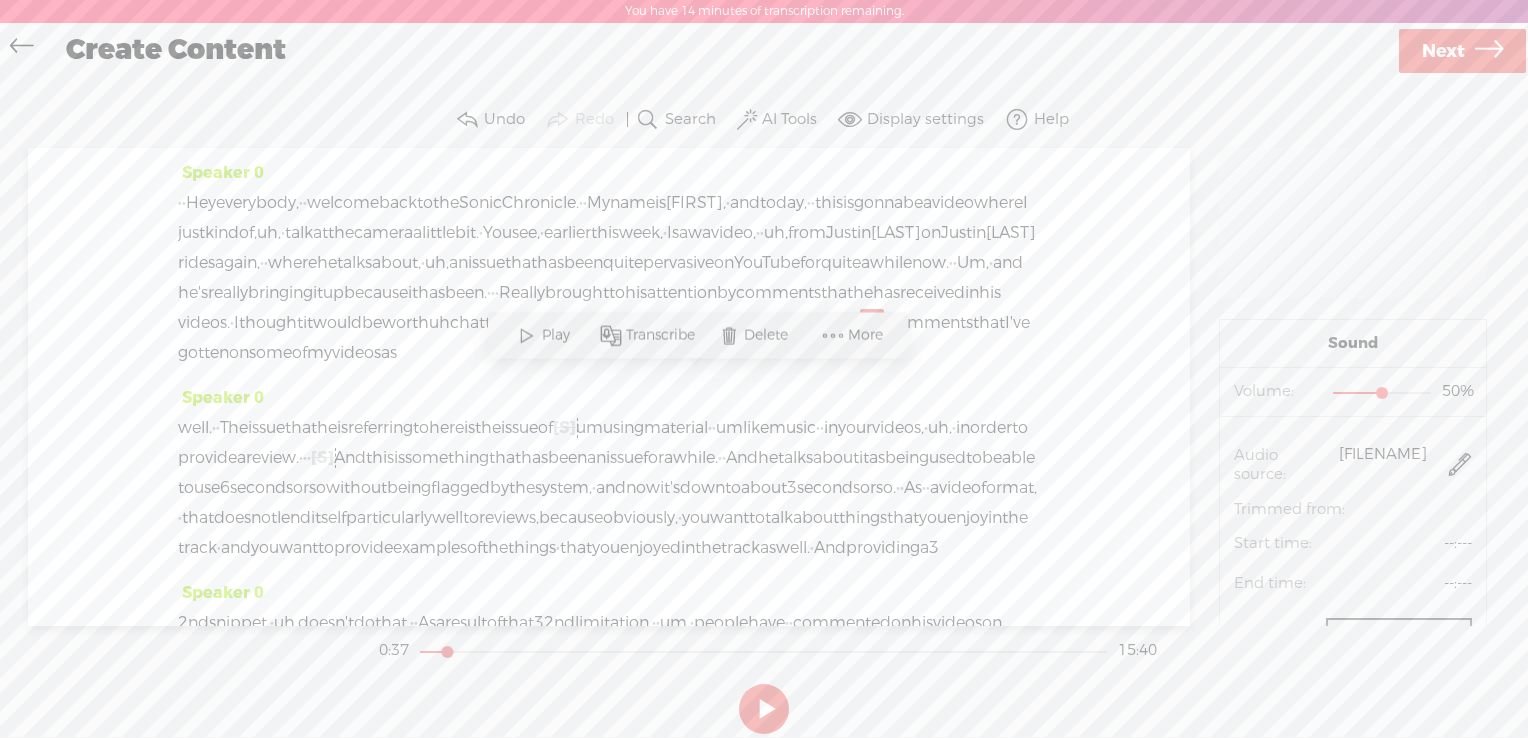 click on "More" at bounding box center (868, 335) 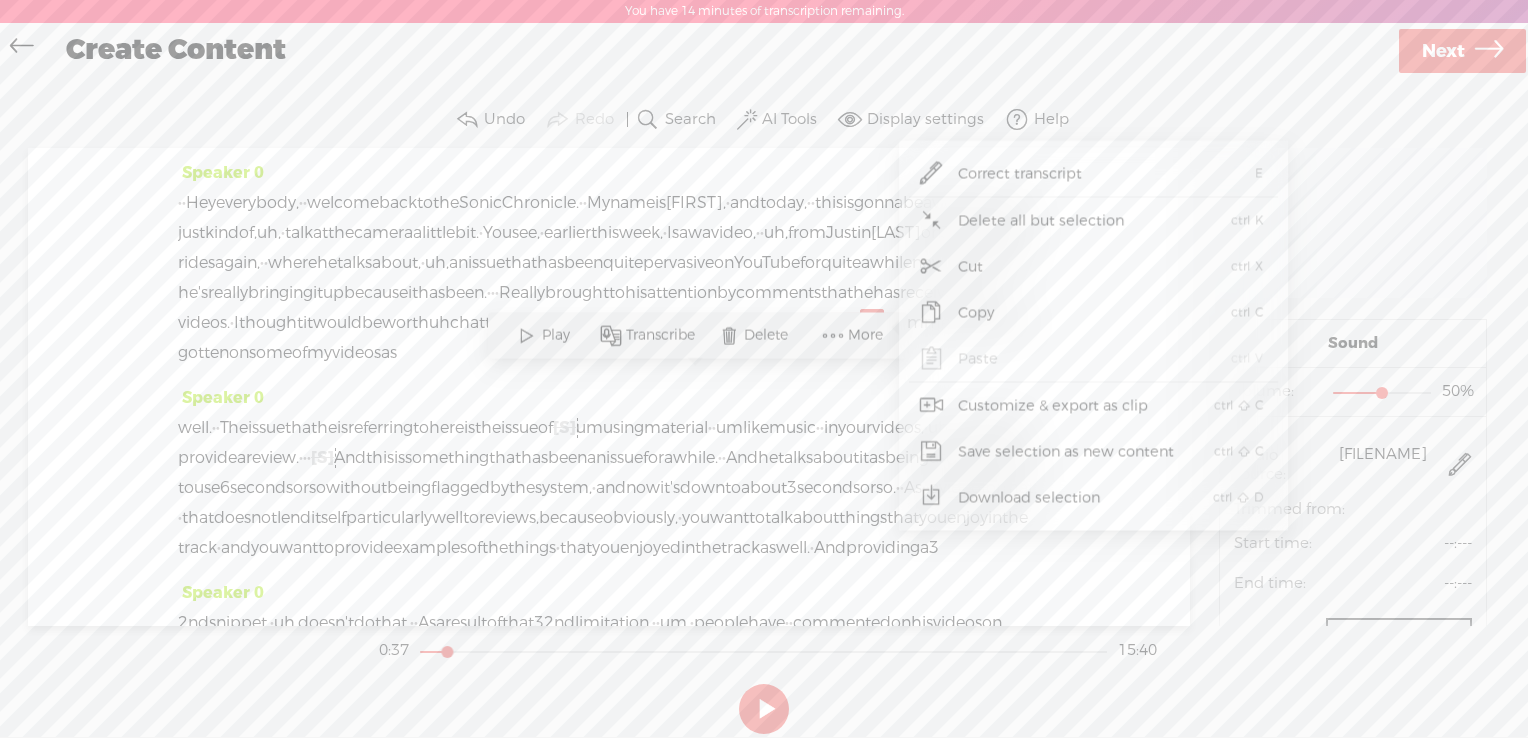 click on "Speaker 0
·
·
Hey
everybody,
·
·
welcome
back
to
the
Sonic
Chronicle.
·
·
My
name
is
Owen,
·
and
today,
·
·
this
is
gonna
be
a
video
where
I
just
kind
of,
·
uh,
·
talk
at
the
camera
a
little
bit.
·
You
see,
·" at bounding box center (609, 270) 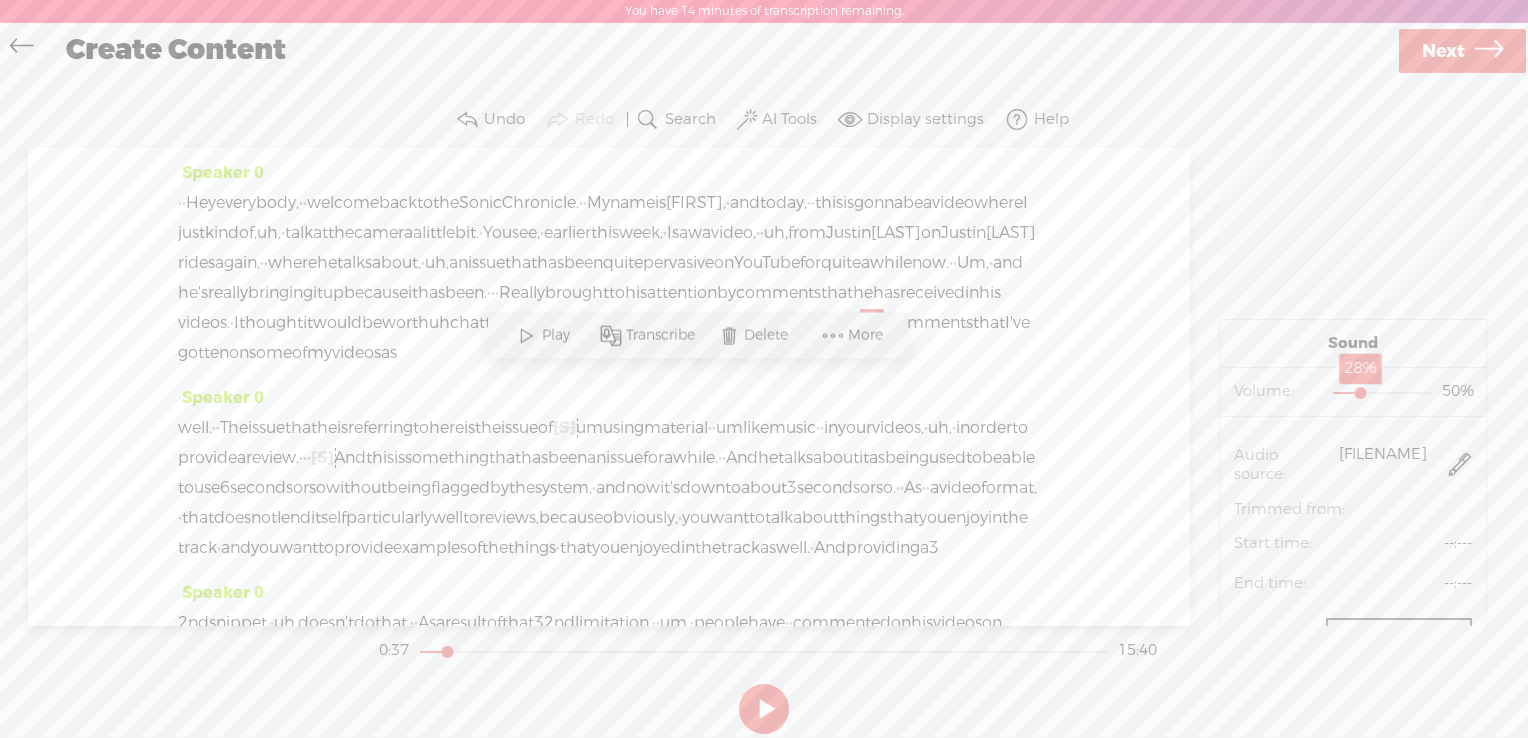 drag, startPoint x: 1356, startPoint y: 387, endPoint x: 1337, endPoint y: 394, distance: 20.248457 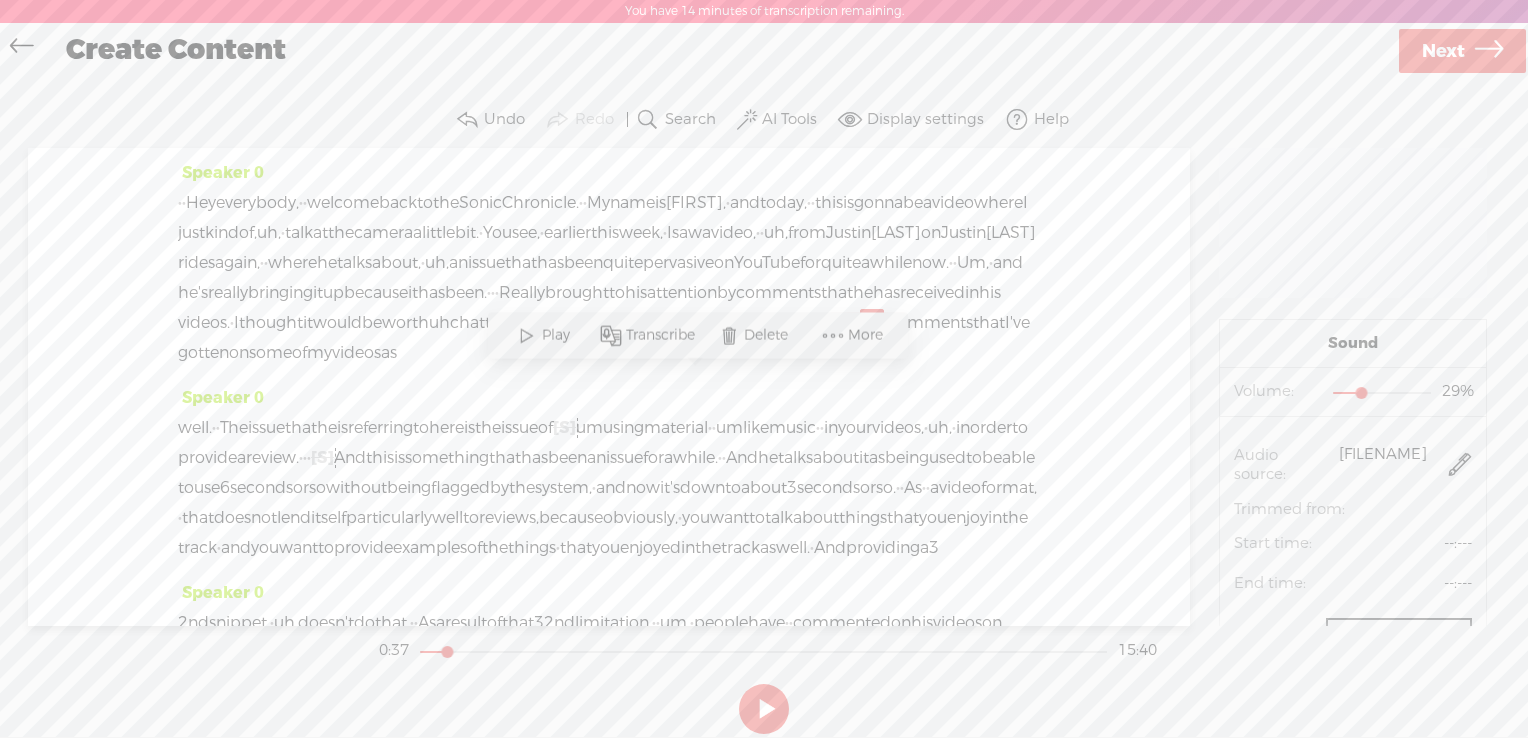 click on "same" at bounding box center [786, 323] 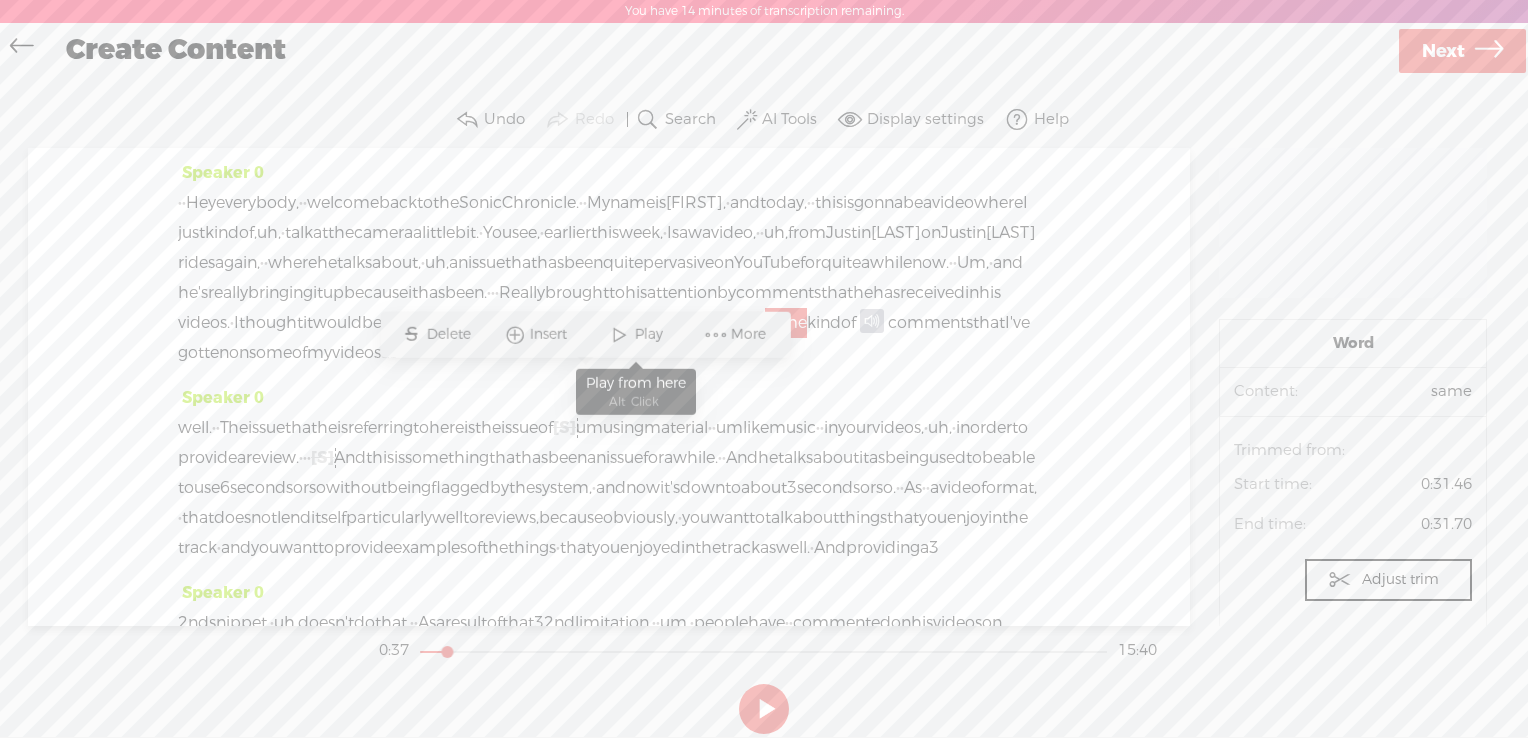 click at bounding box center (619, 334) 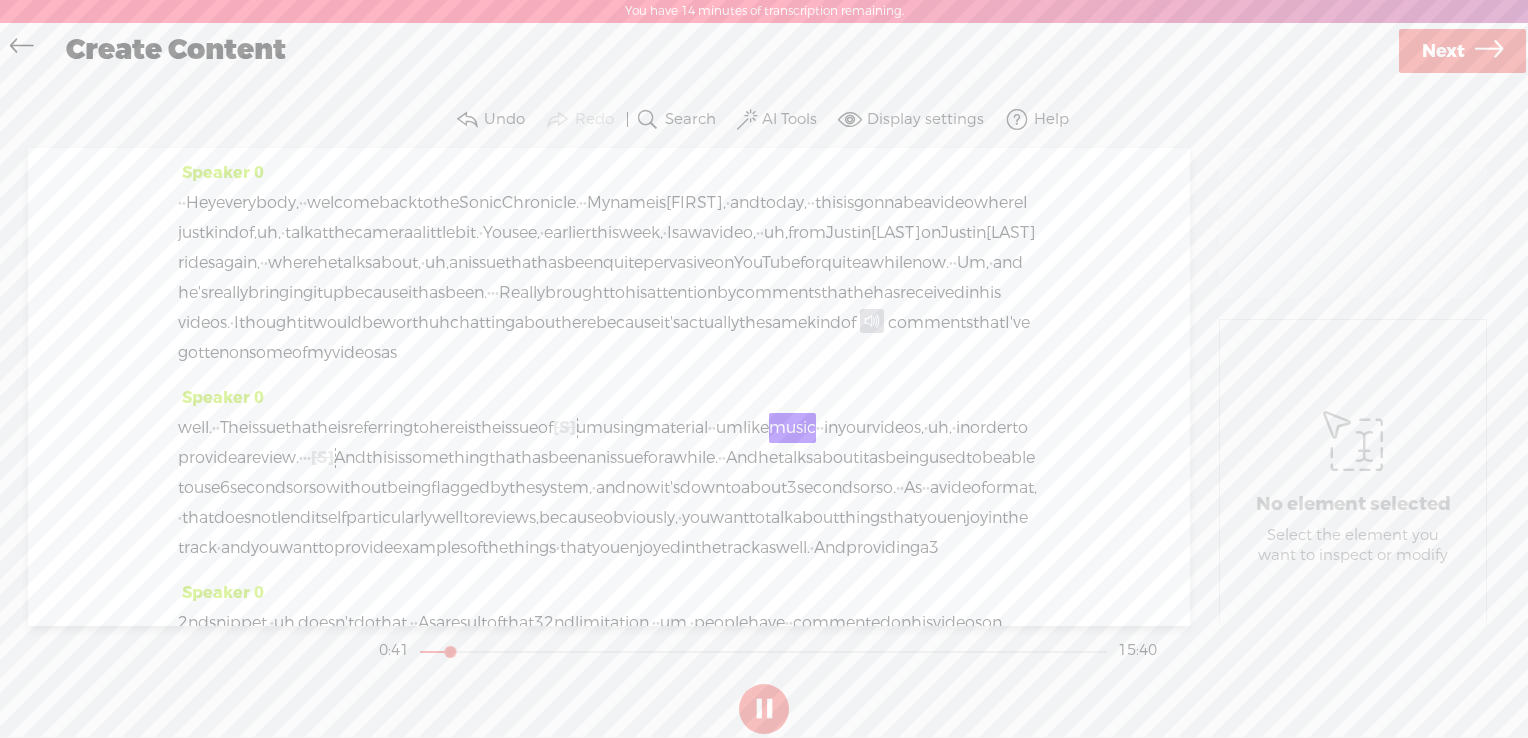 drag, startPoint x: 716, startPoint y: 385, endPoint x: 798, endPoint y: 382, distance: 82.05486 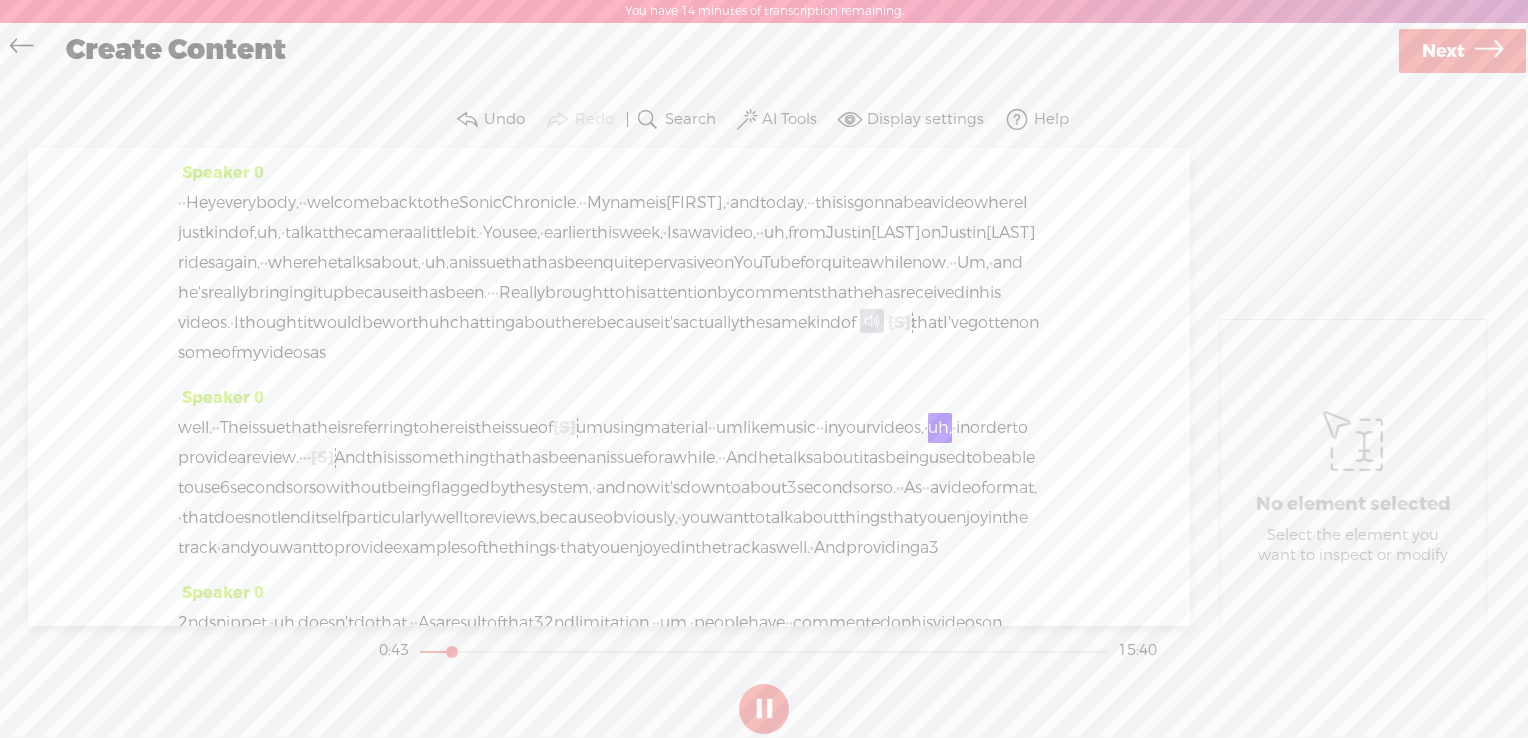 click on "·
·
Hey
everybody,
·
·
welcome
back
to
the
Sonic
Chronicle.
·
·
My
name
is
Owen,
·
and
today,
·
·
this
is
gonna
be
a
video
where
I
just
kind
of,
·
uh,
·
talk
at
the
camera
a
little
bit.
·
You
see,
·" at bounding box center [609, 278] 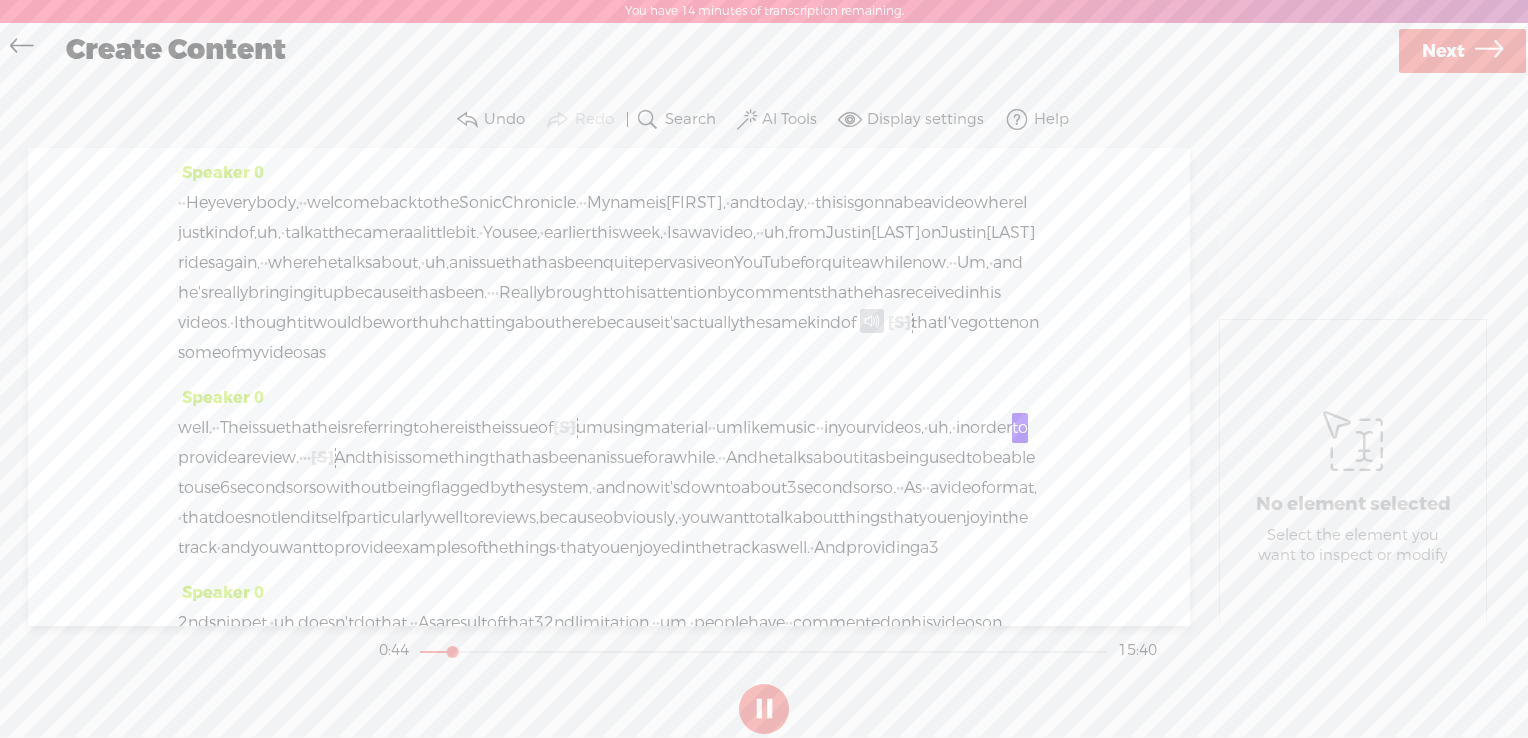 click on "kind" at bounding box center [824, 323] 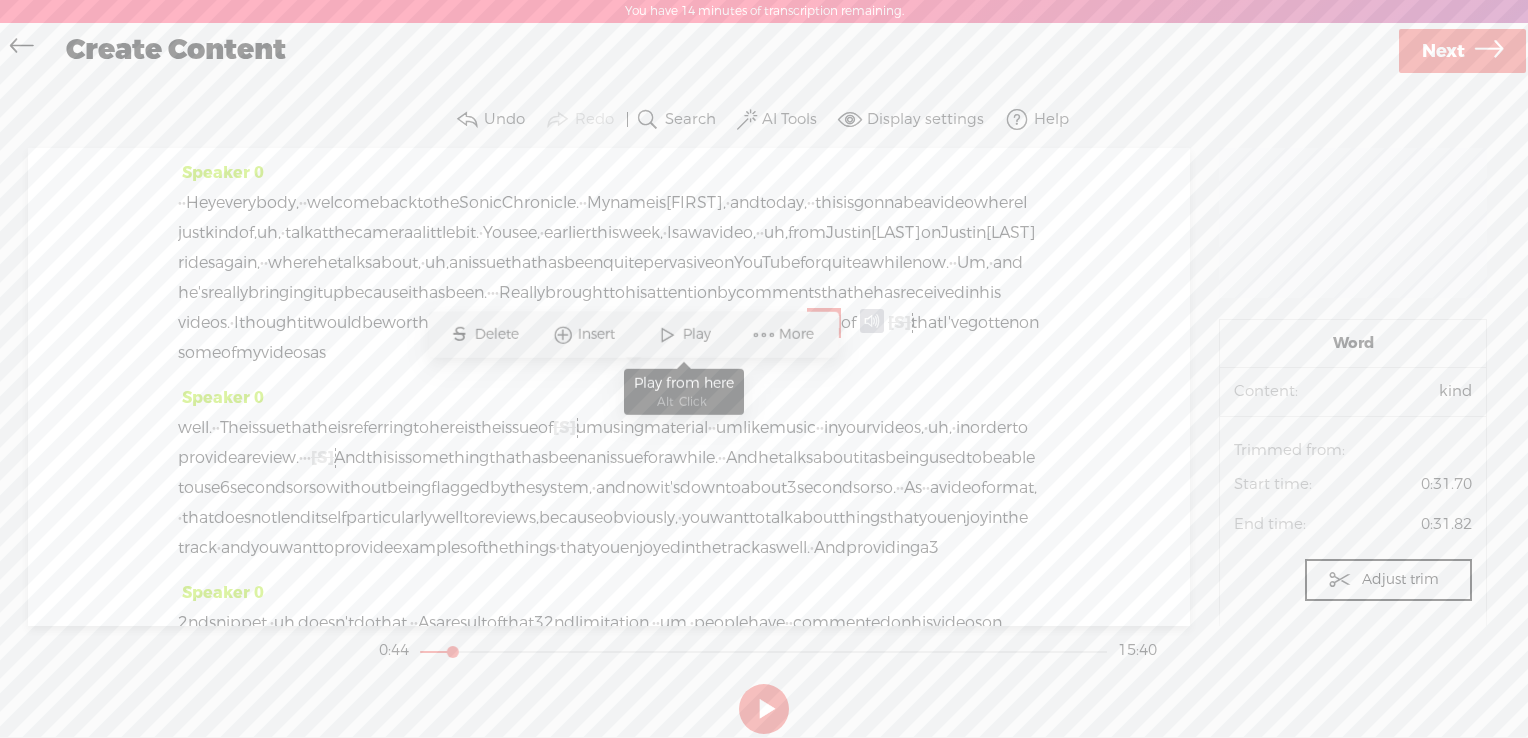 click at bounding box center [667, 334] 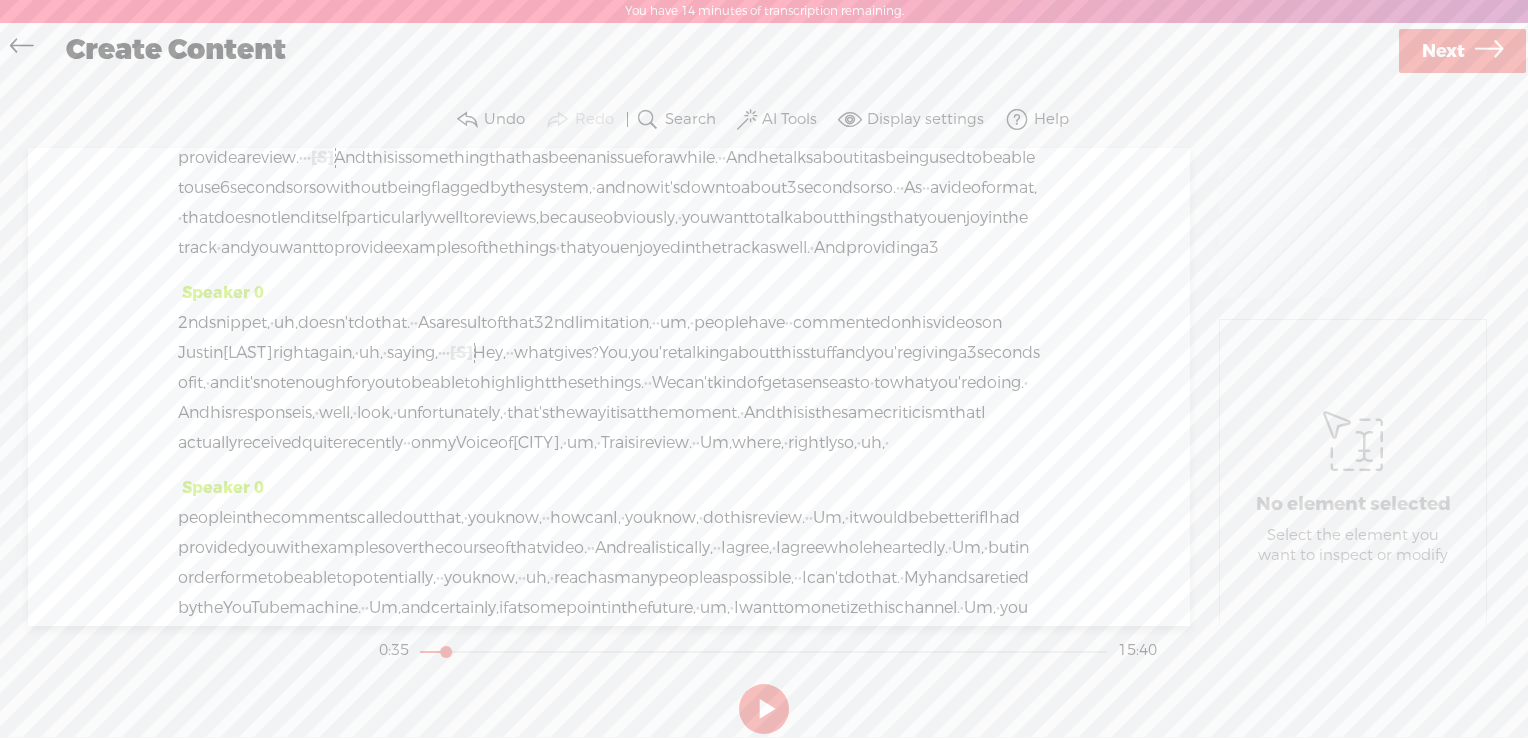 scroll, scrollTop: 436, scrollLeft: 0, axis: vertical 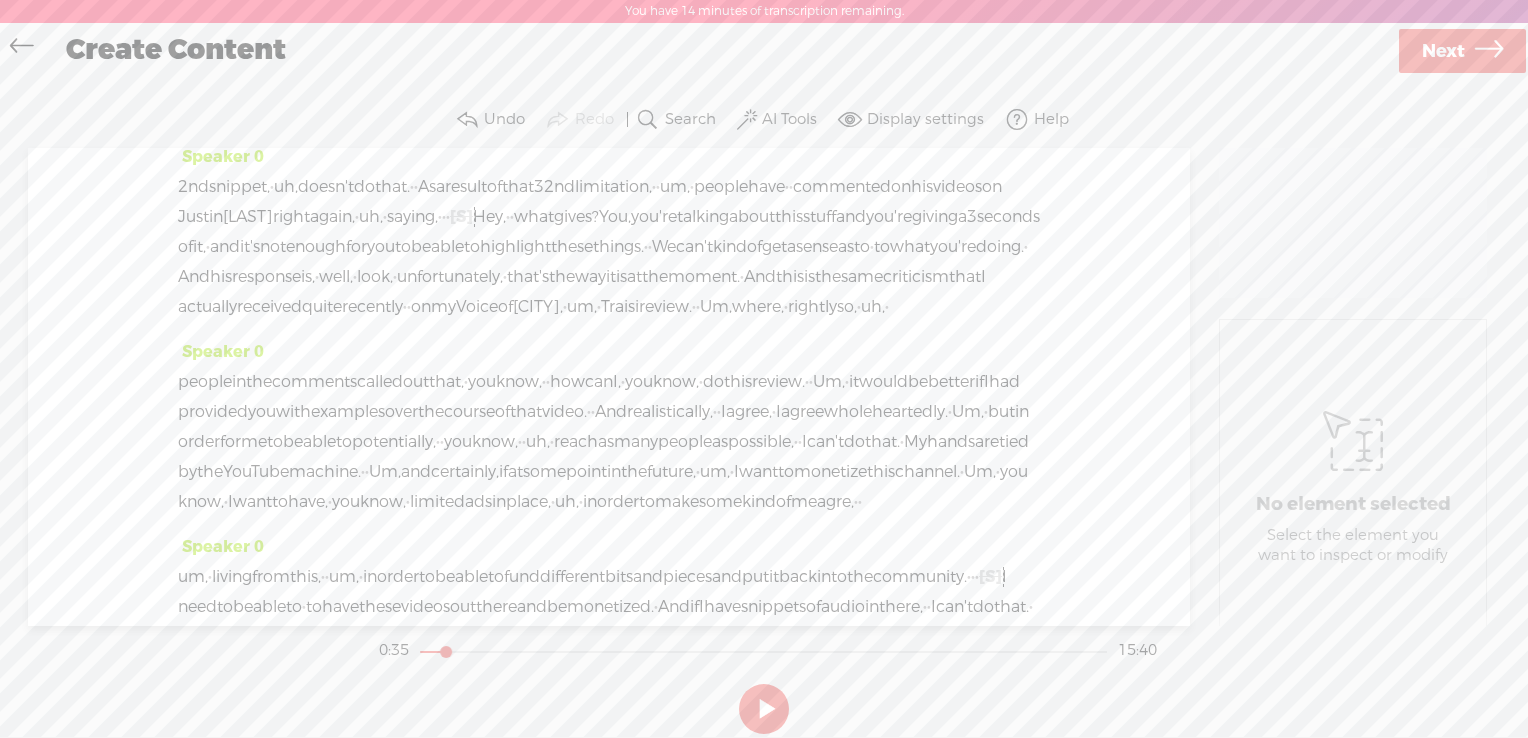 click at bounding box center [21, 48] 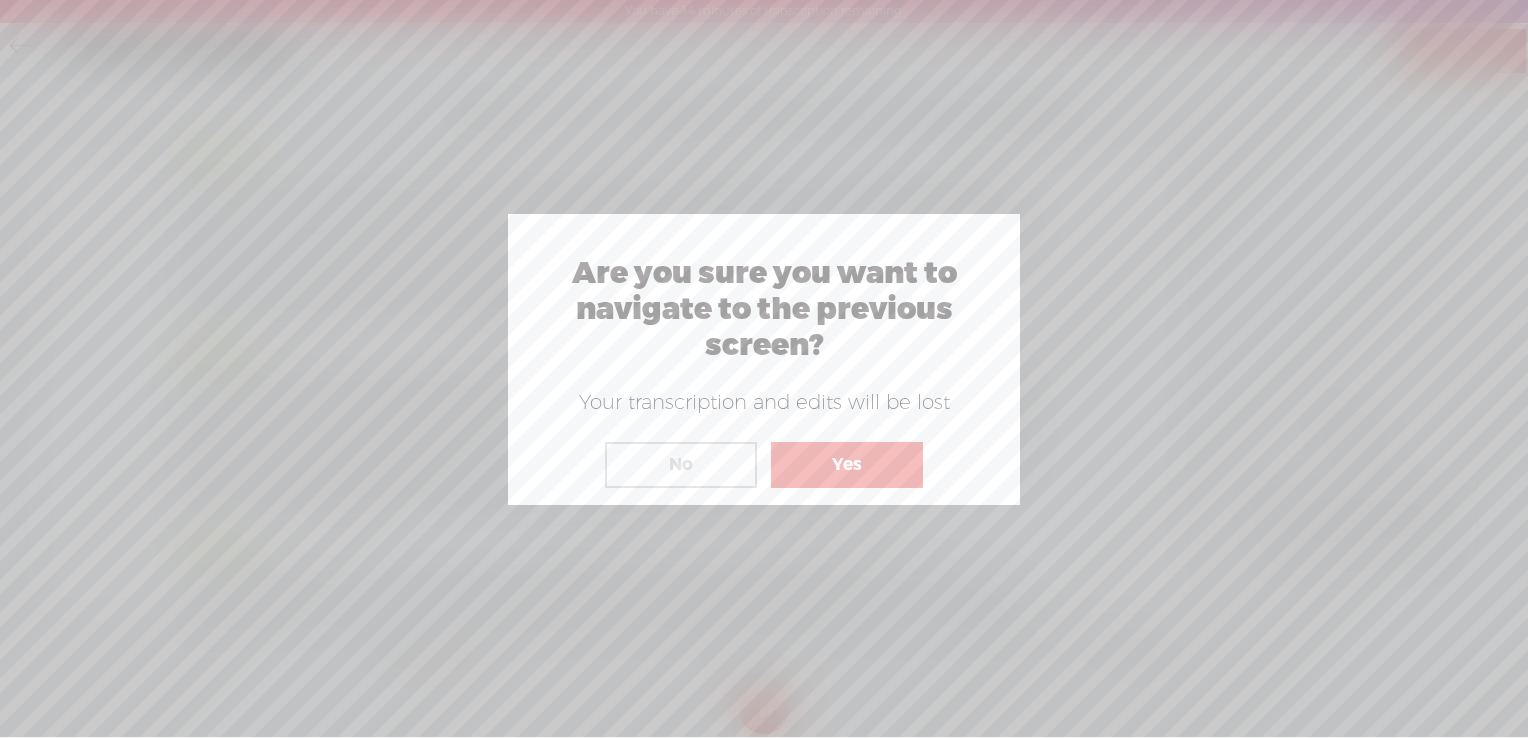 click on "Yes" at bounding box center (847, 465) 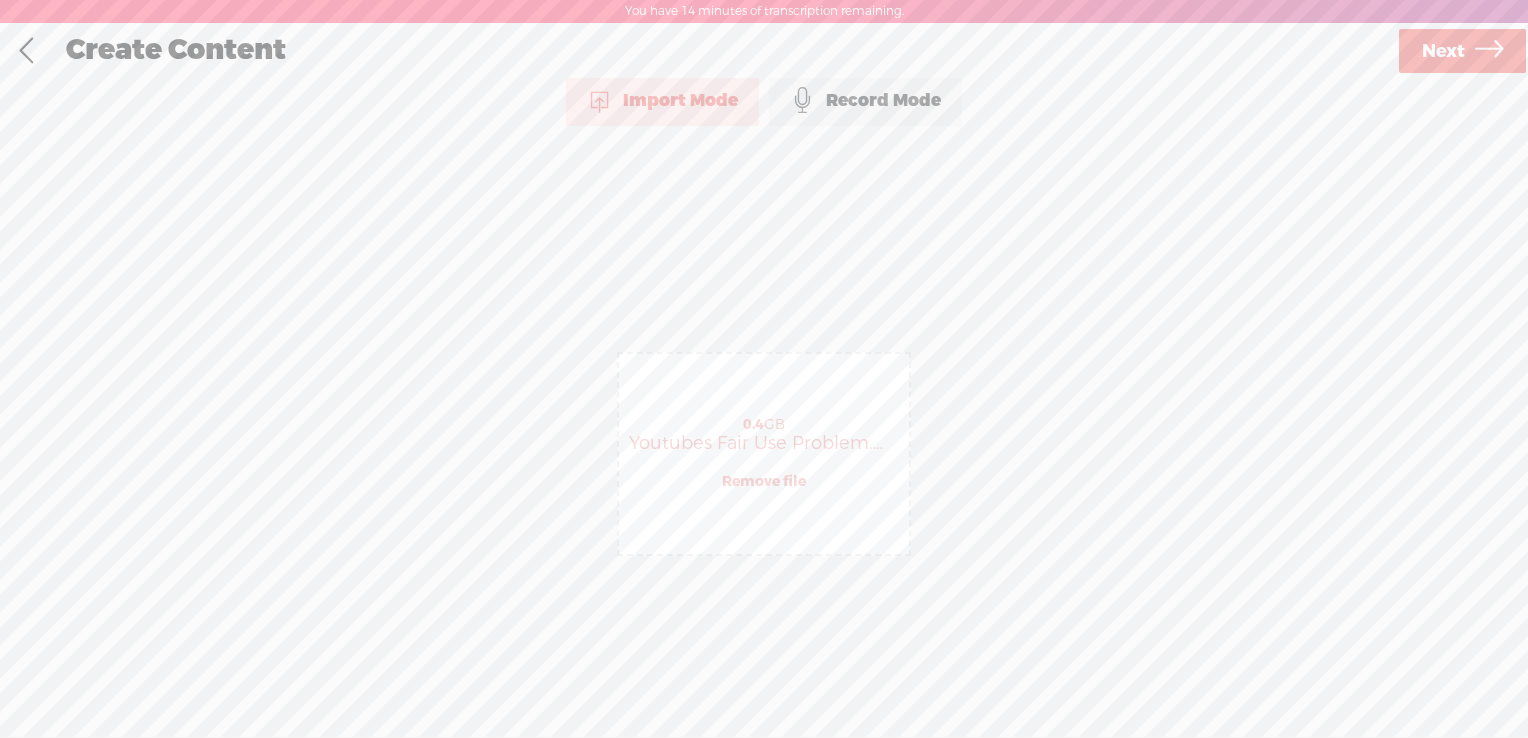 click on "Create Content" at bounding box center (724, 51) 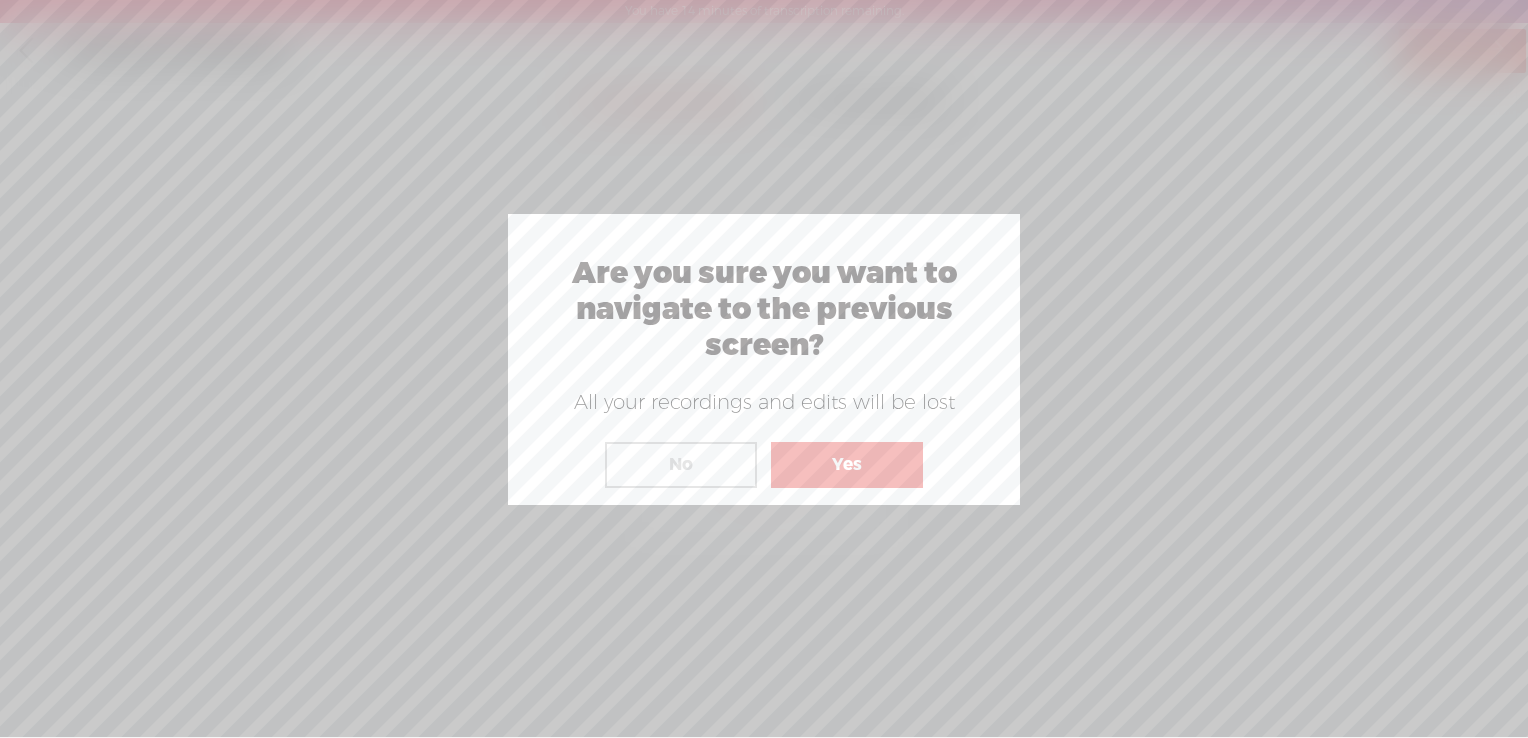 click on "Yes" at bounding box center (847, 465) 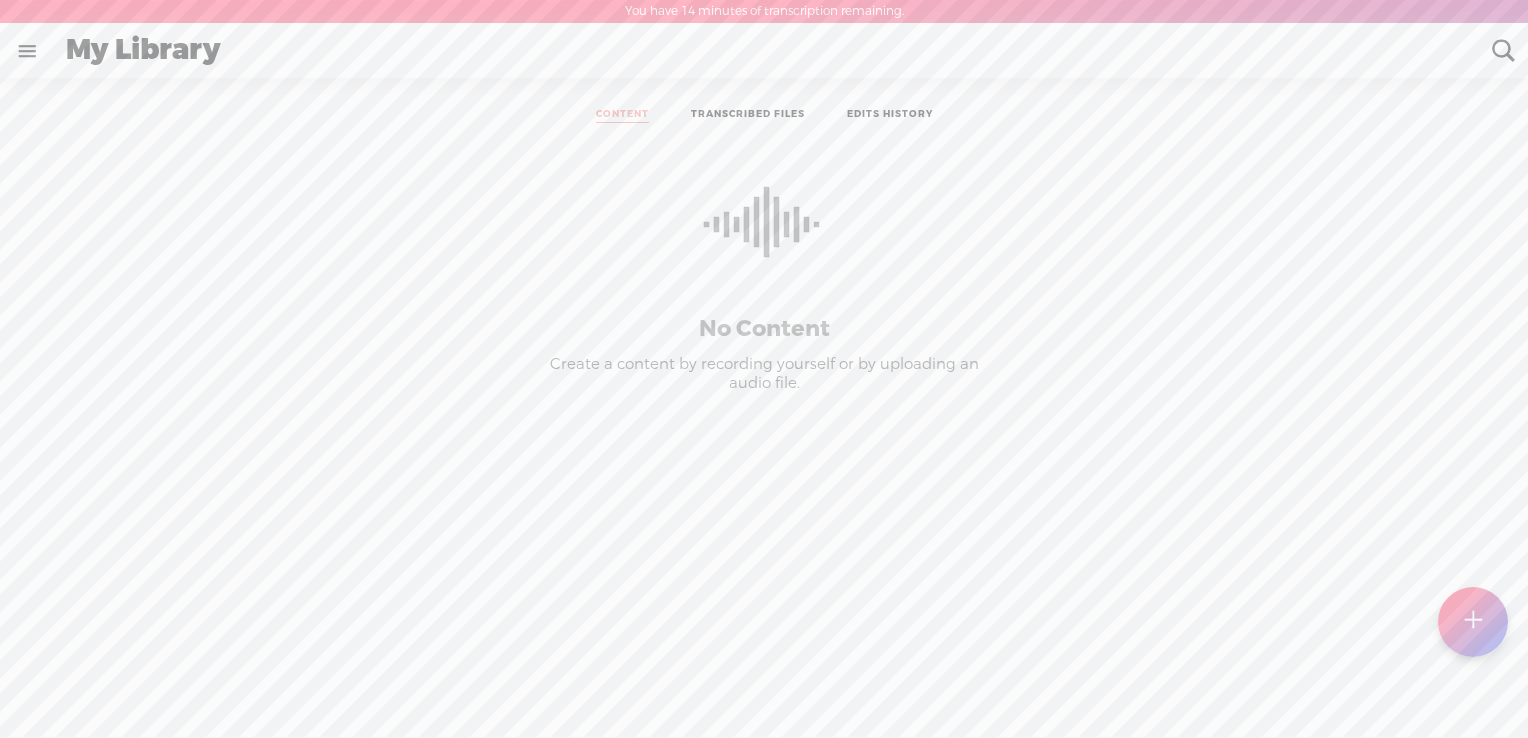 click at bounding box center (27, 51) 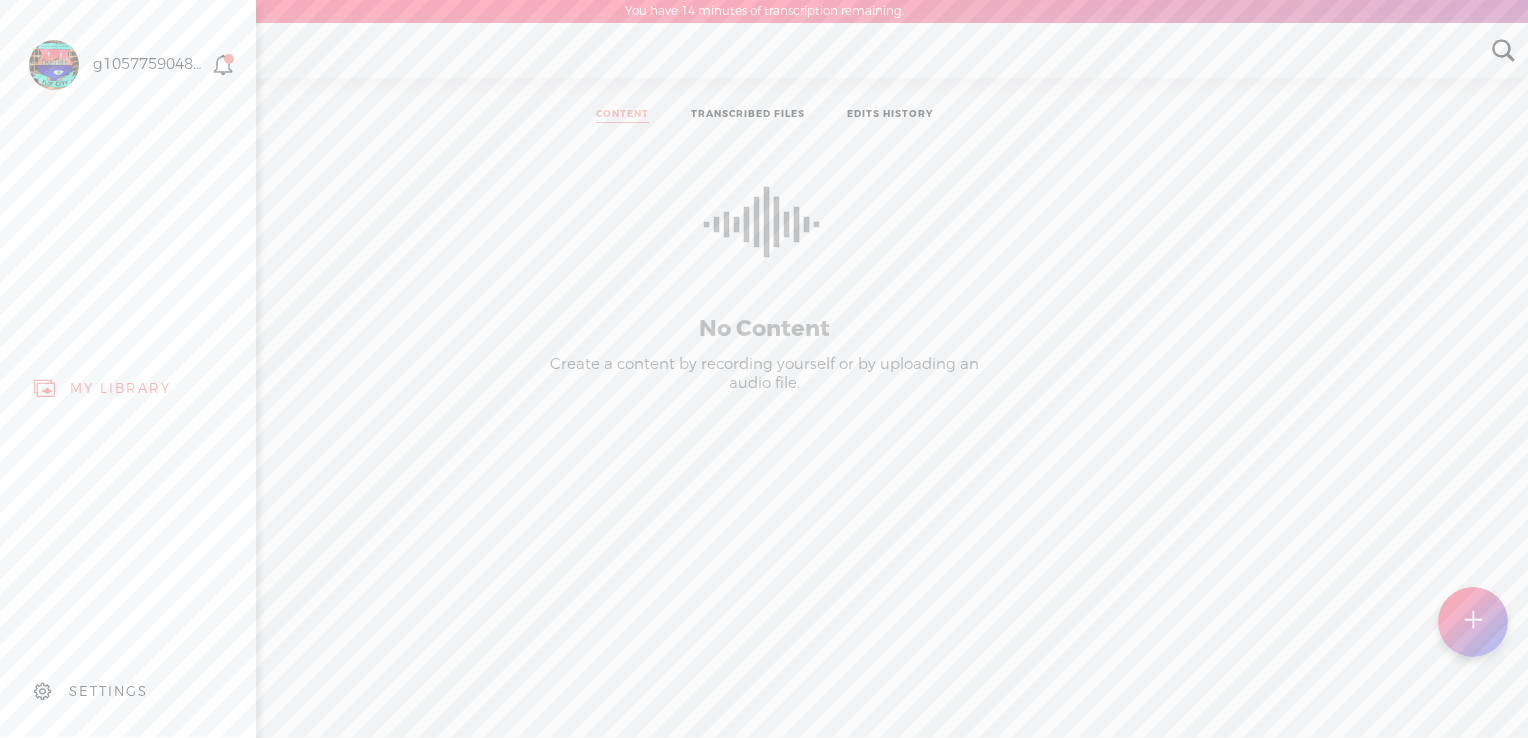 click on "g105775904836490817227" at bounding box center [150, 65] 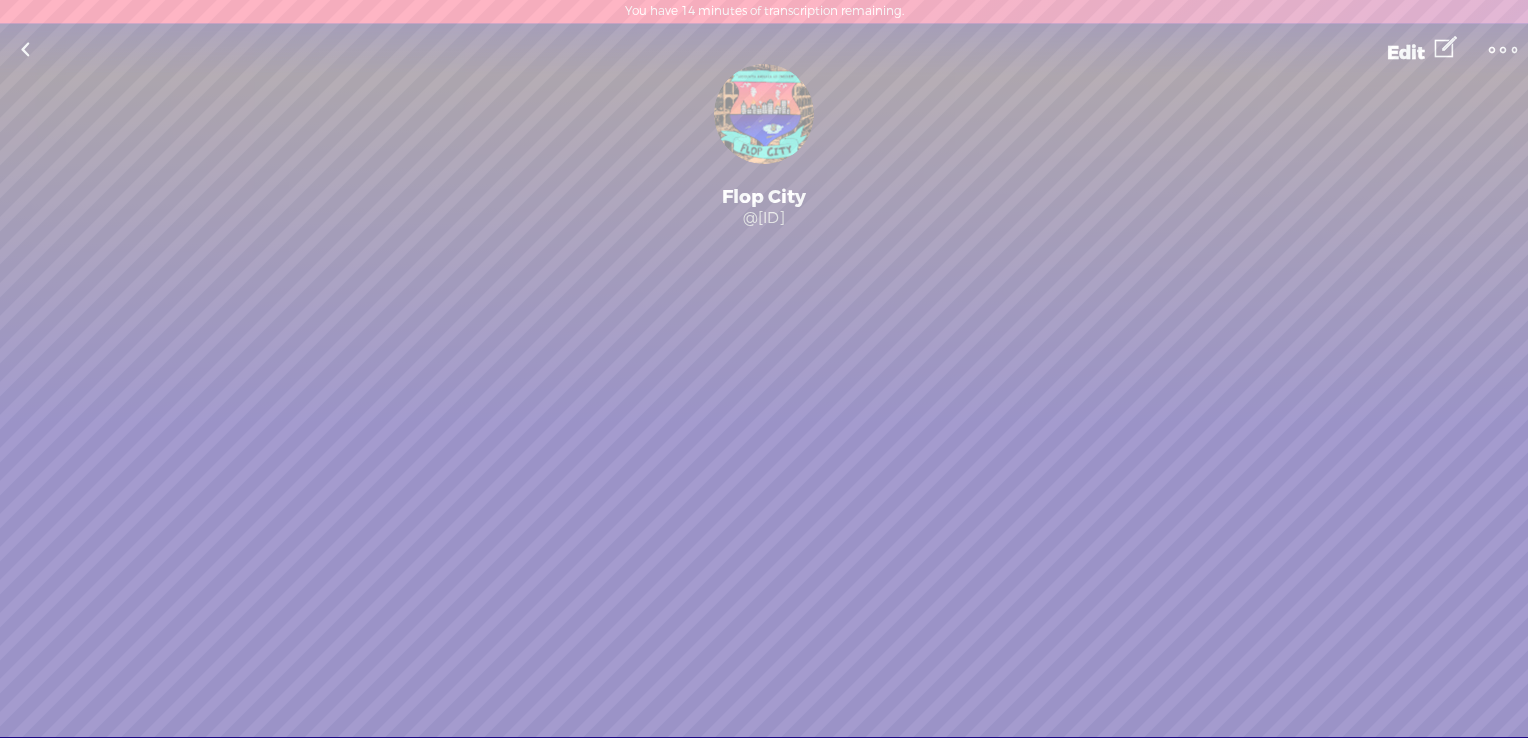 click at bounding box center [1503, 50] 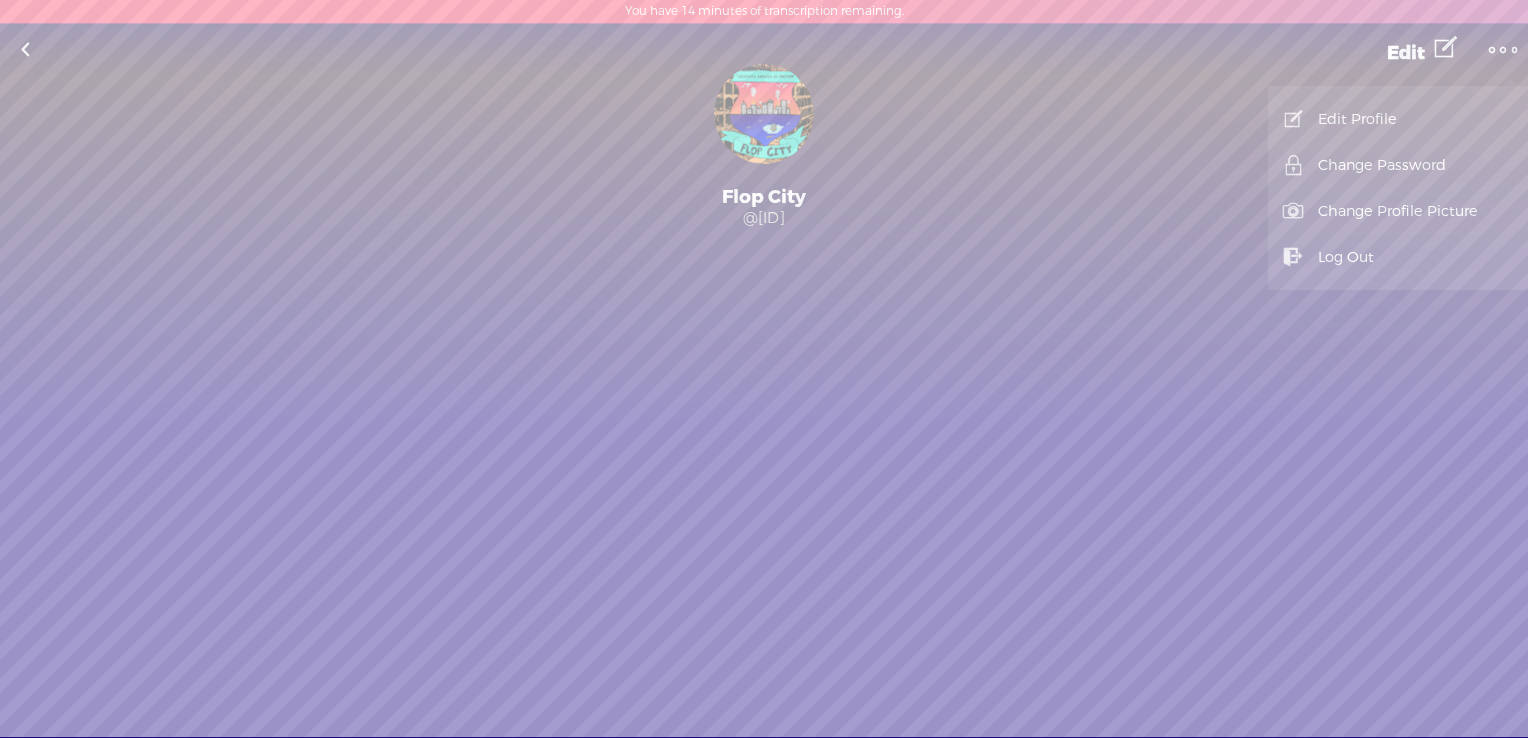 click on "Log Out" at bounding box center (1398, 257) 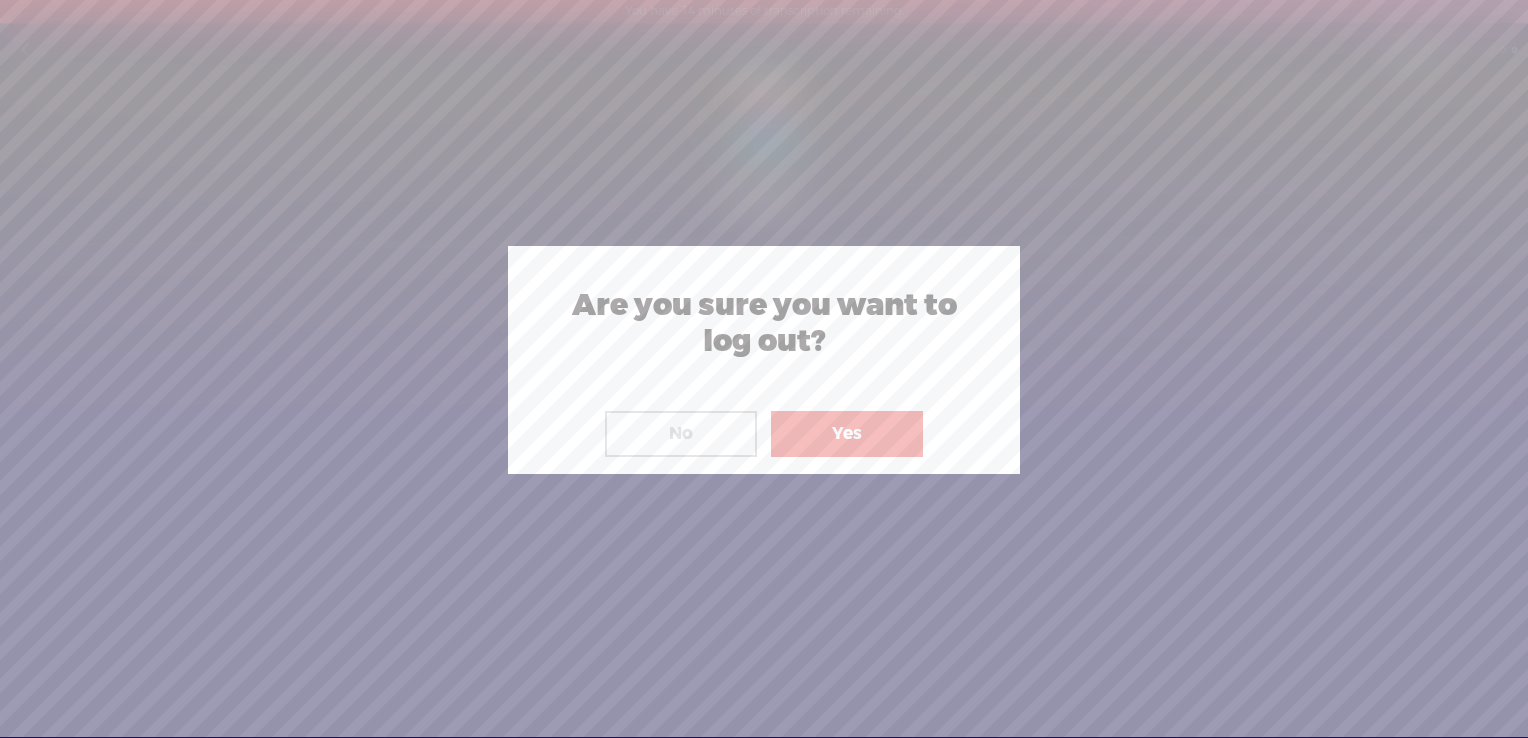 click on "Yes" at bounding box center [847, 434] 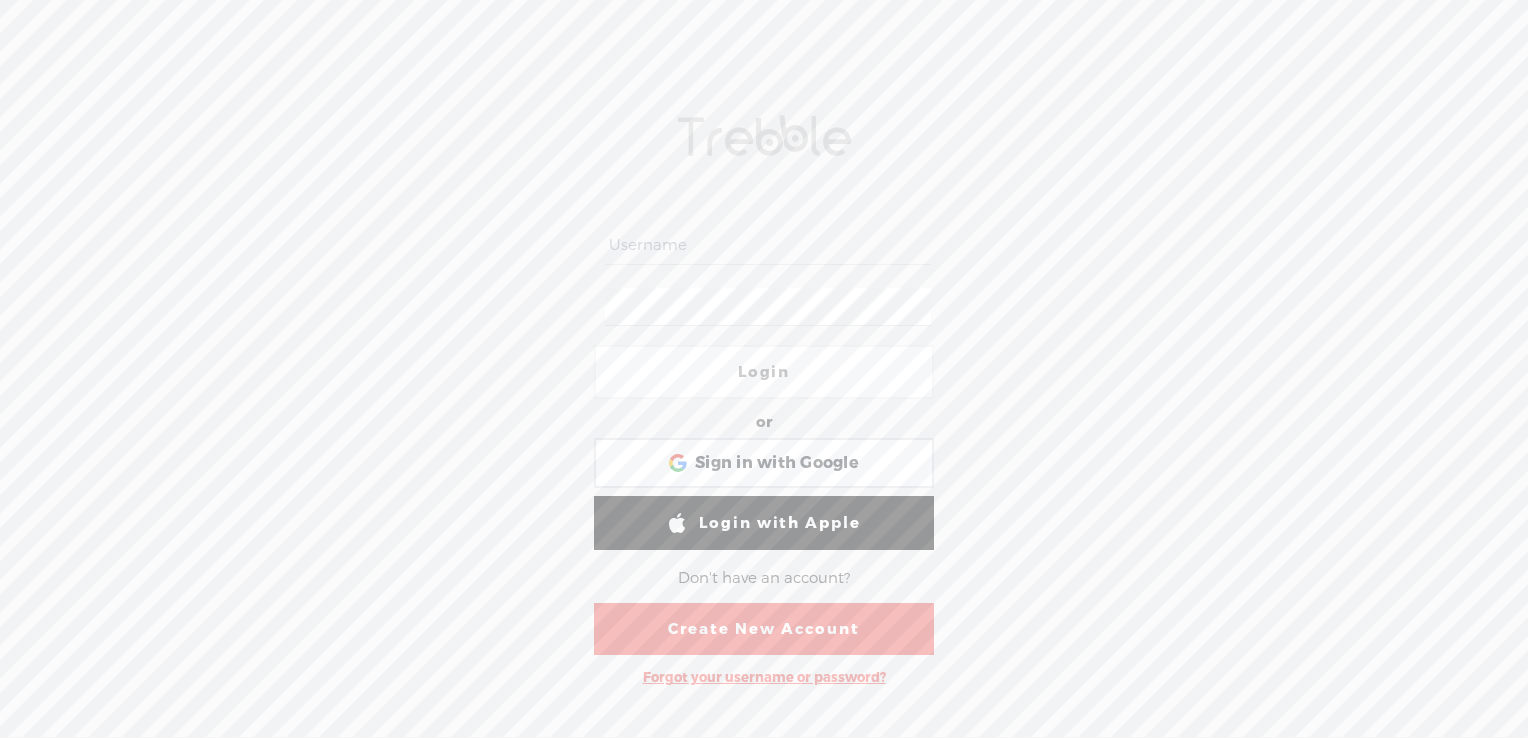 scroll, scrollTop: 0, scrollLeft: 0, axis: both 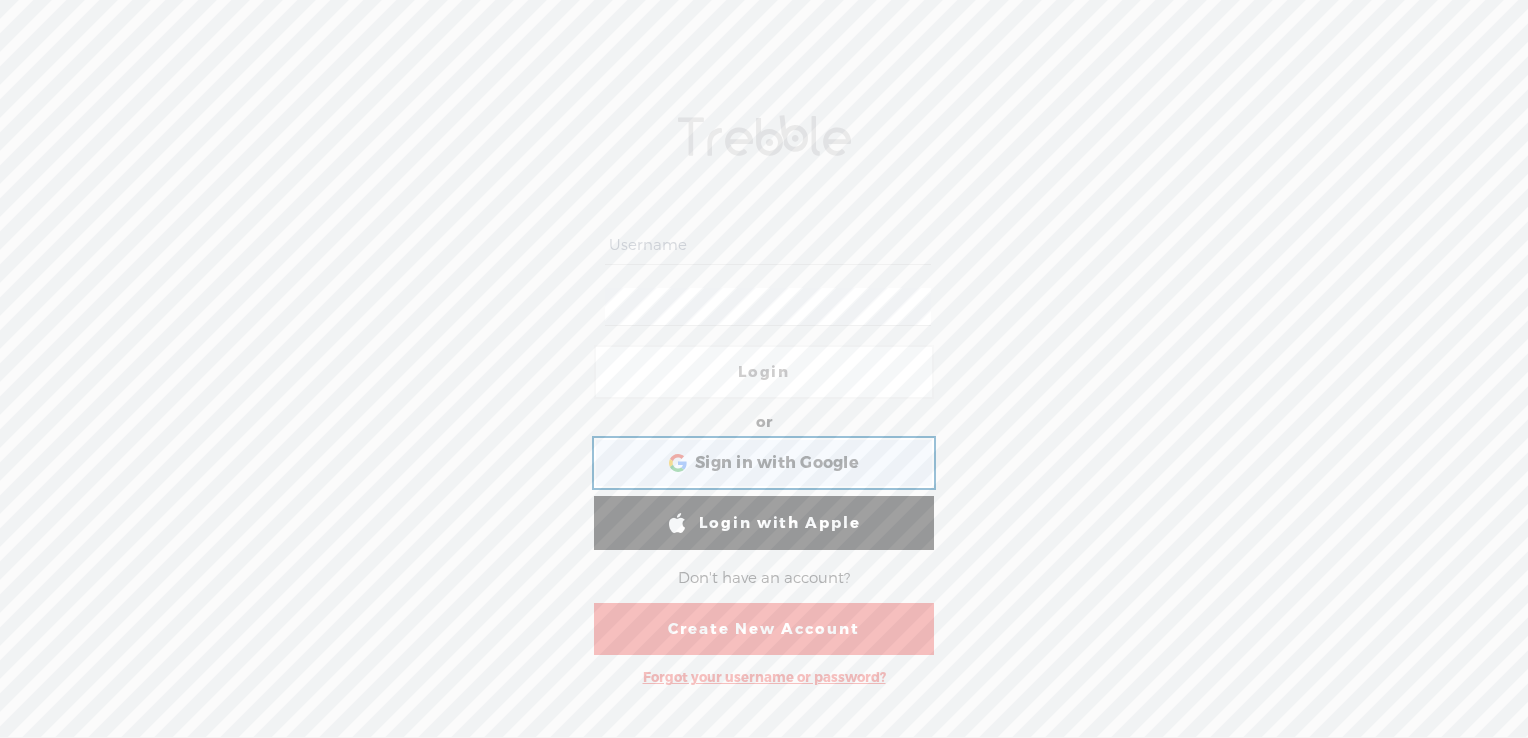 click on "Sign in with Google" at bounding box center [777, 463] 